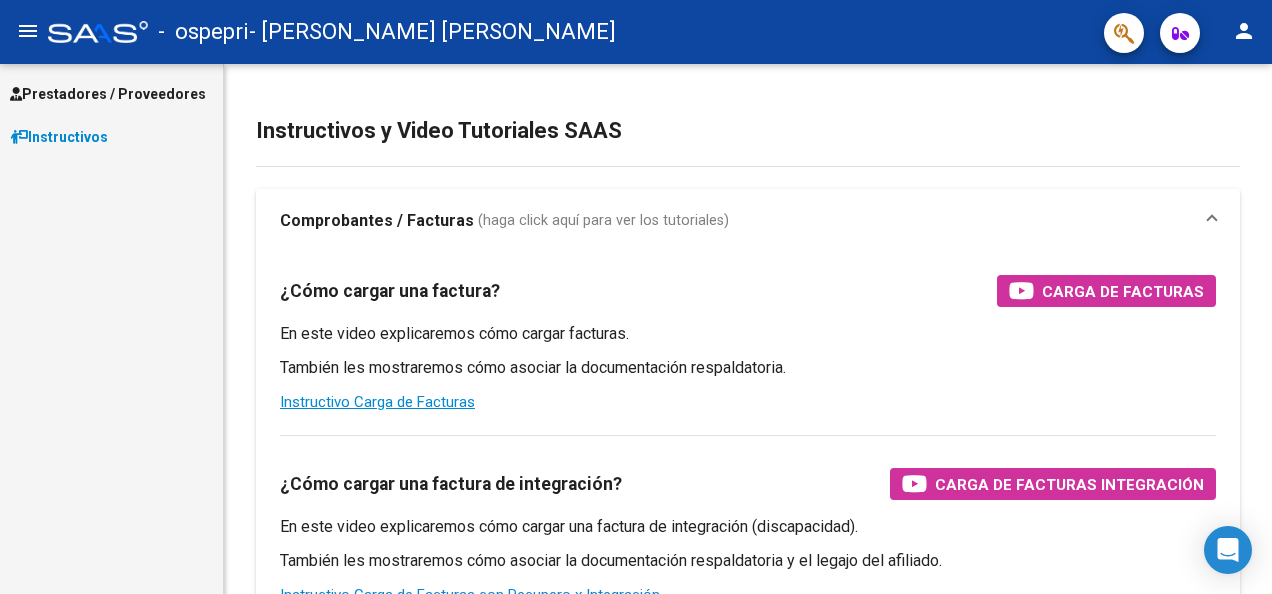 scroll, scrollTop: 0, scrollLeft: 0, axis: both 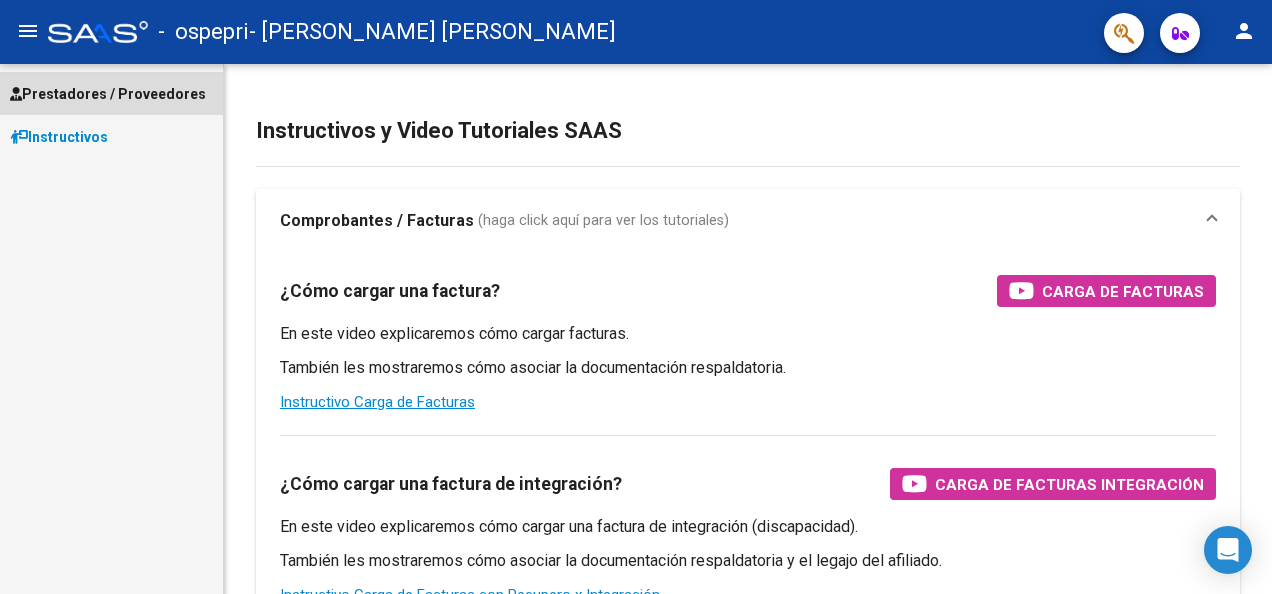 click on "Prestadores / Proveedores" at bounding box center [108, 94] 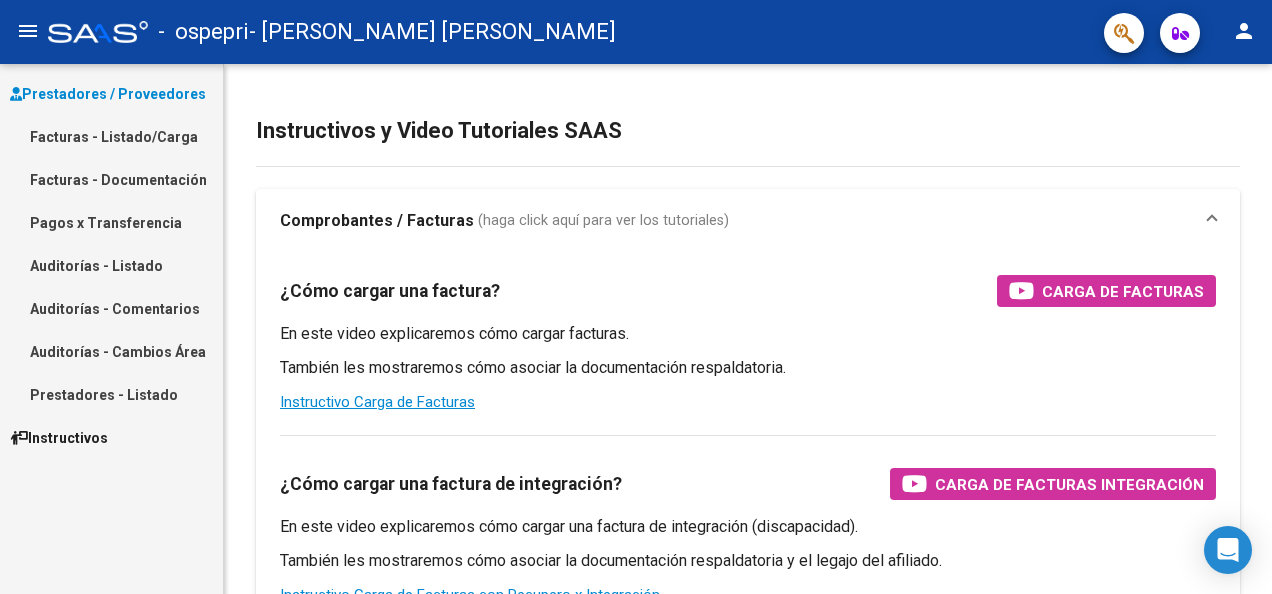 click on "Facturas - Listado/Carga" at bounding box center [111, 136] 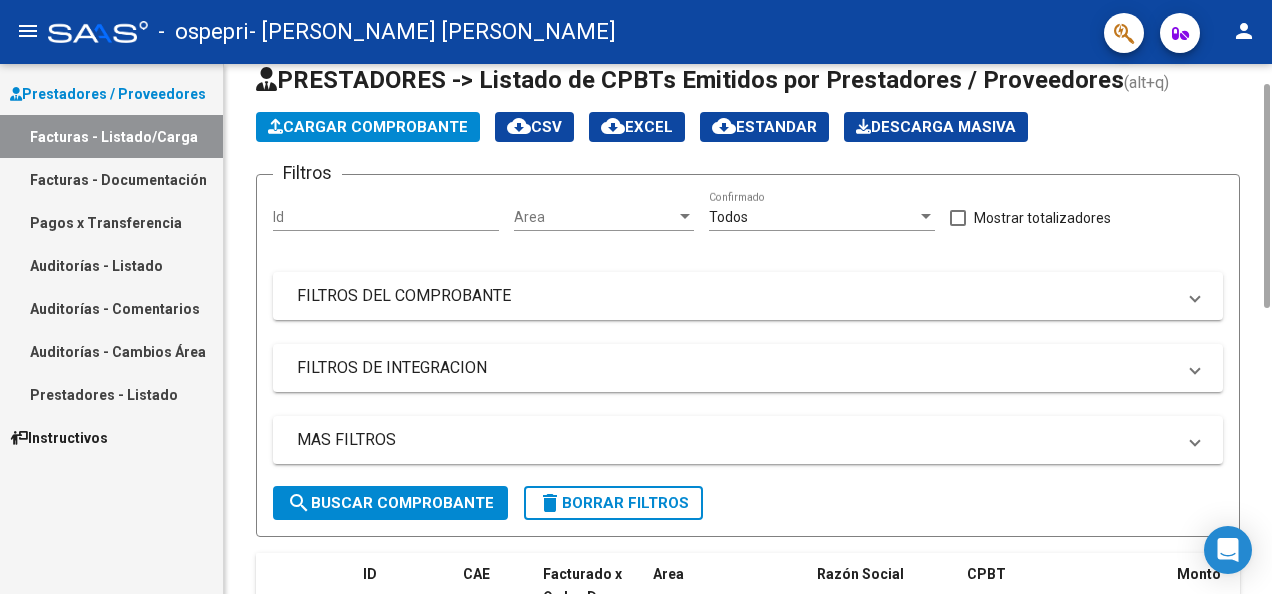 scroll, scrollTop: 51, scrollLeft: 0, axis: vertical 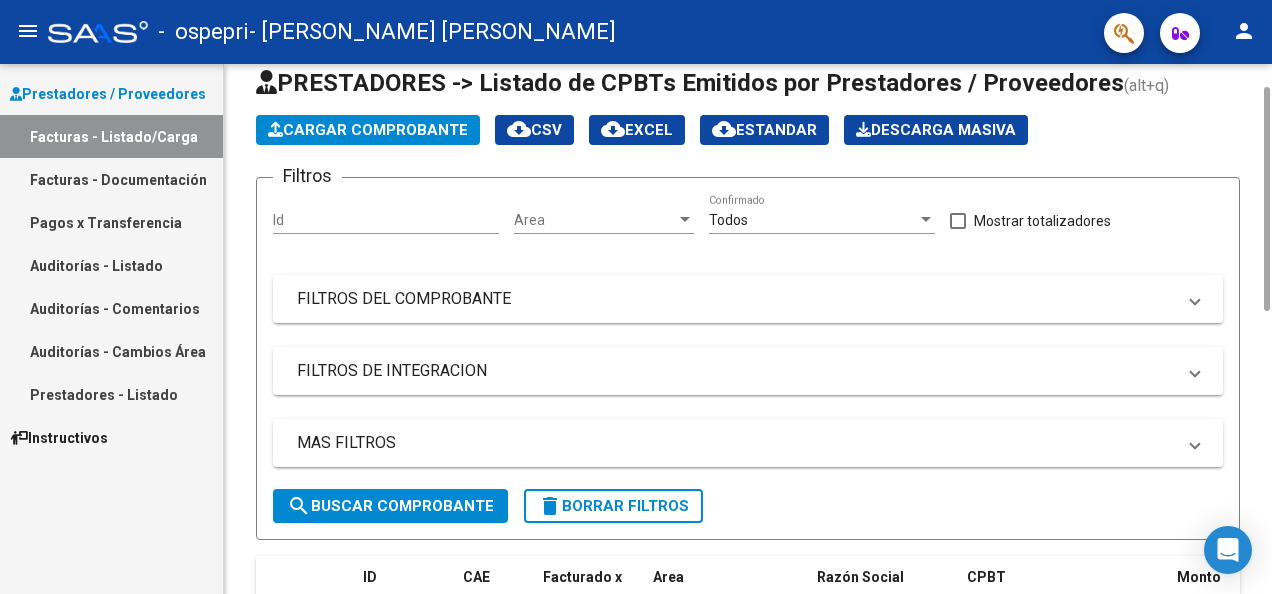 drag, startPoint x: 1268, startPoint y: 276, endPoint x: 1274, endPoint y: 308, distance: 32.55764 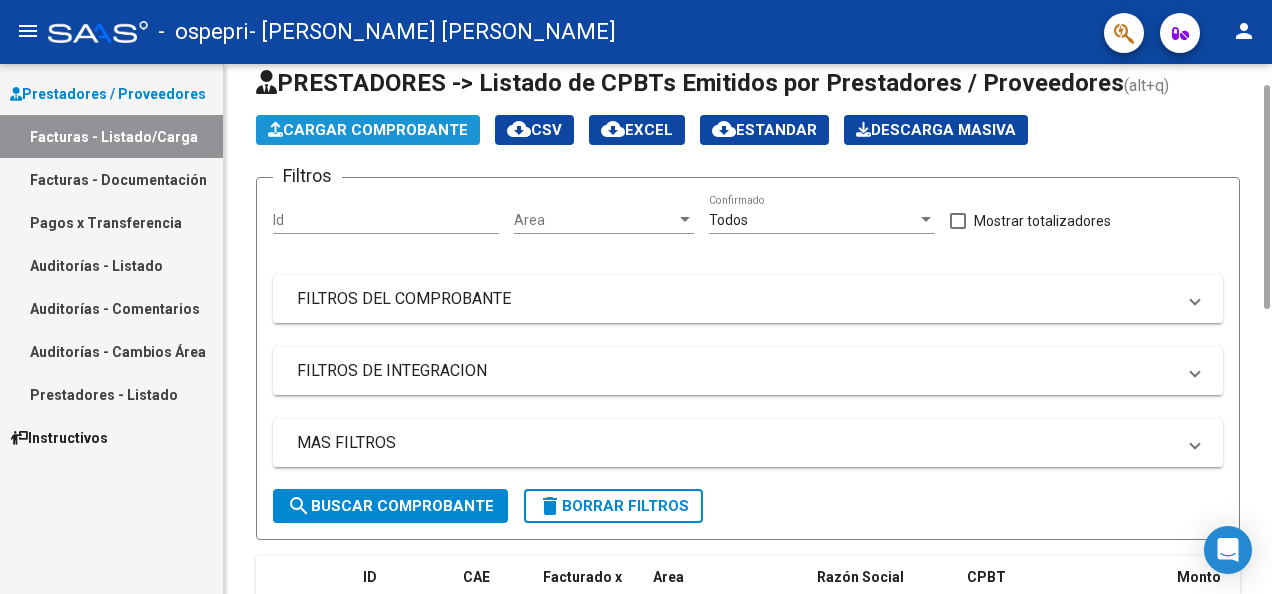 click on "Cargar Comprobante" 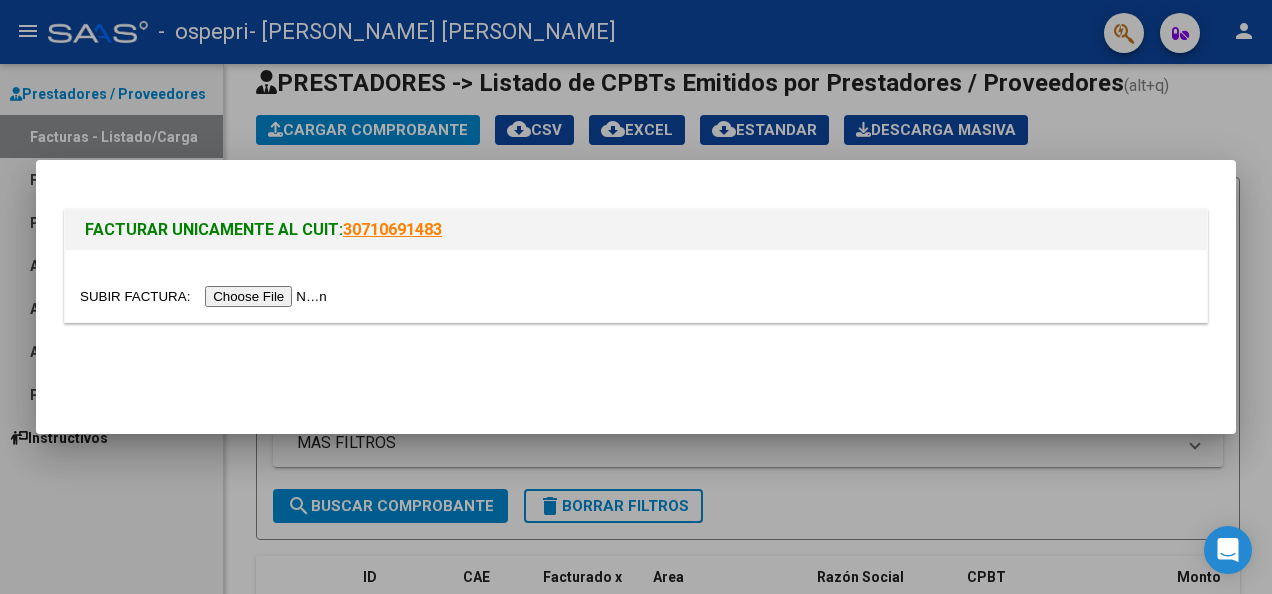 click at bounding box center (206, 296) 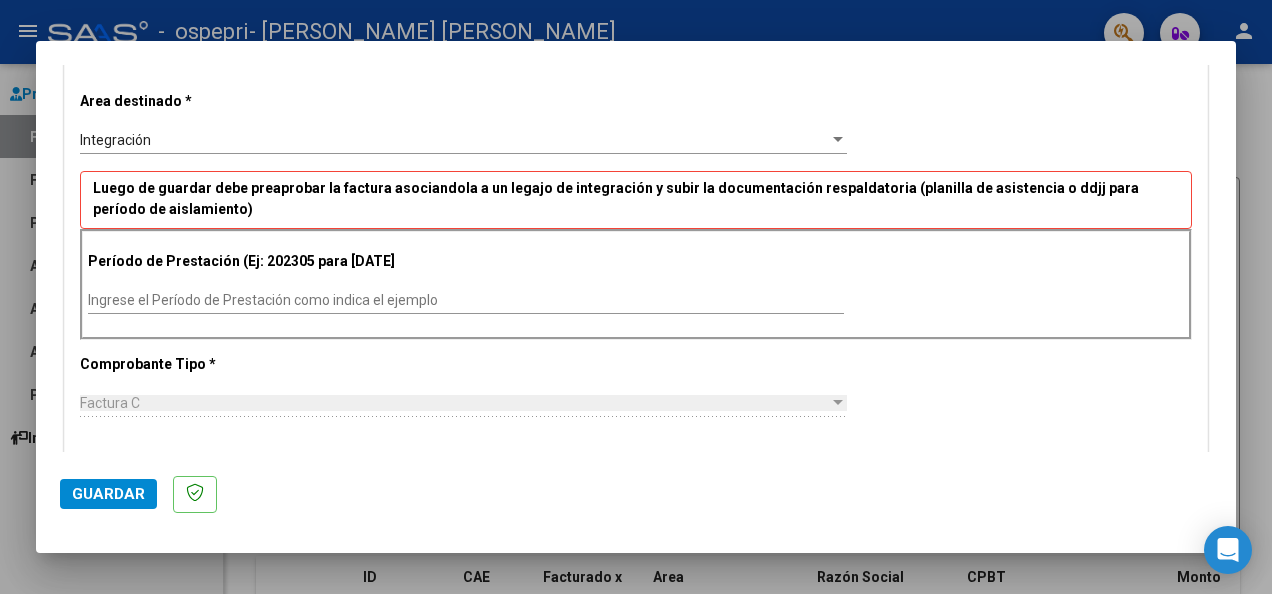 scroll, scrollTop: 394, scrollLeft: 0, axis: vertical 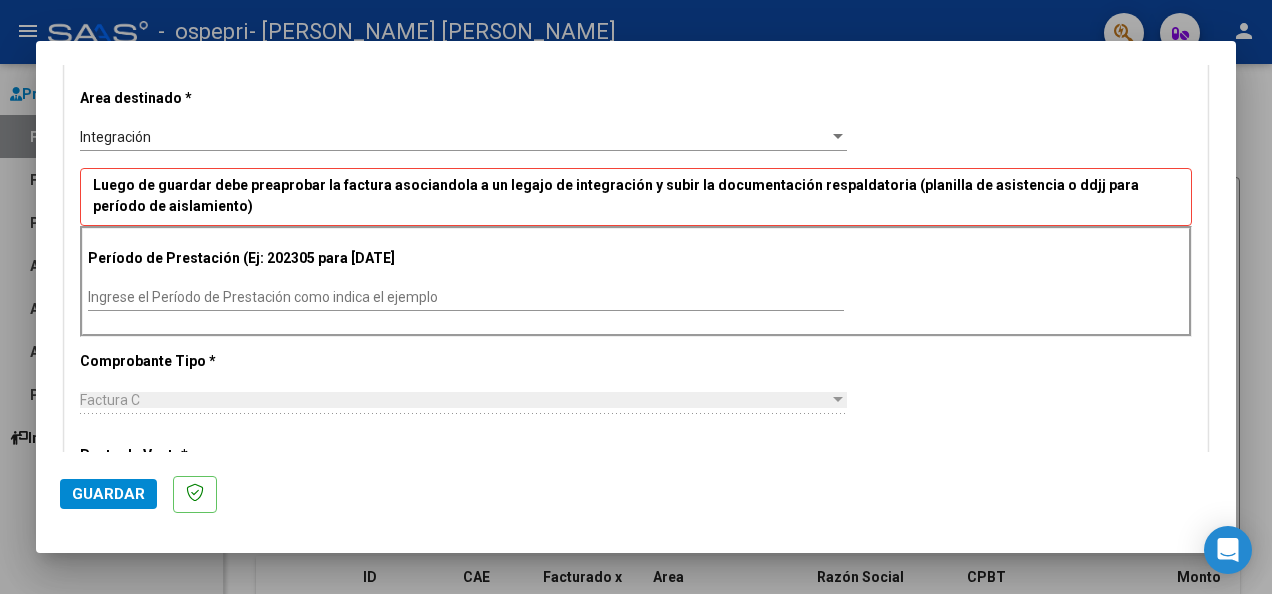 click on "Ingrese el Período de Prestación como indica el ejemplo" at bounding box center [466, 297] 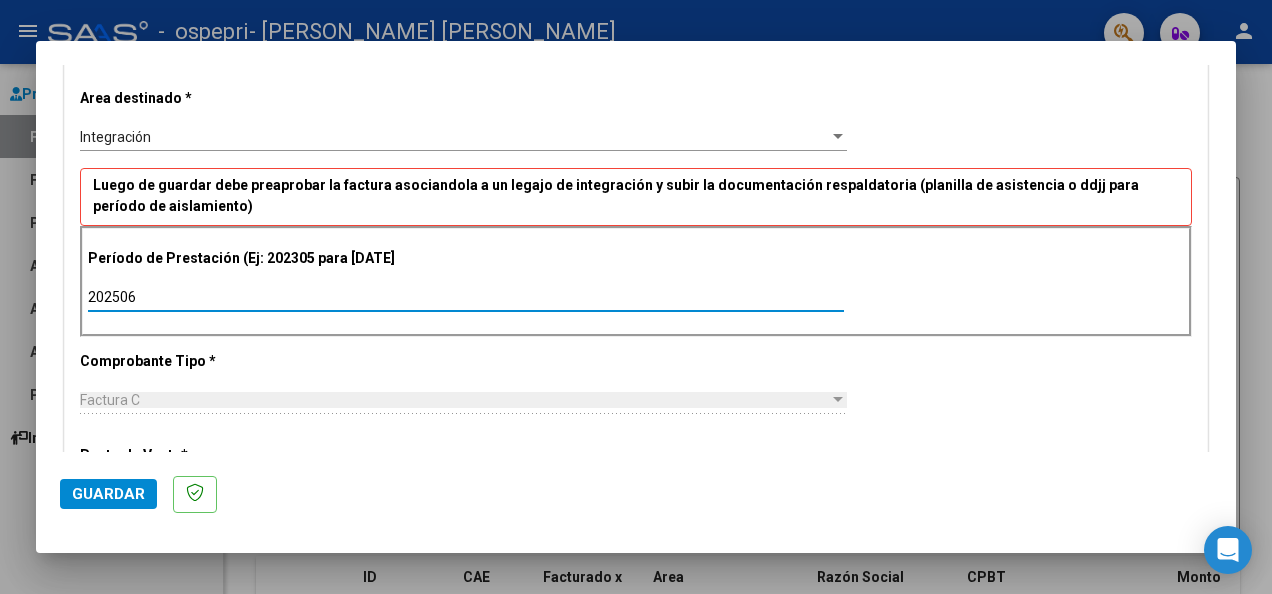 type on "202506" 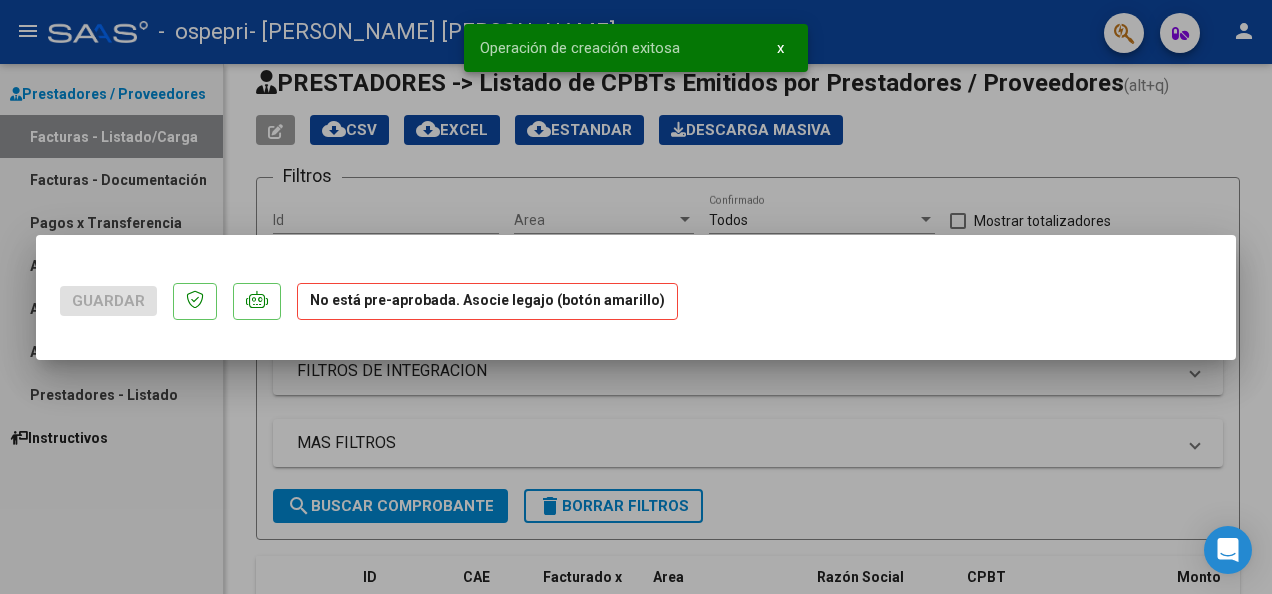 scroll, scrollTop: 0, scrollLeft: 0, axis: both 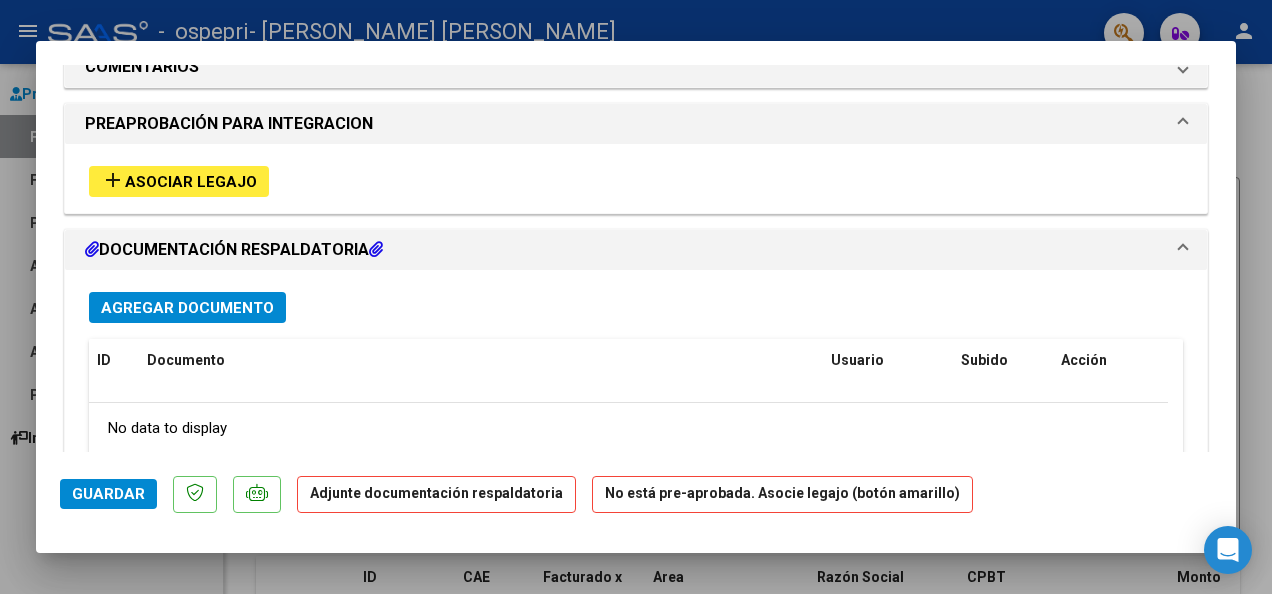 click on "Agregar Documento" at bounding box center (187, 308) 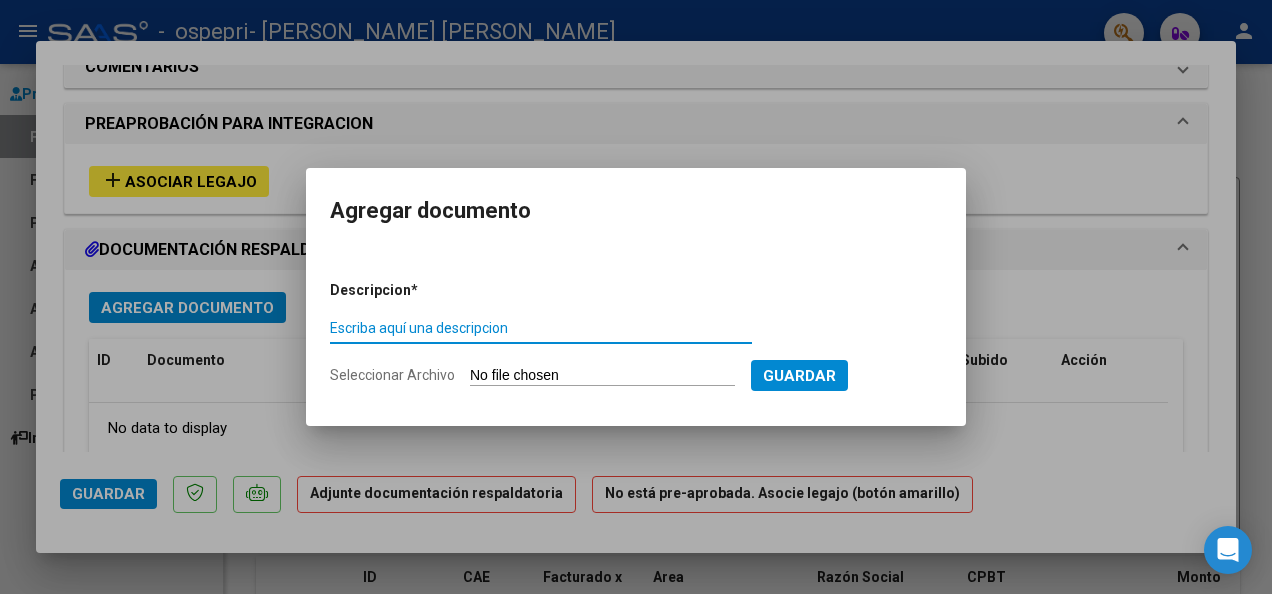 click on "Escriba aquí una descripcion" at bounding box center [541, 328] 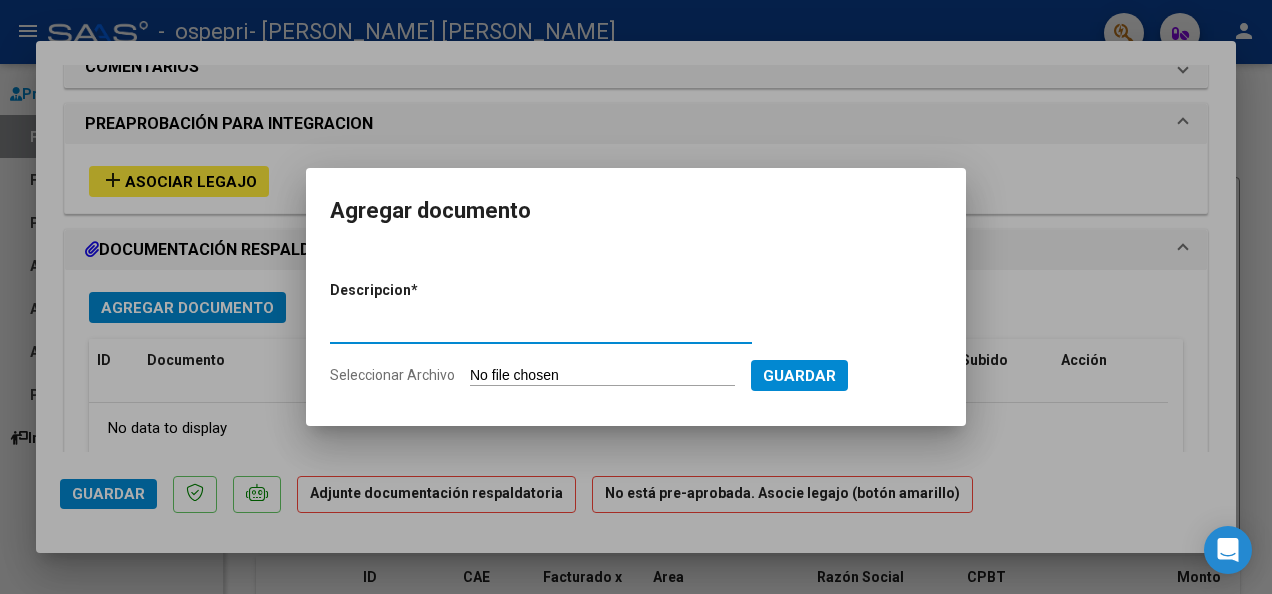 type on "asistencia" 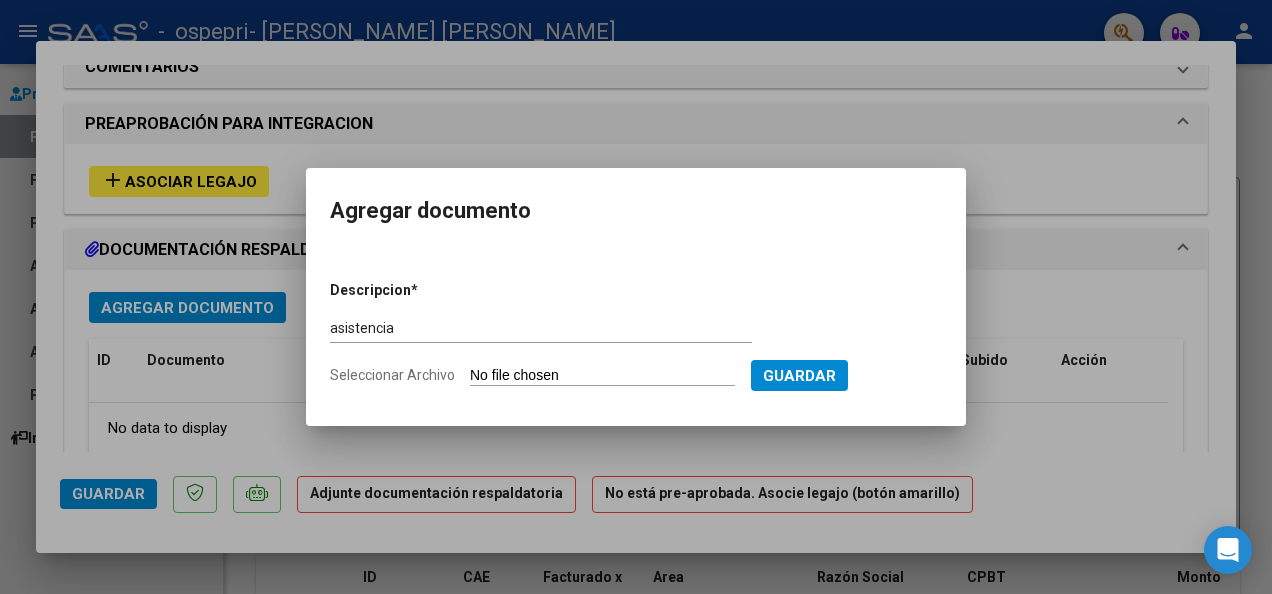click on "Seleccionar Archivo" at bounding box center [602, 376] 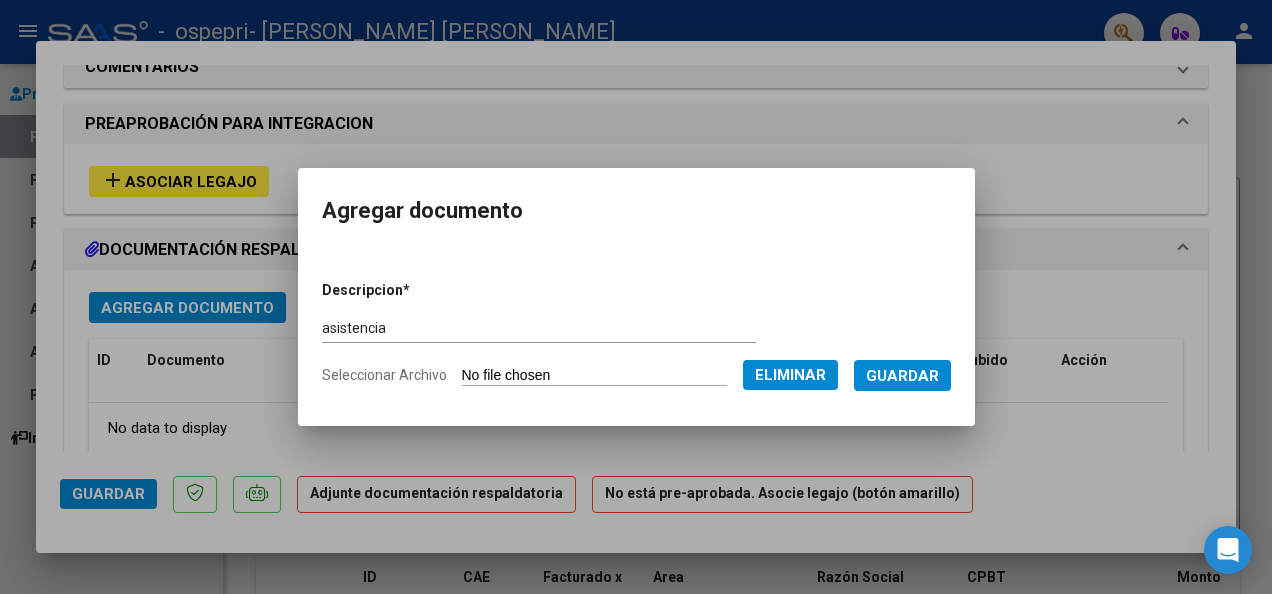 click on "Guardar" at bounding box center (902, 376) 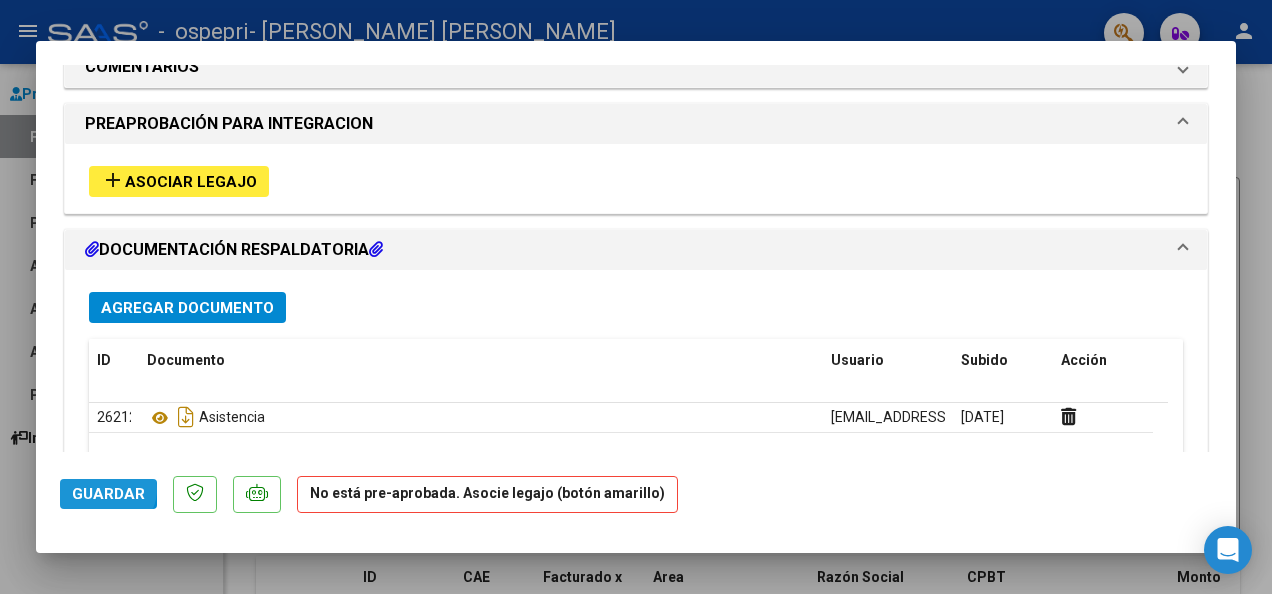 click on "Guardar" 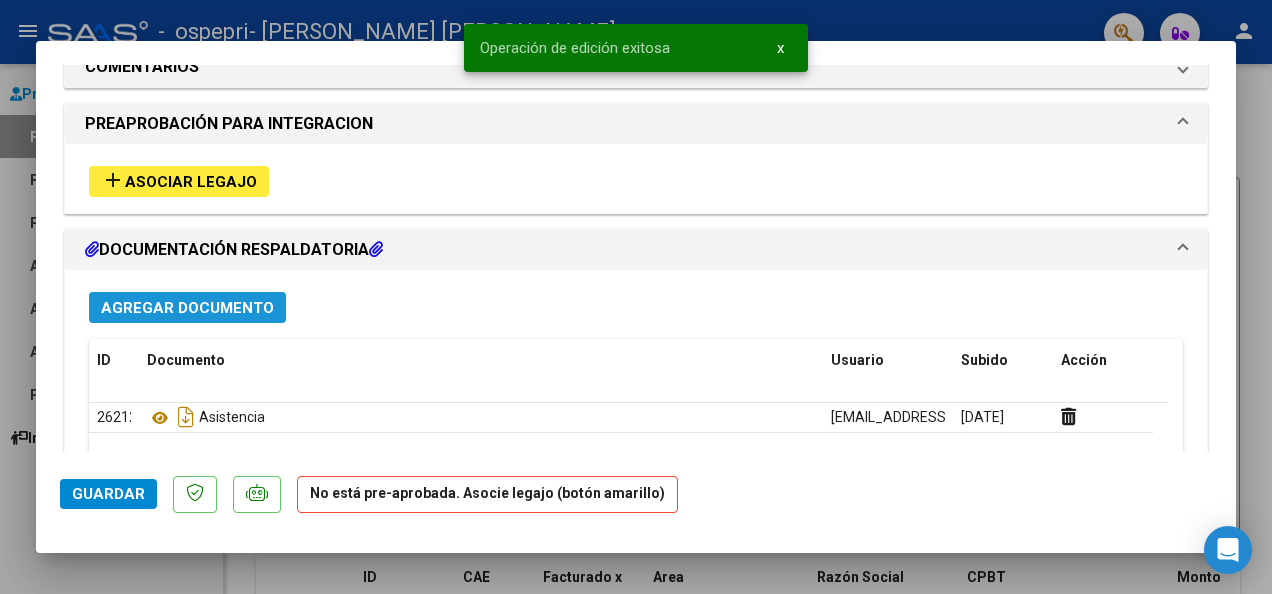 click on "Agregar Documento" at bounding box center [187, 308] 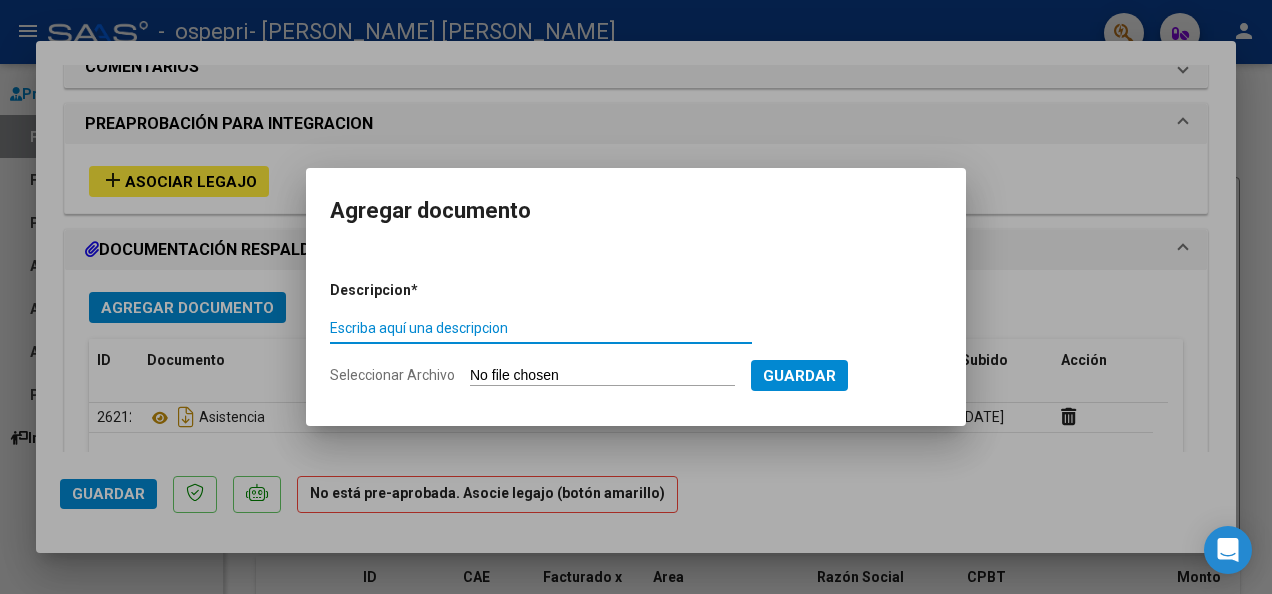 click on "Escriba aquí una descripcion" at bounding box center (541, 328) 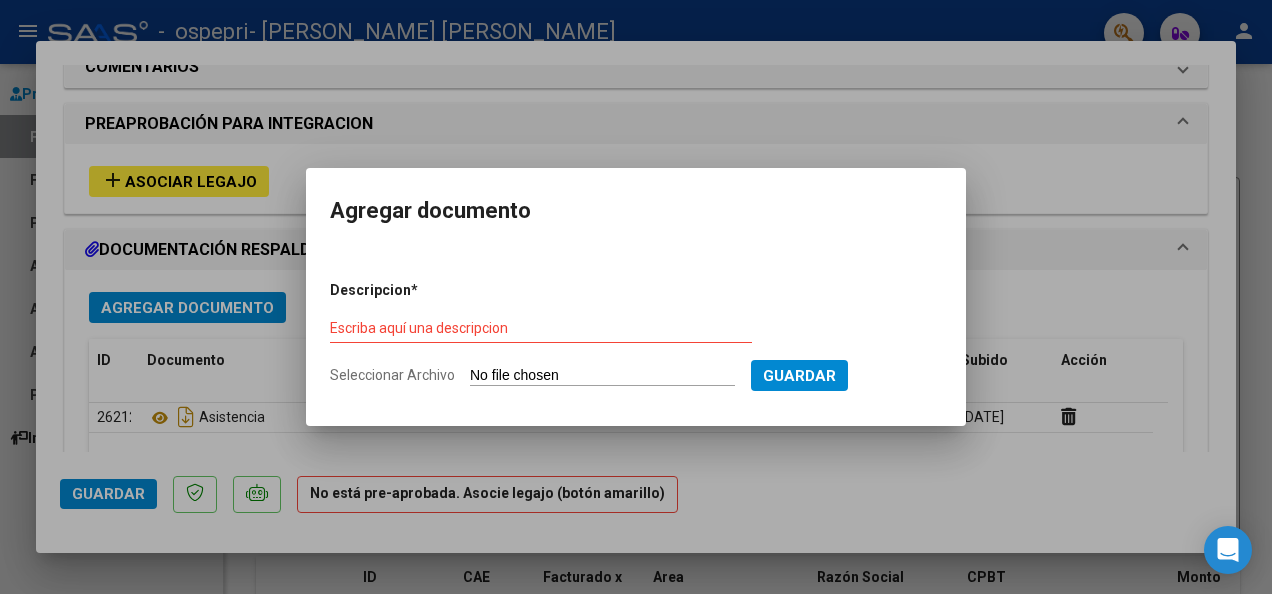 click on "Seleccionar Archivo" at bounding box center [602, 376] 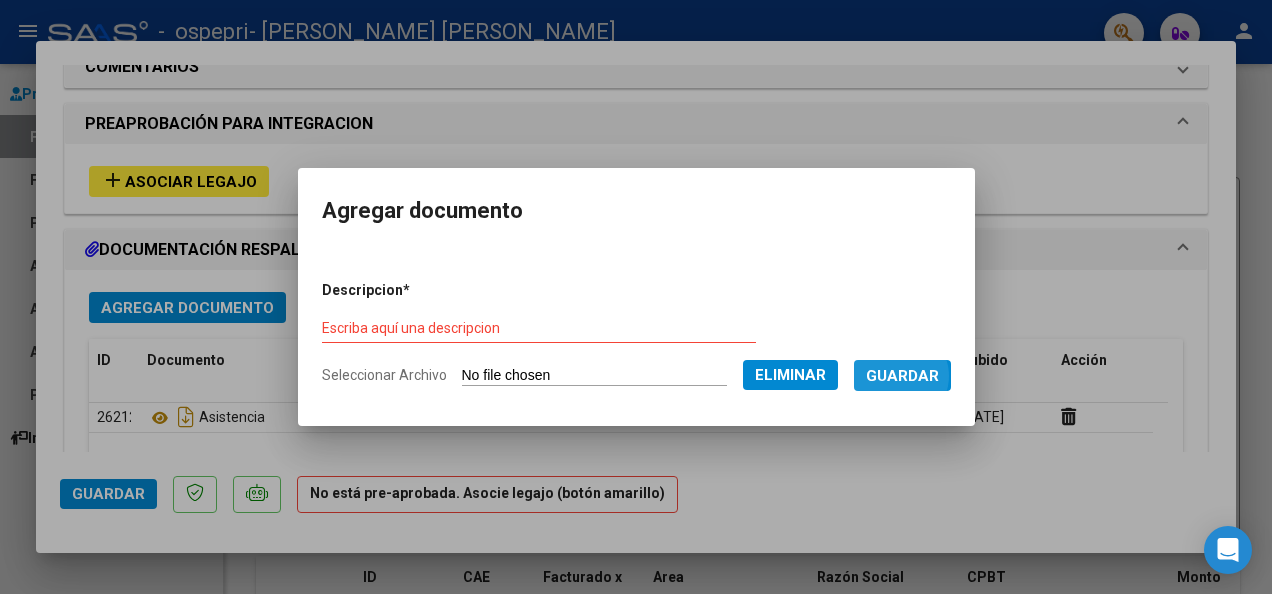 click on "Guardar" at bounding box center [902, 376] 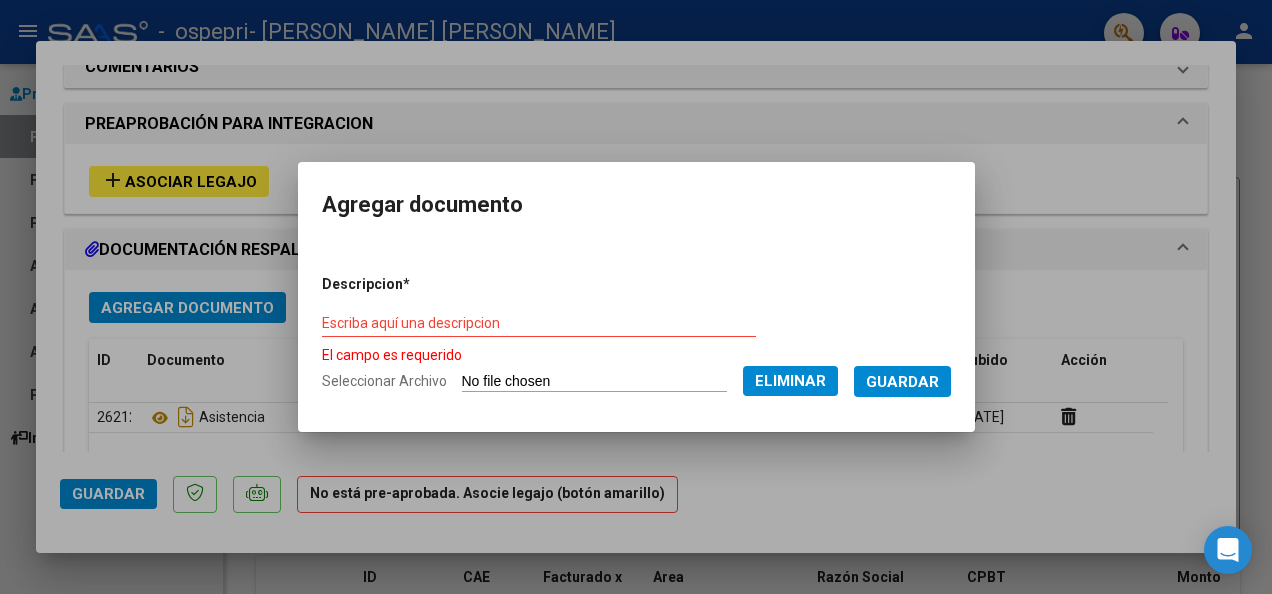 click on "Guardar" at bounding box center (902, 382) 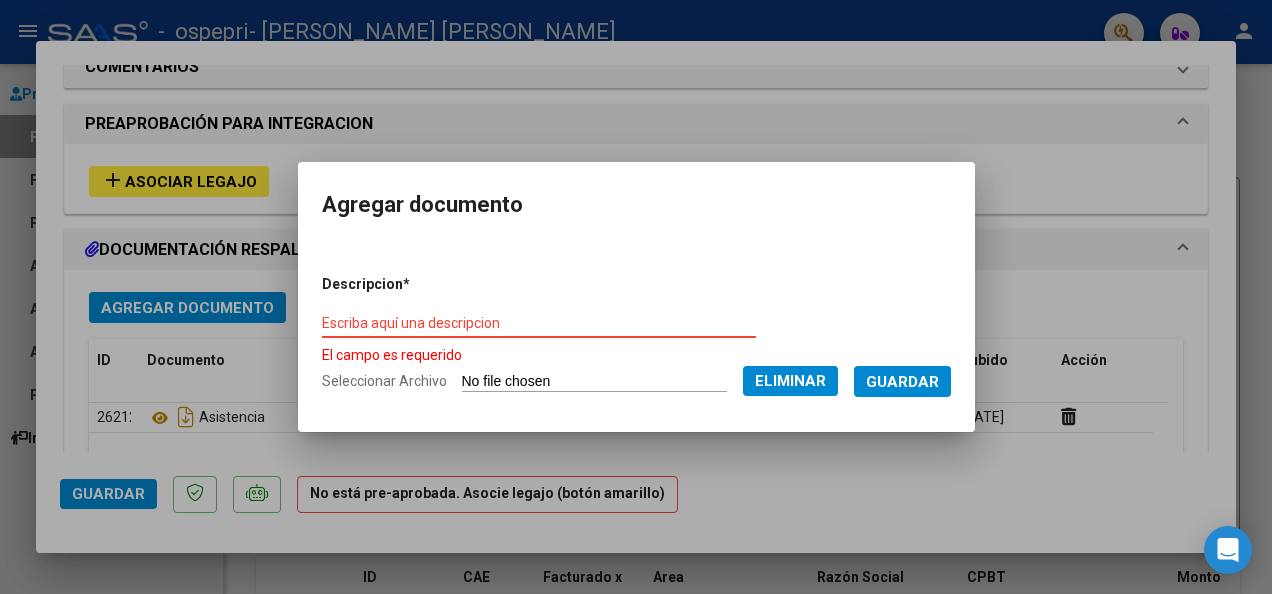 click on "Escriba aquí una descripcion" at bounding box center [539, 323] 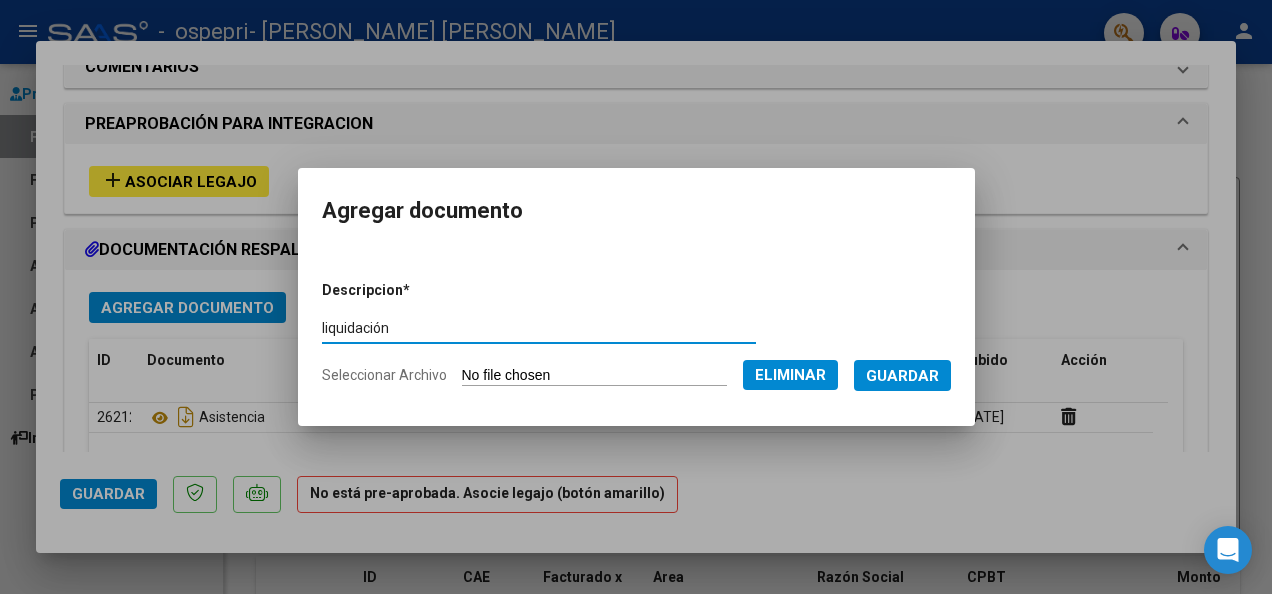 type on "liquidación" 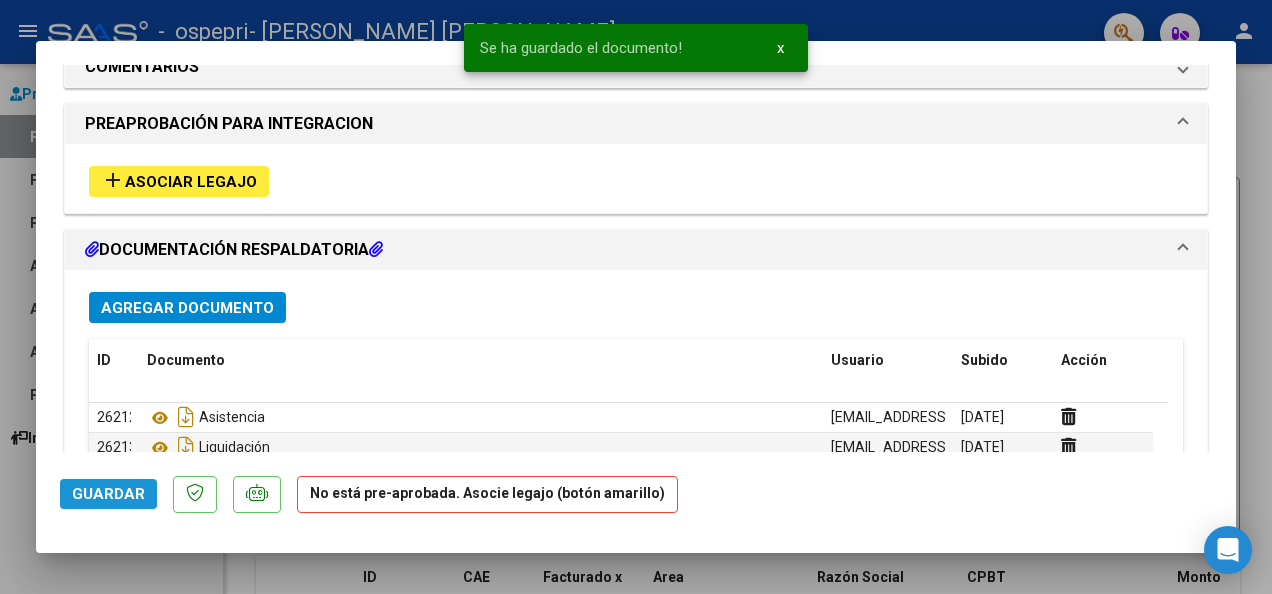 click on "Guardar" 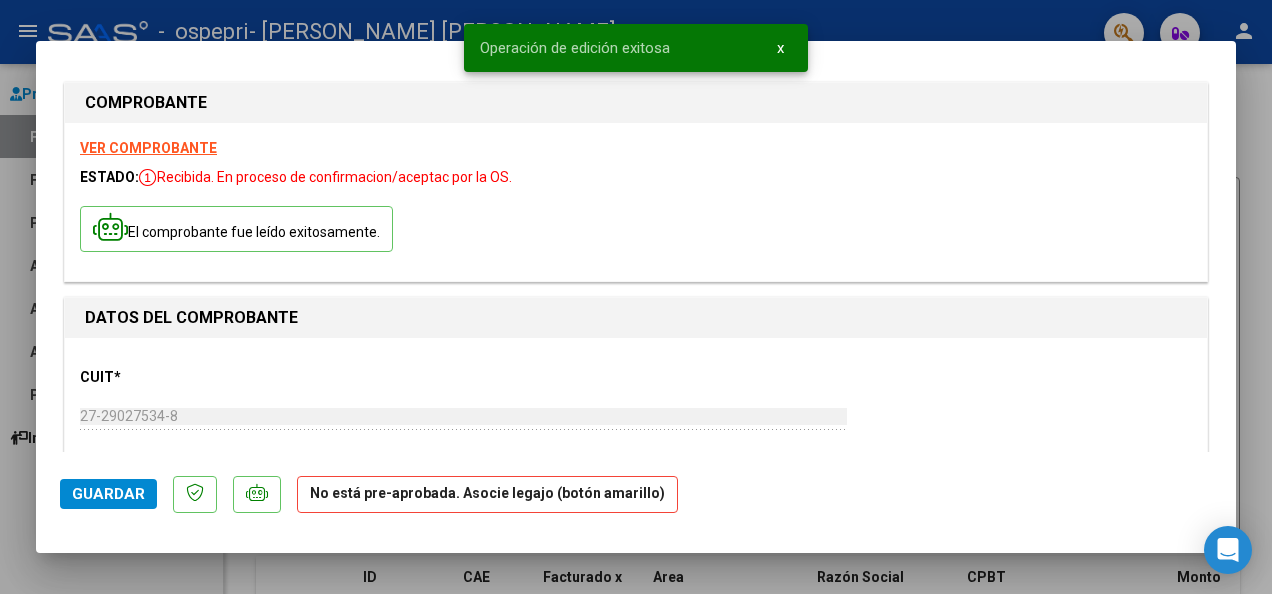 scroll, scrollTop: 0, scrollLeft: 0, axis: both 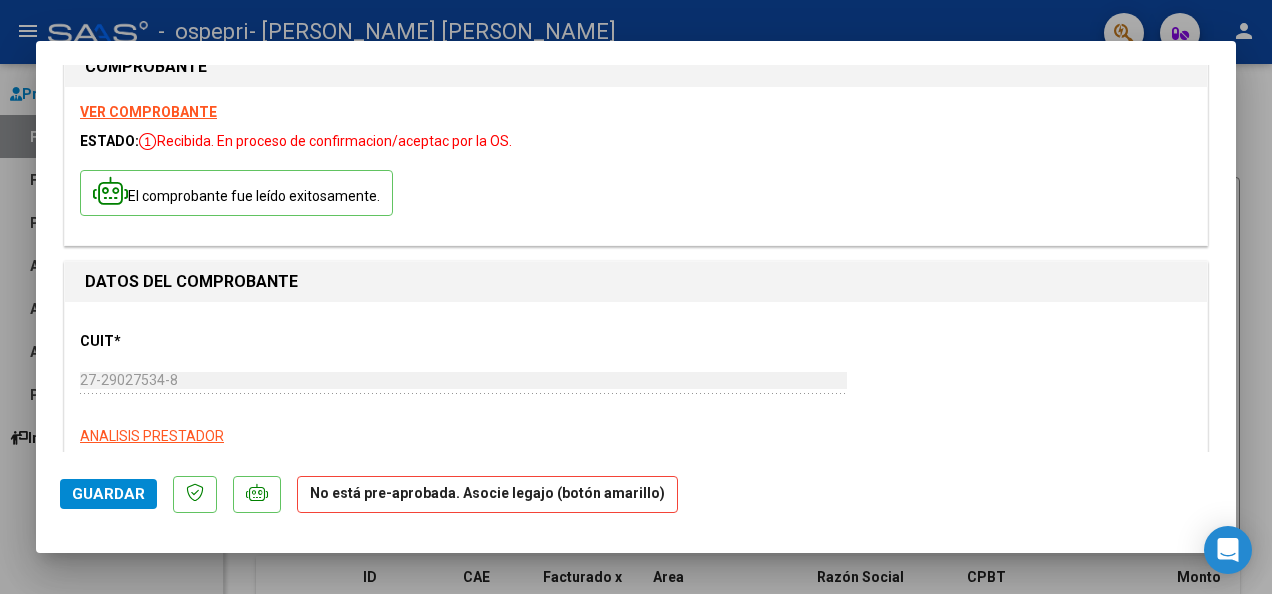 click at bounding box center [636, 297] 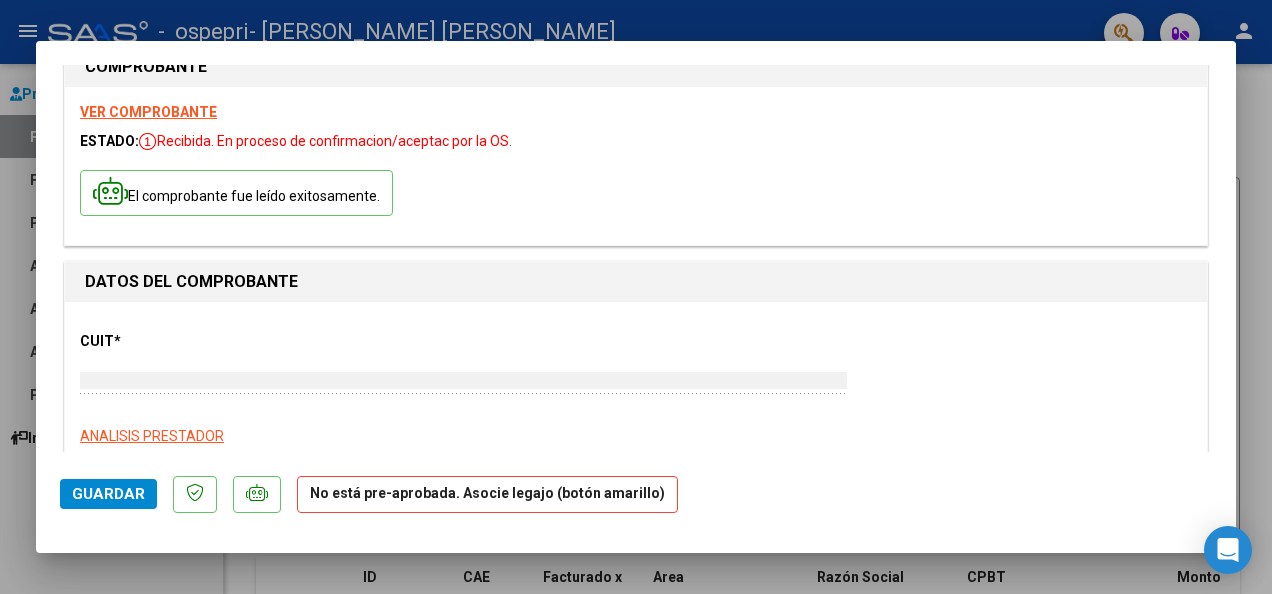 scroll, scrollTop: 20, scrollLeft: 0, axis: vertical 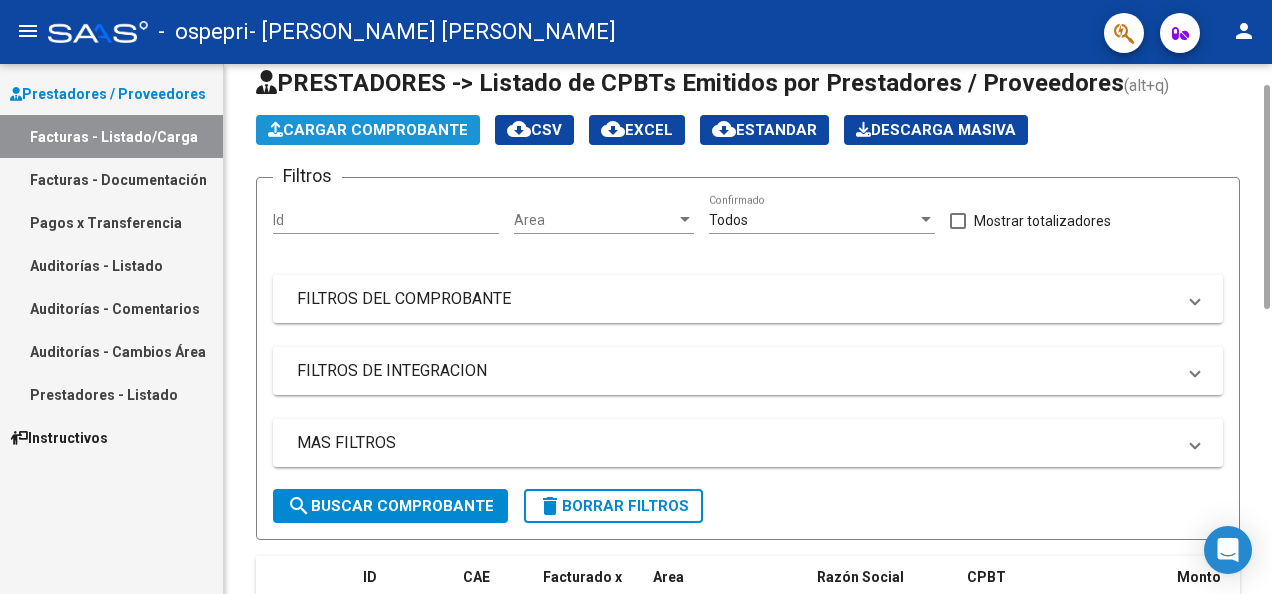 click on "Cargar Comprobante" 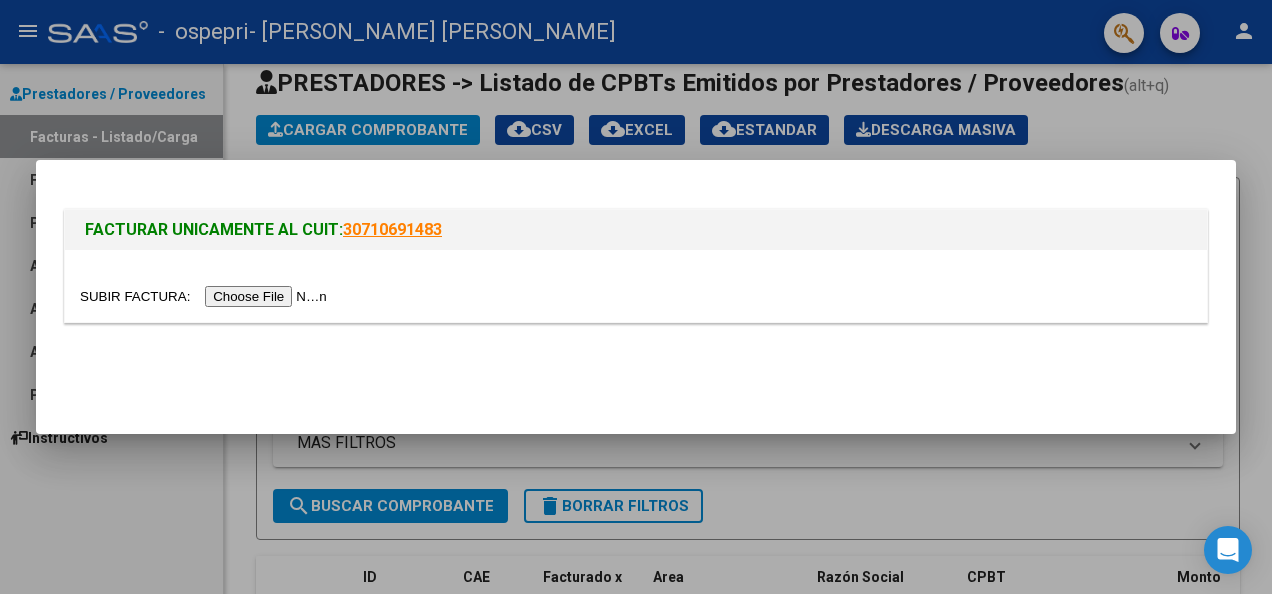 click at bounding box center [206, 296] 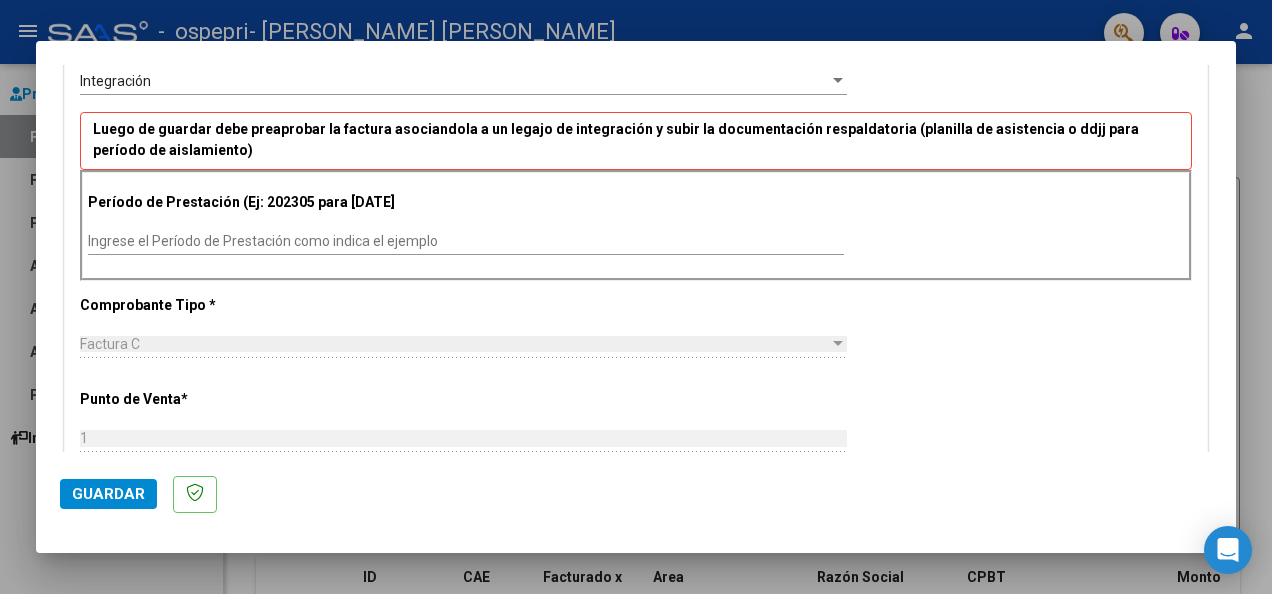 scroll, scrollTop: 456, scrollLeft: 0, axis: vertical 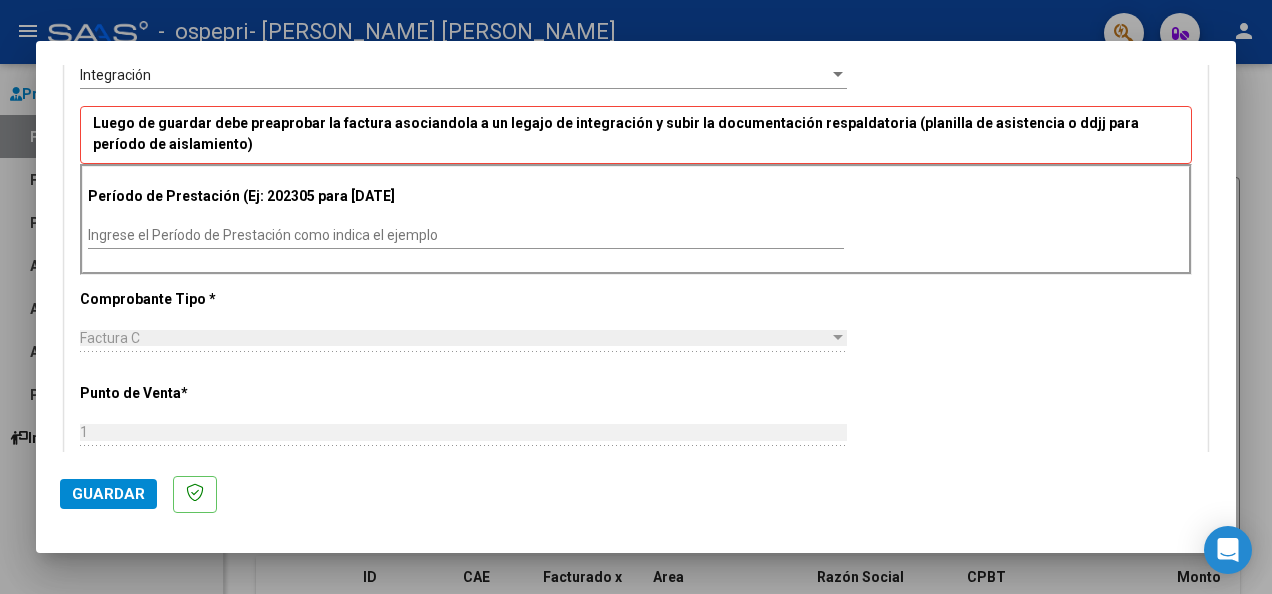 click on "Ingrese el Período de Prestación como indica el ejemplo" at bounding box center (466, 235) 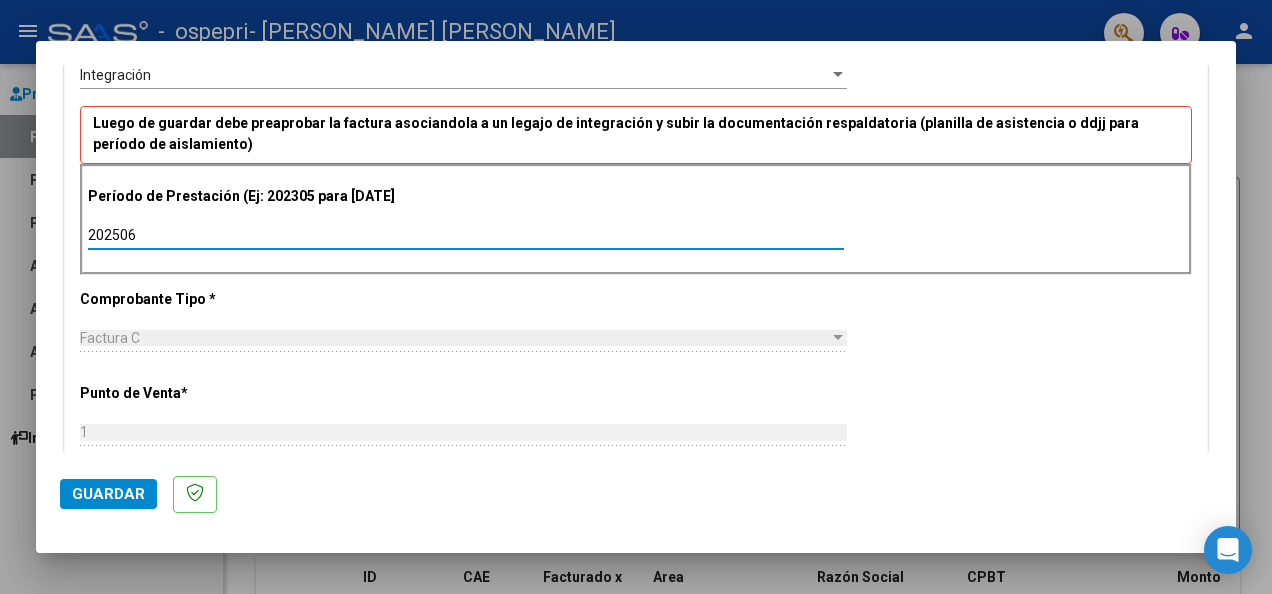 type on "202506" 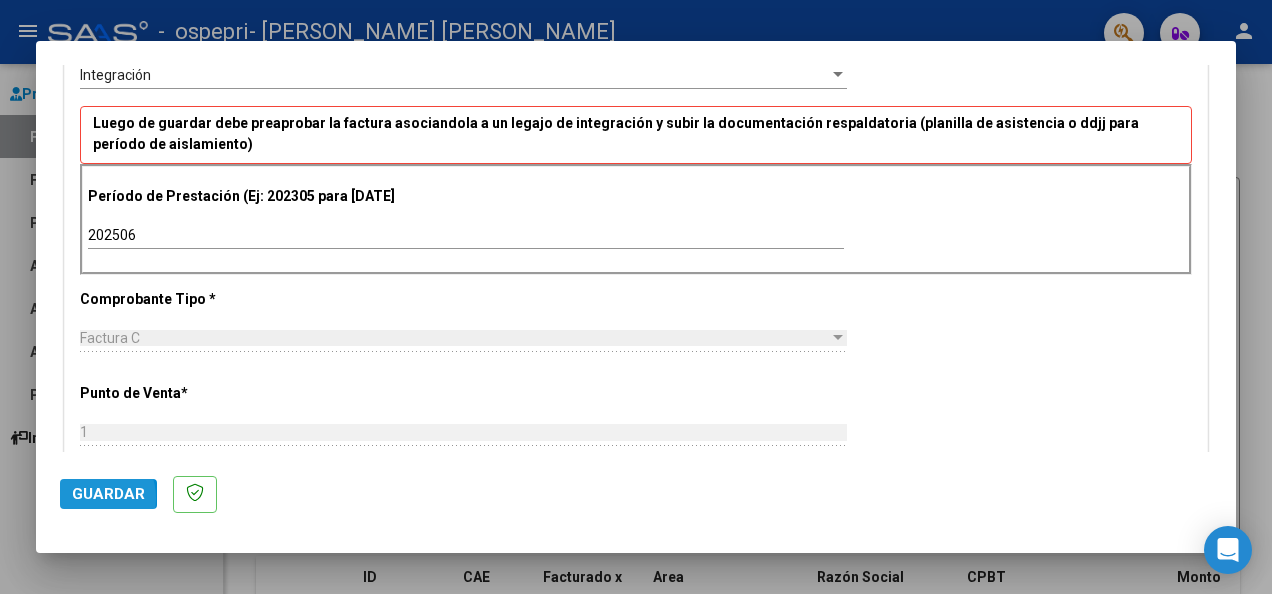 click on "Guardar" 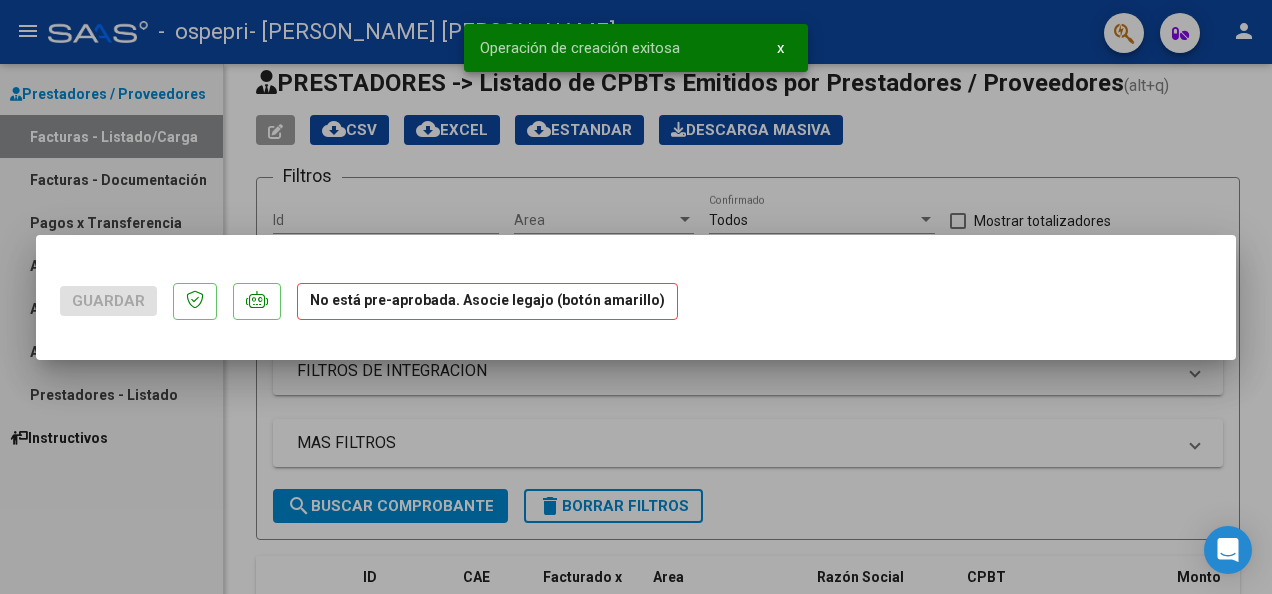 scroll, scrollTop: 0, scrollLeft: 0, axis: both 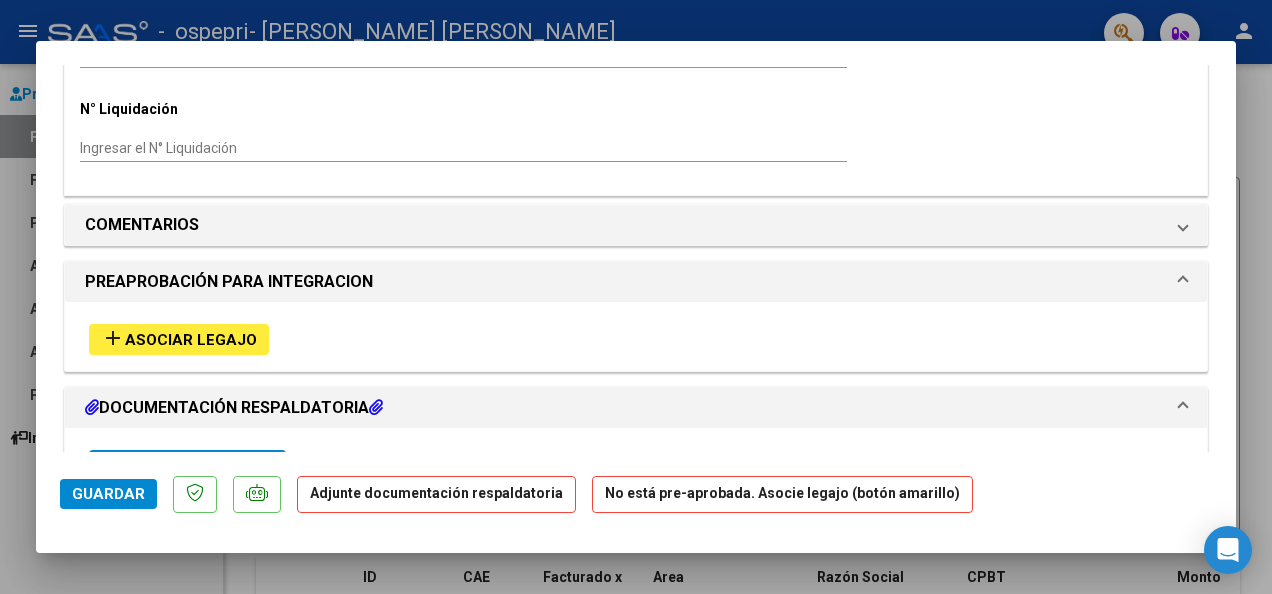 click on "DOCUMENTACIÓN RESPALDATORIA" at bounding box center [234, 408] 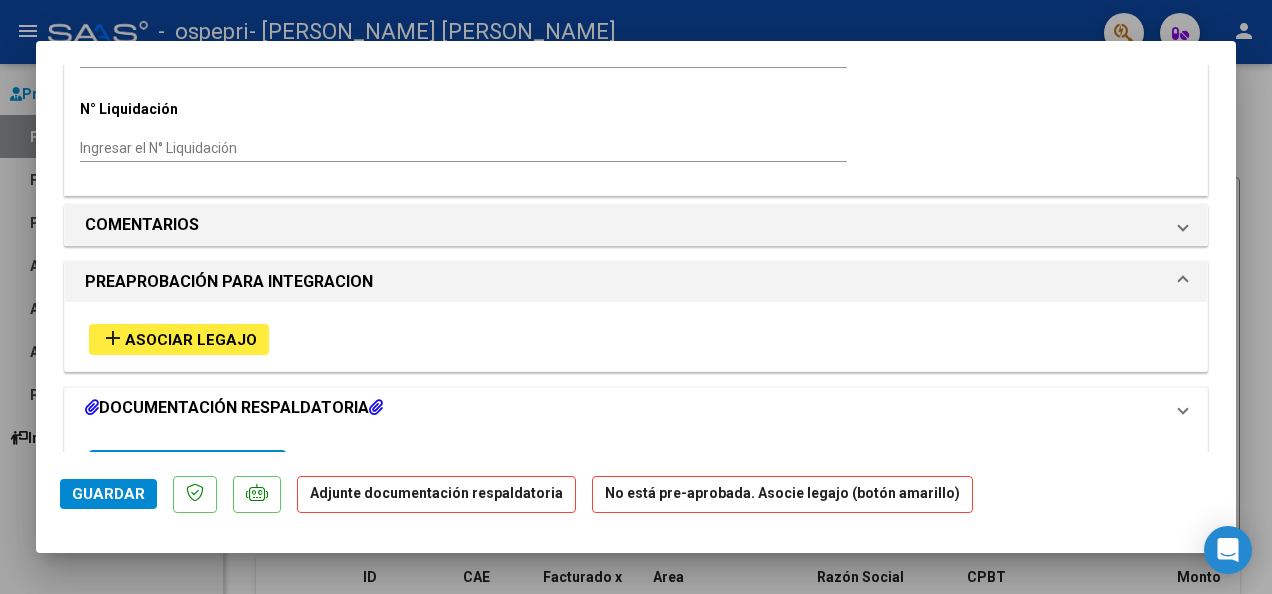 scroll, scrollTop: 1432, scrollLeft: 0, axis: vertical 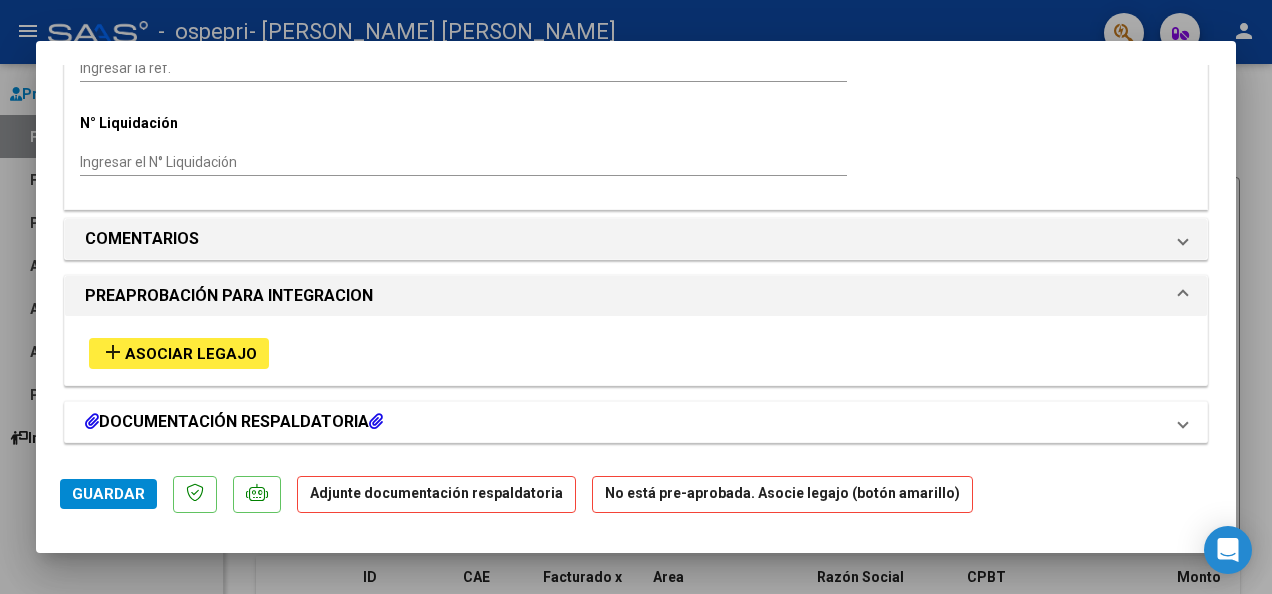 click on "DOCUMENTACIÓN RESPALDATORIA" at bounding box center (234, 422) 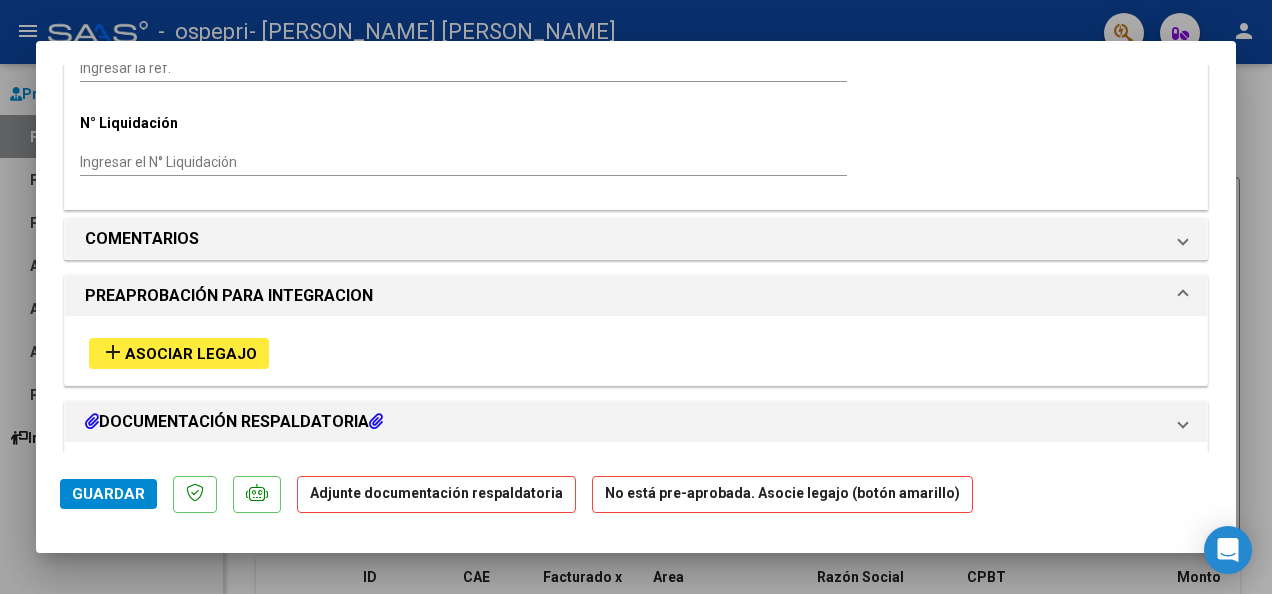 scroll, scrollTop: 1446, scrollLeft: 0, axis: vertical 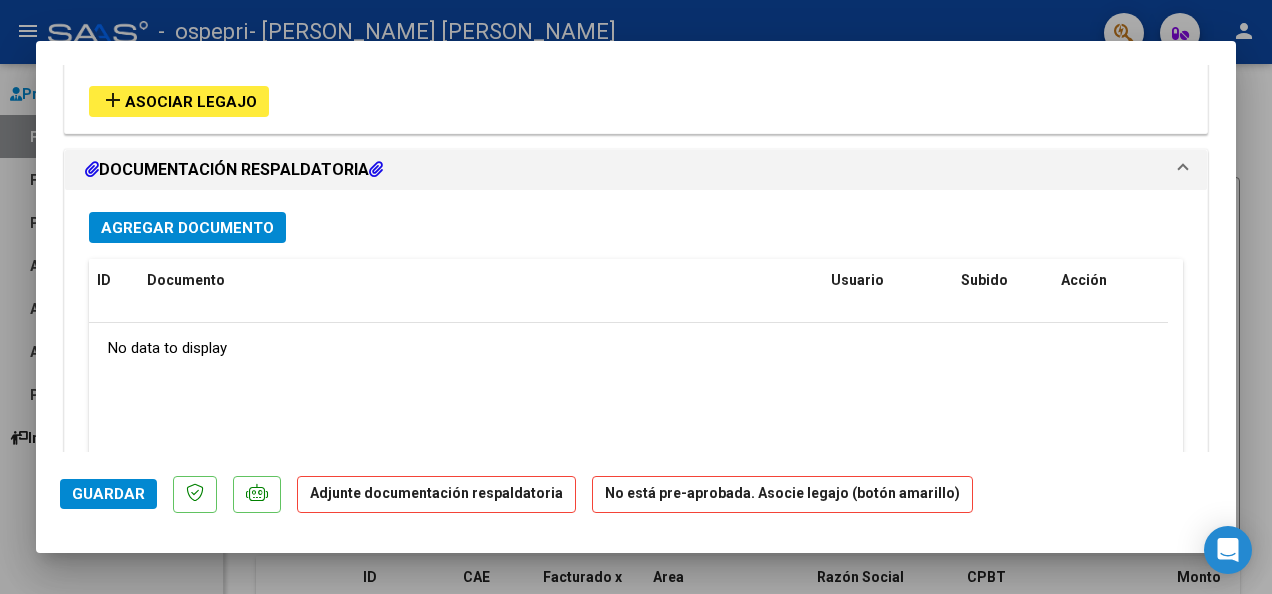 click on "Agregar Documento" at bounding box center (187, 227) 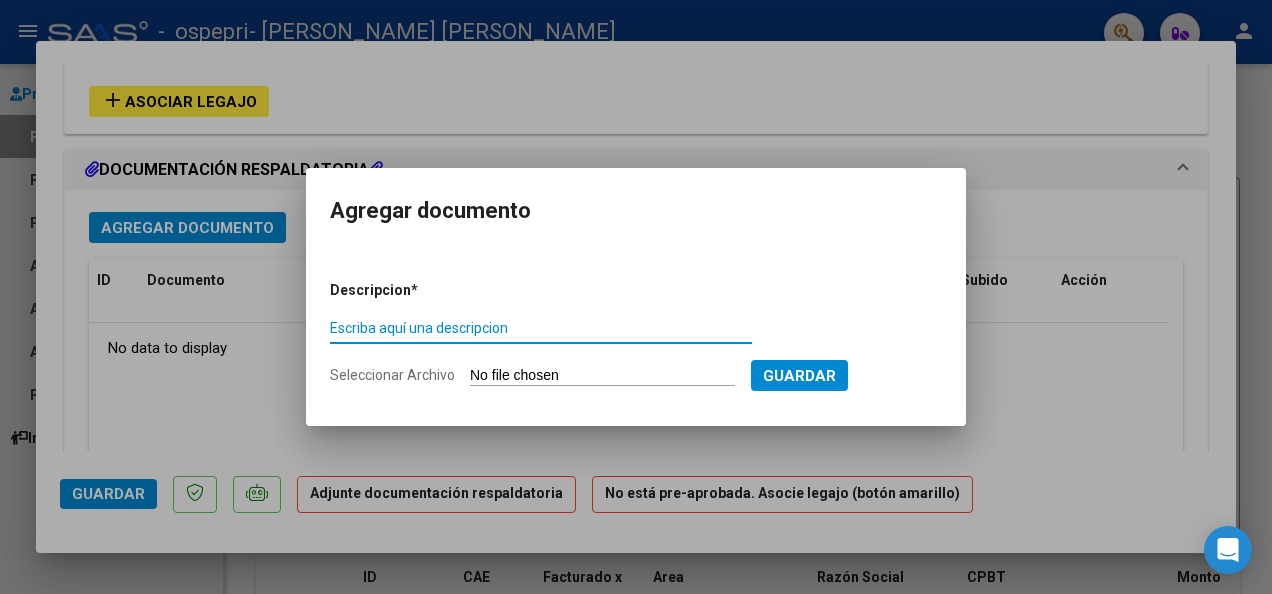 click on "Escriba aquí una descripcion" at bounding box center [541, 328] 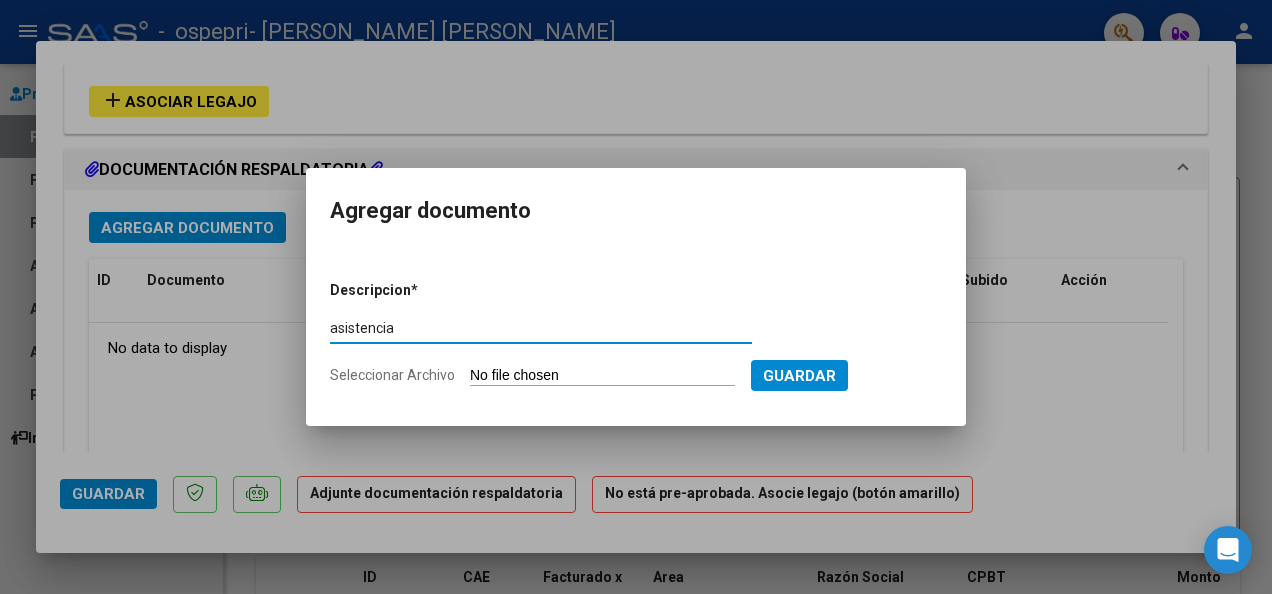 type on "asistencia" 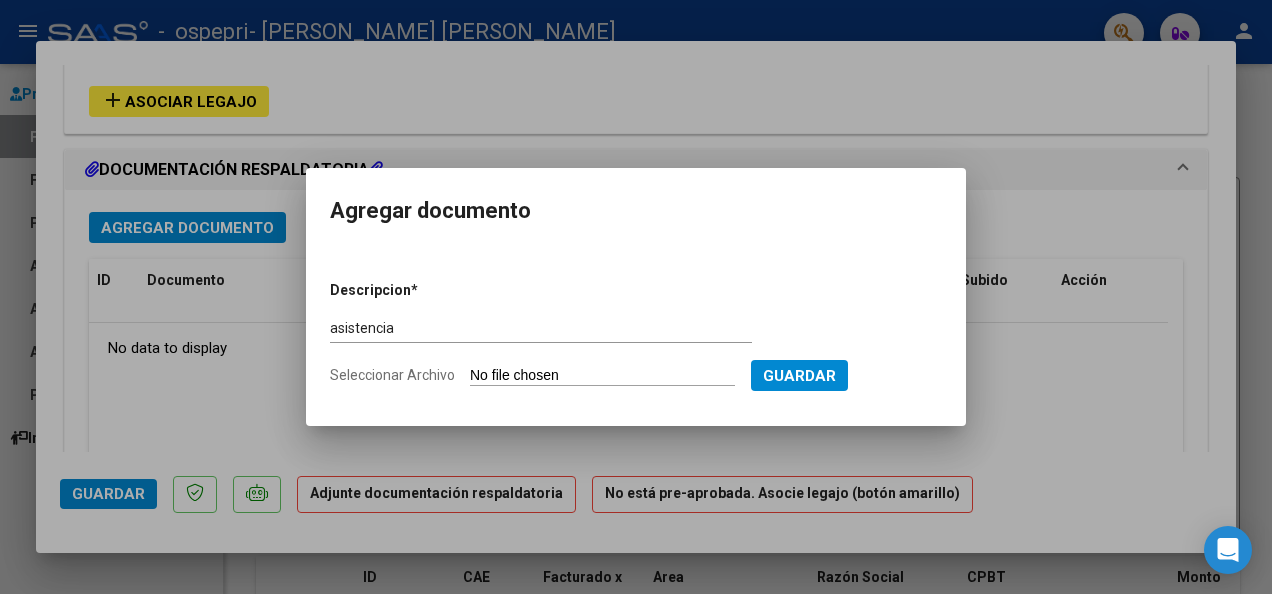 click on "Seleccionar Archivo" at bounding box center [602, 376] 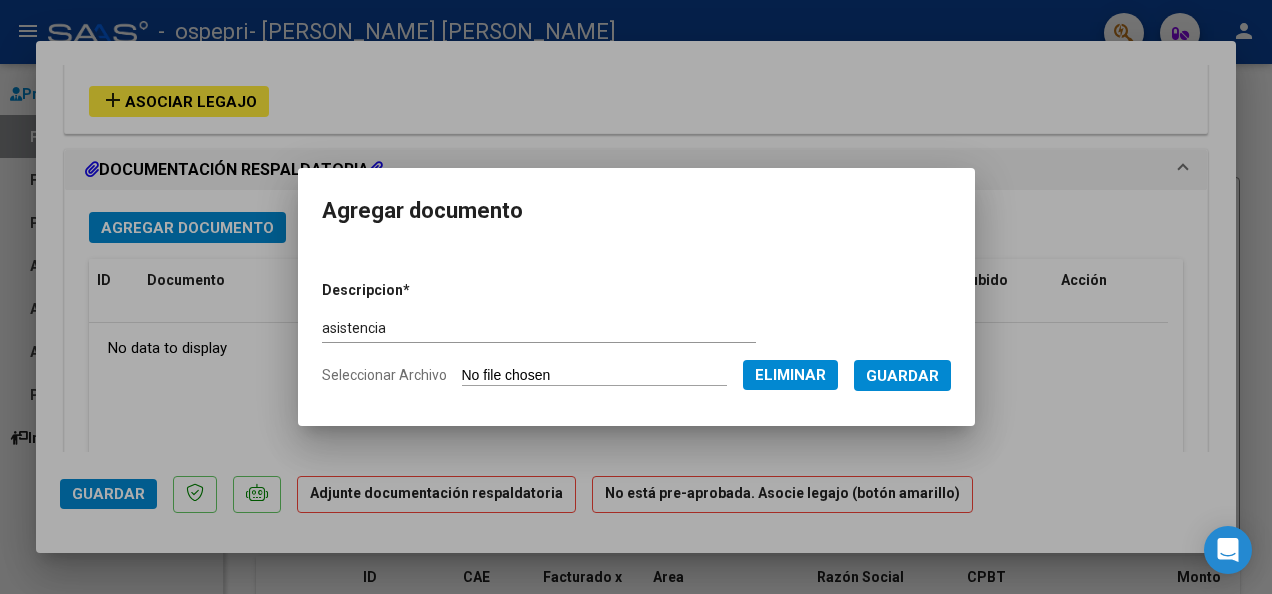 click on "Guardar" at bounding box center [902, 376] 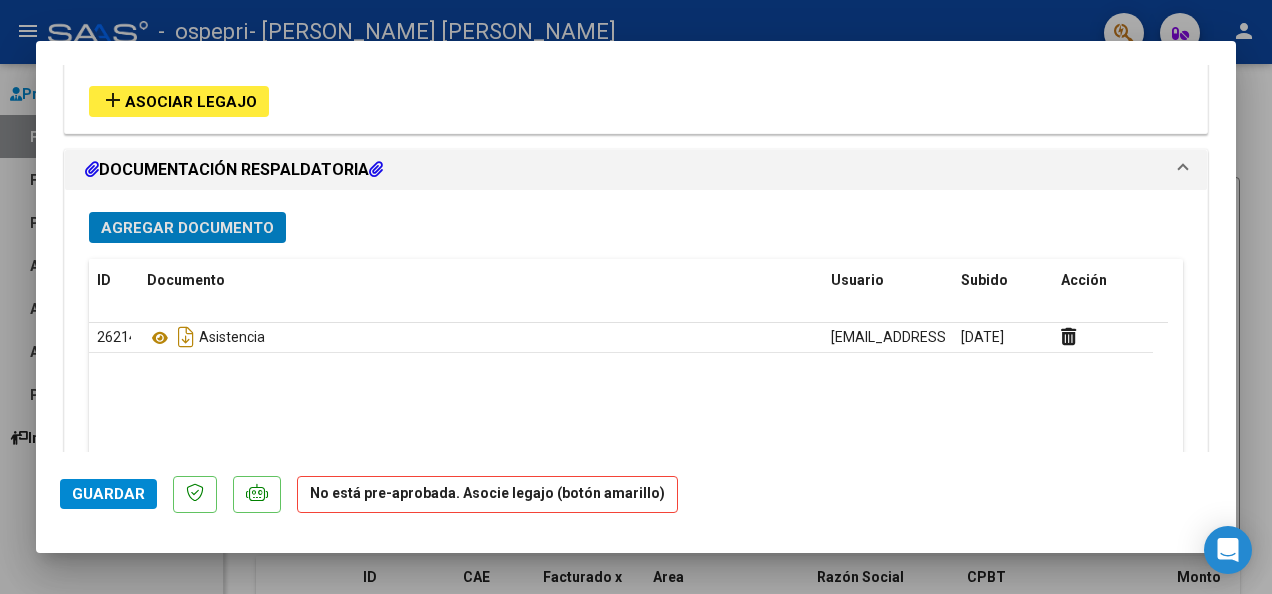 click on "Guardar" 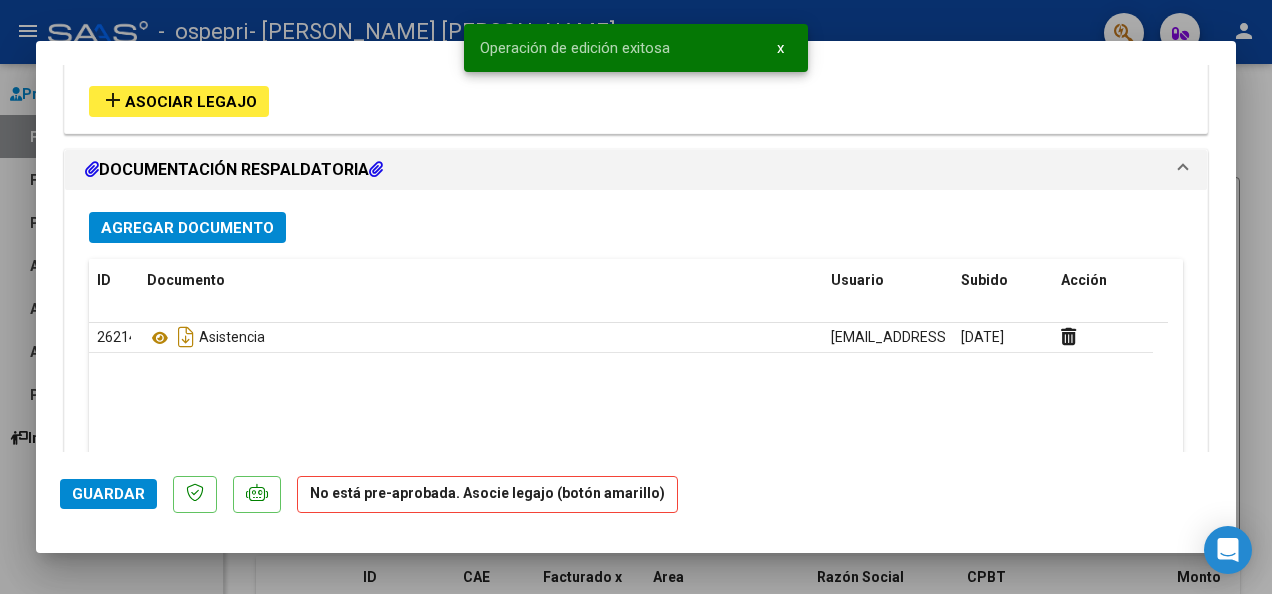 click at bounding box center [636, 297] 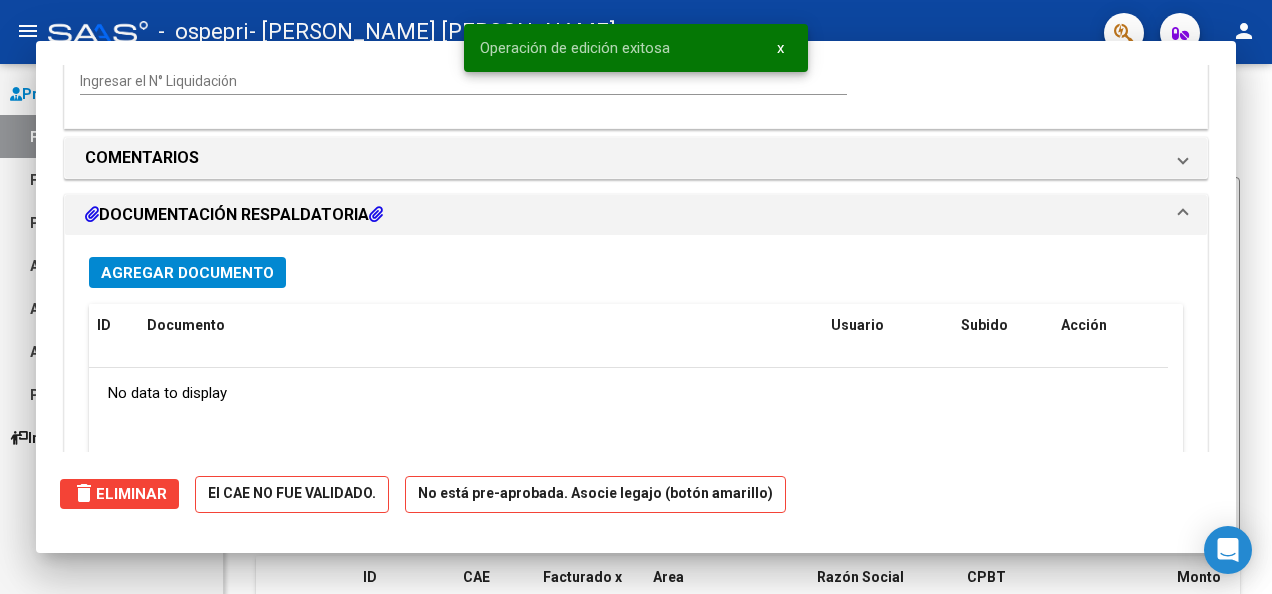 scroll, scrollTop: 0, scrollLeft: 0, axis: both 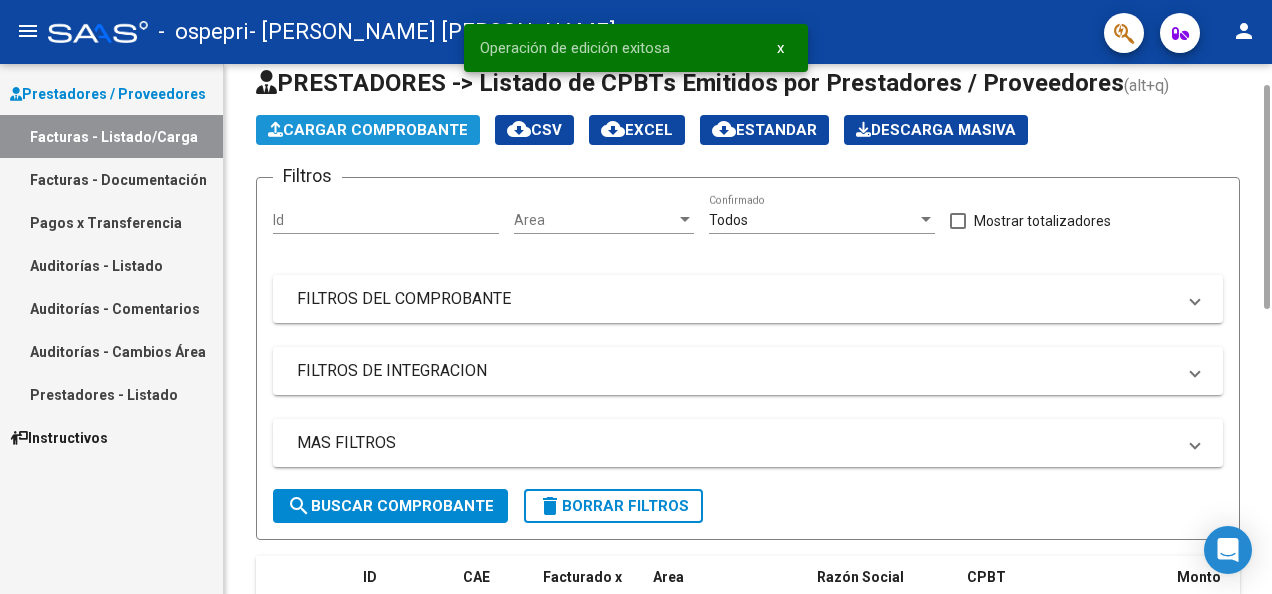 click on "Cargar Comprobante" 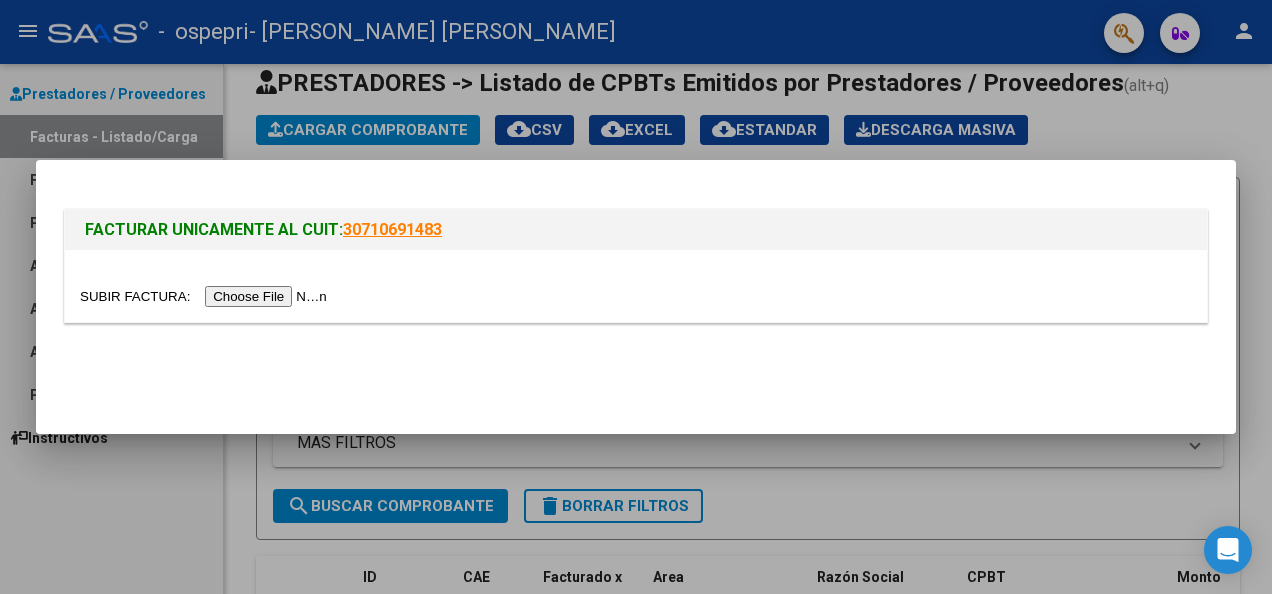 click at bounding box center [206, 296] 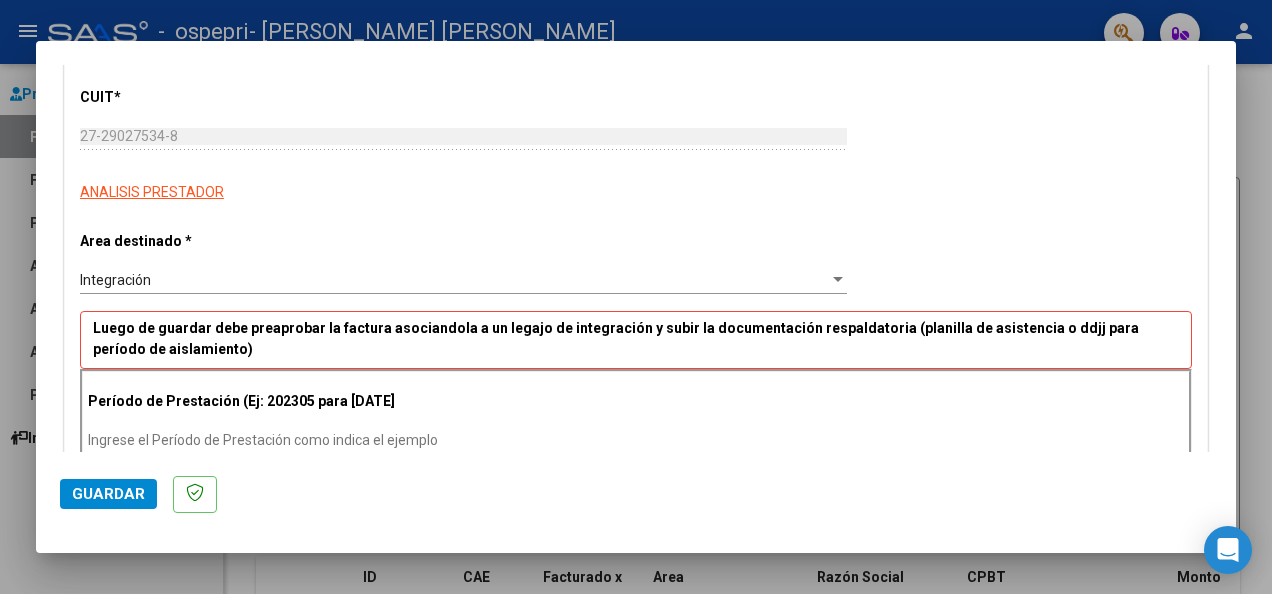 scroll, scrollTop: 215, scrollLeft: 0, axis: vertical 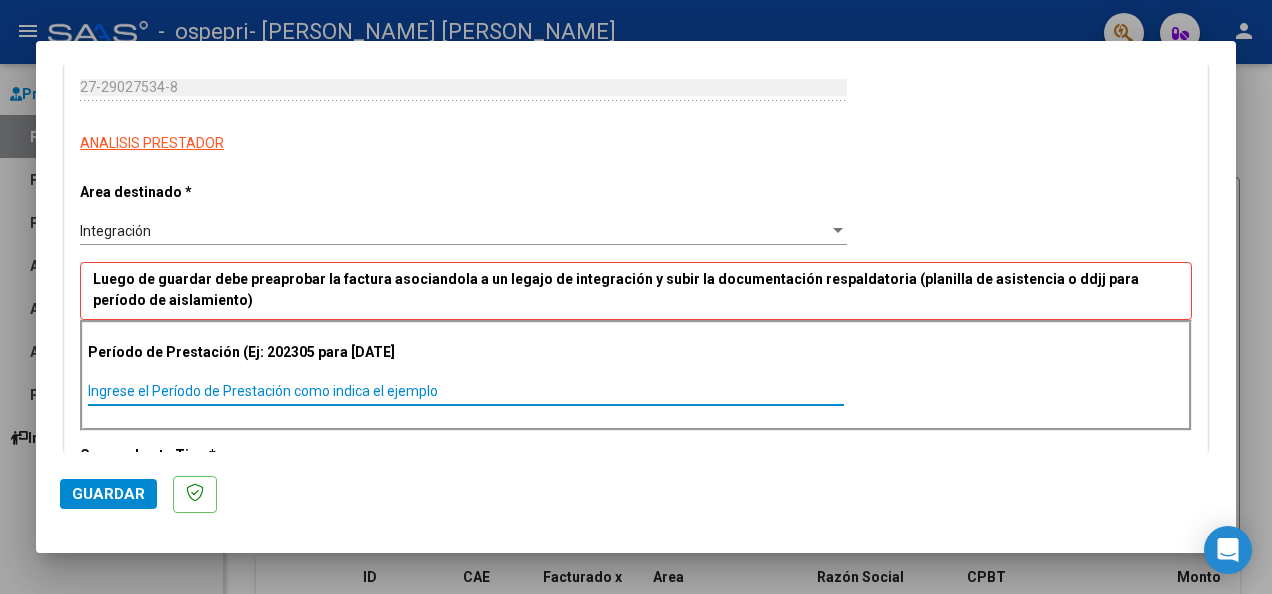 click on "Ingrese el Período de Prestación como indica el ejemplo" at bounding box center [466, 391] 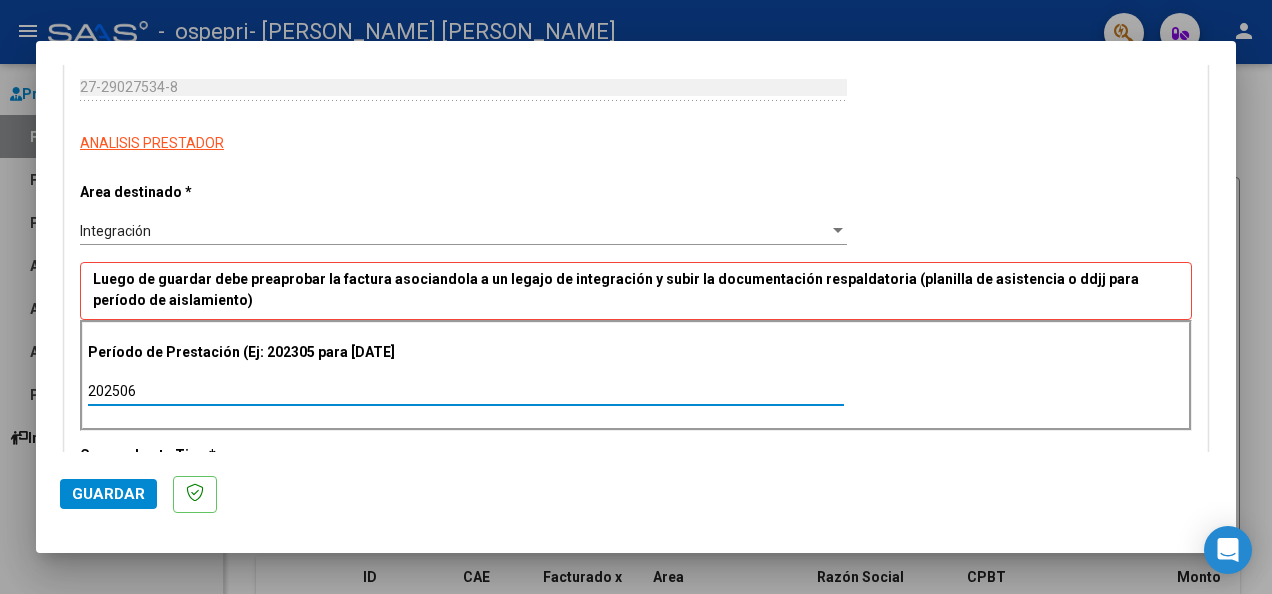 type on "202506" 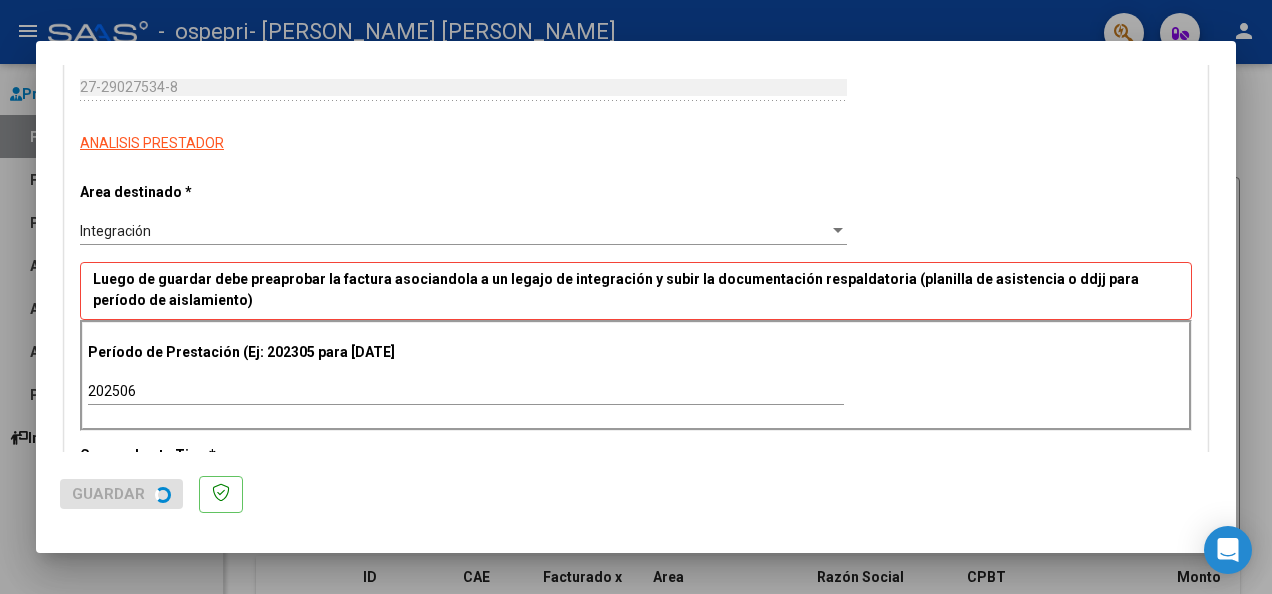 scroll, scrollTop: 0, scrollLeft: 0, axis: both 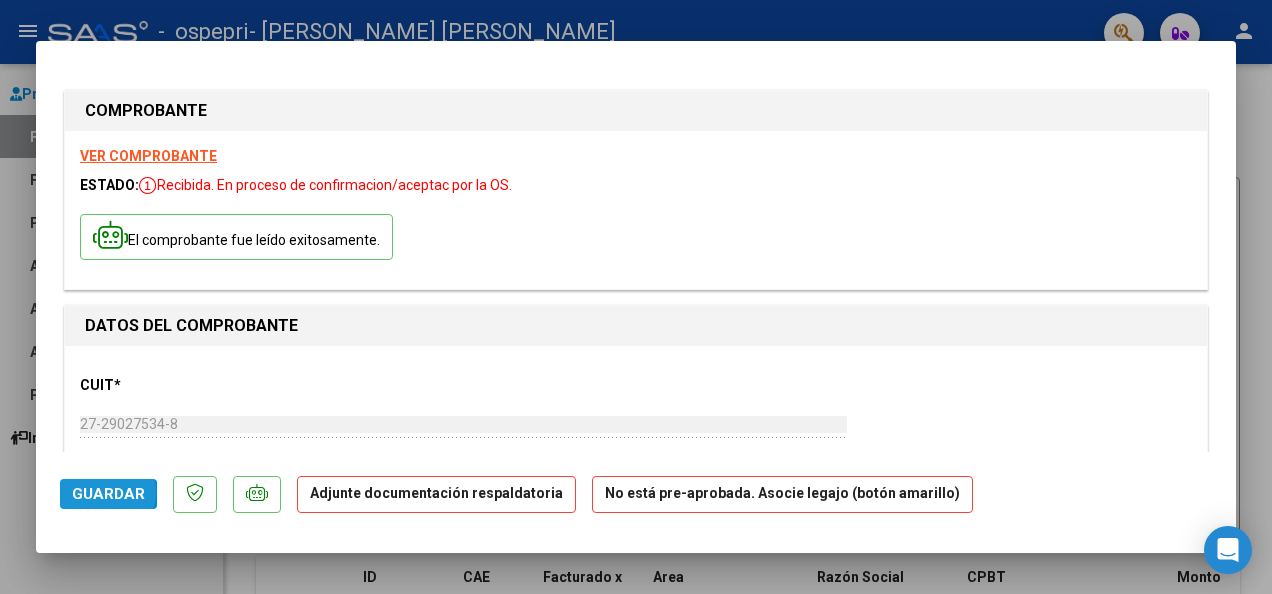 click on "Guardar" 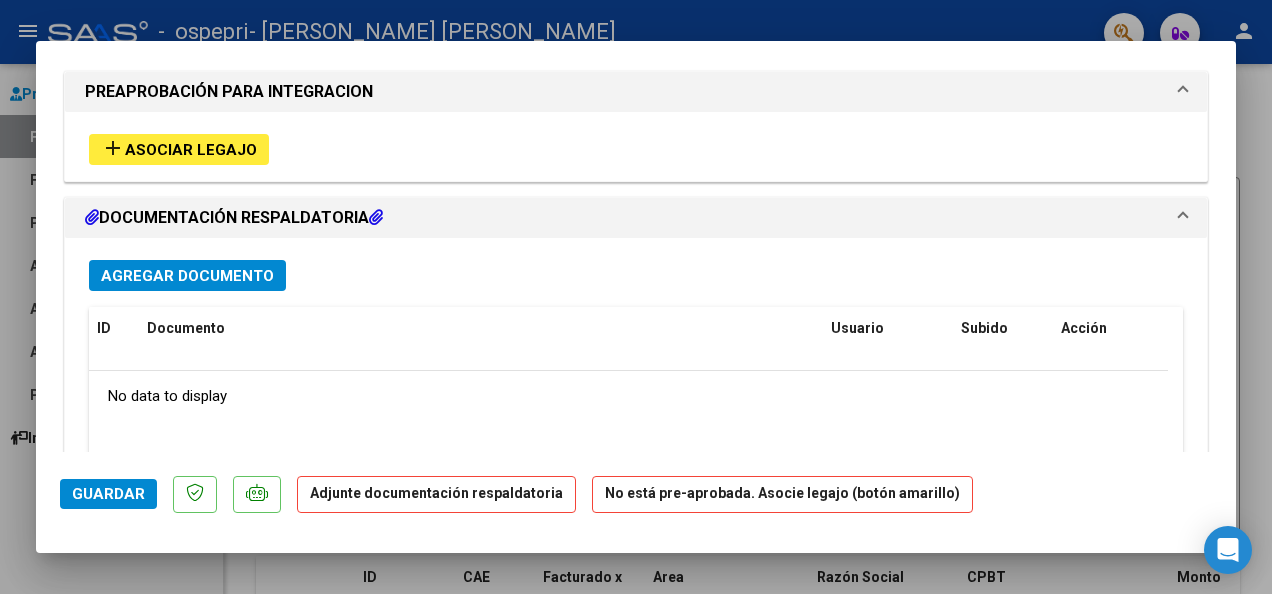 scroll, scrollTop: 1604, scrollLeft: 0, axis: vertical 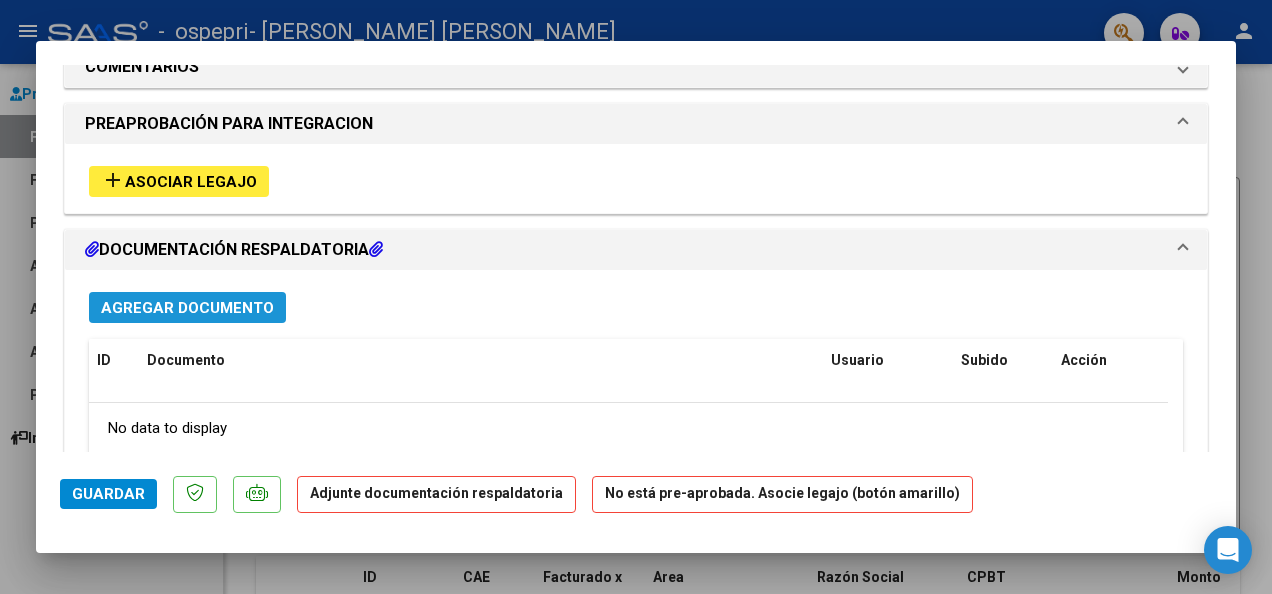 click on "Agregar Documento" at bounding box center [187, 308] 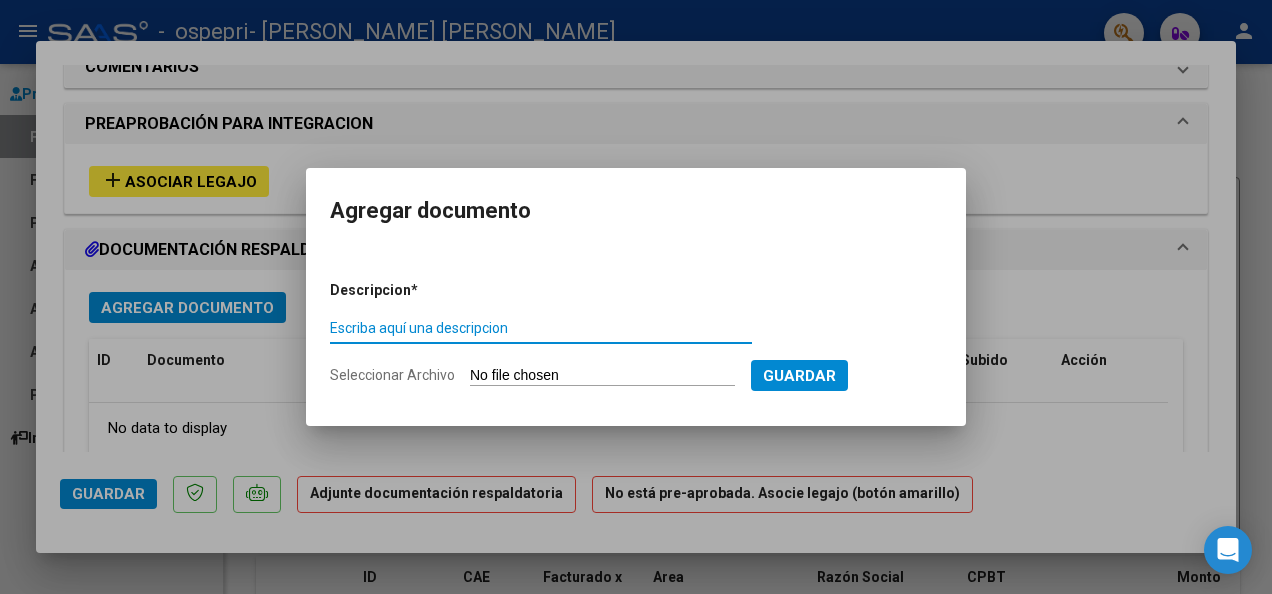 click on "Escriba aquí una descripcion" at bounding box center [541, 328] 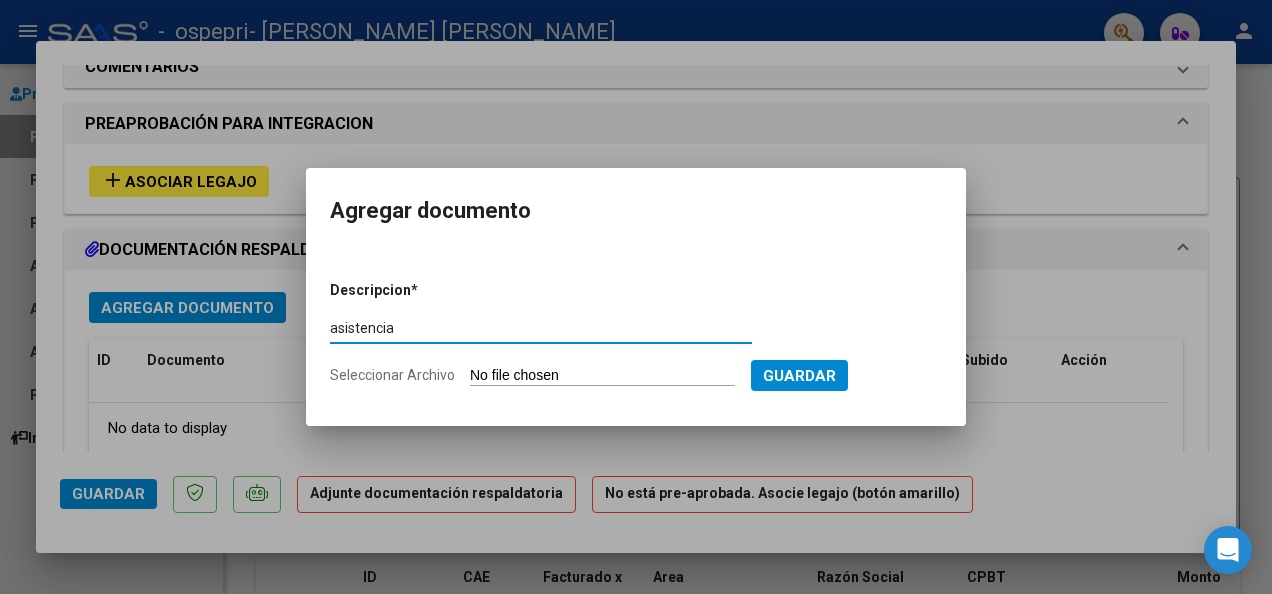 type on "asistencia" 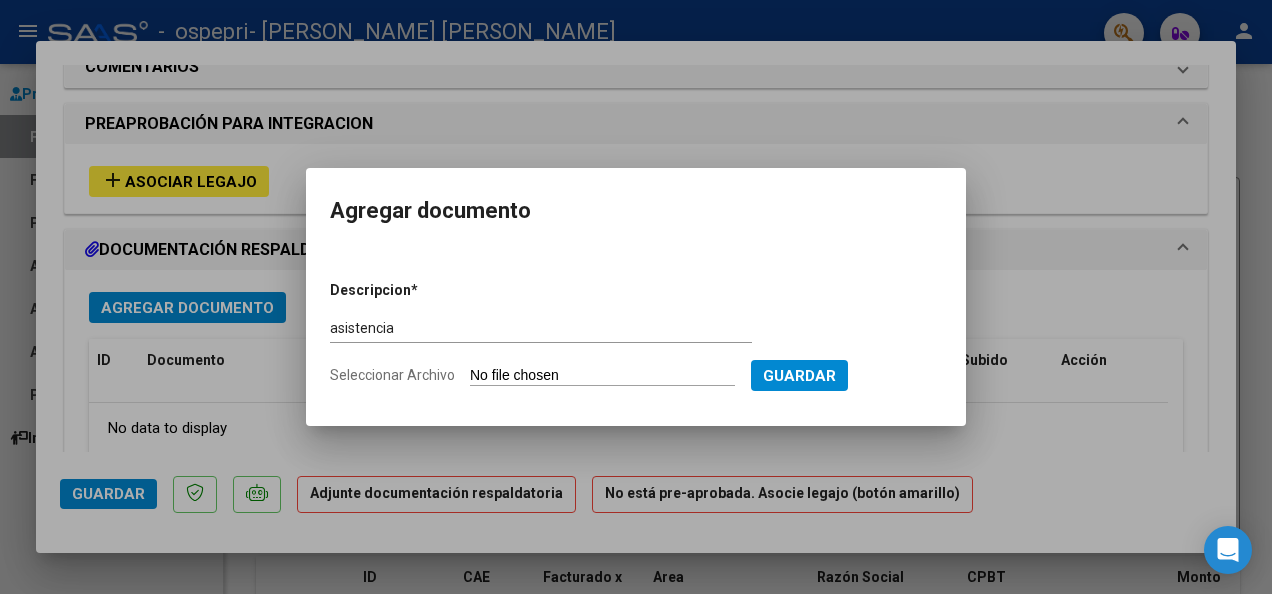 click on "Seleccionar Archivo" at bounding box center (602, 376) 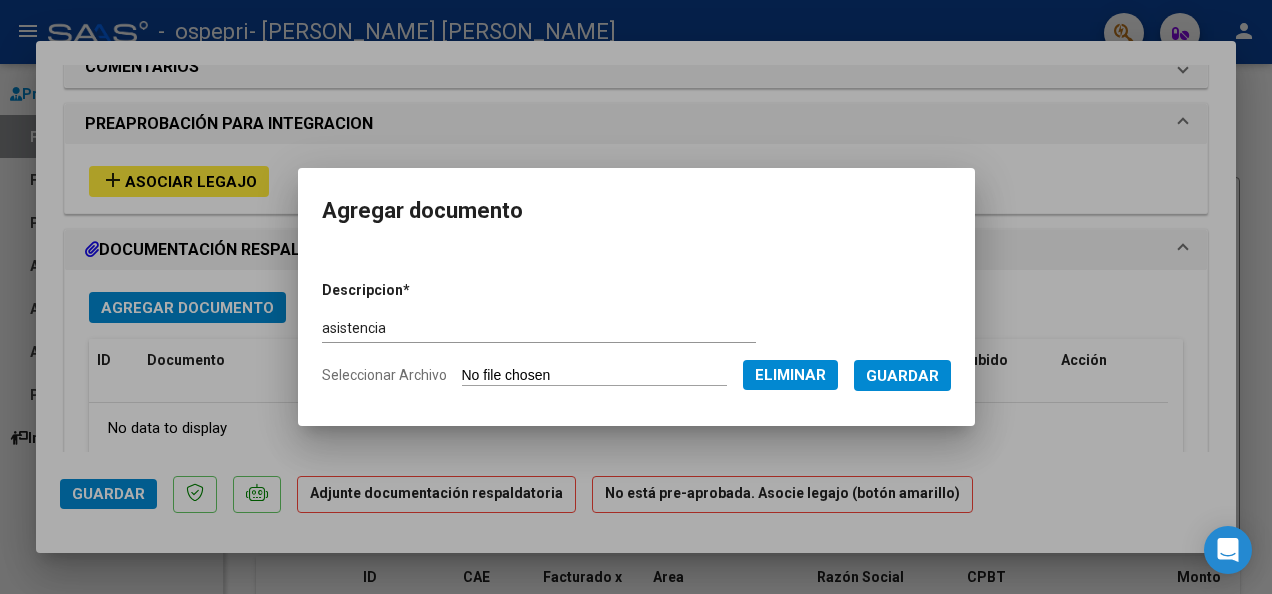 click on "Eliminar" 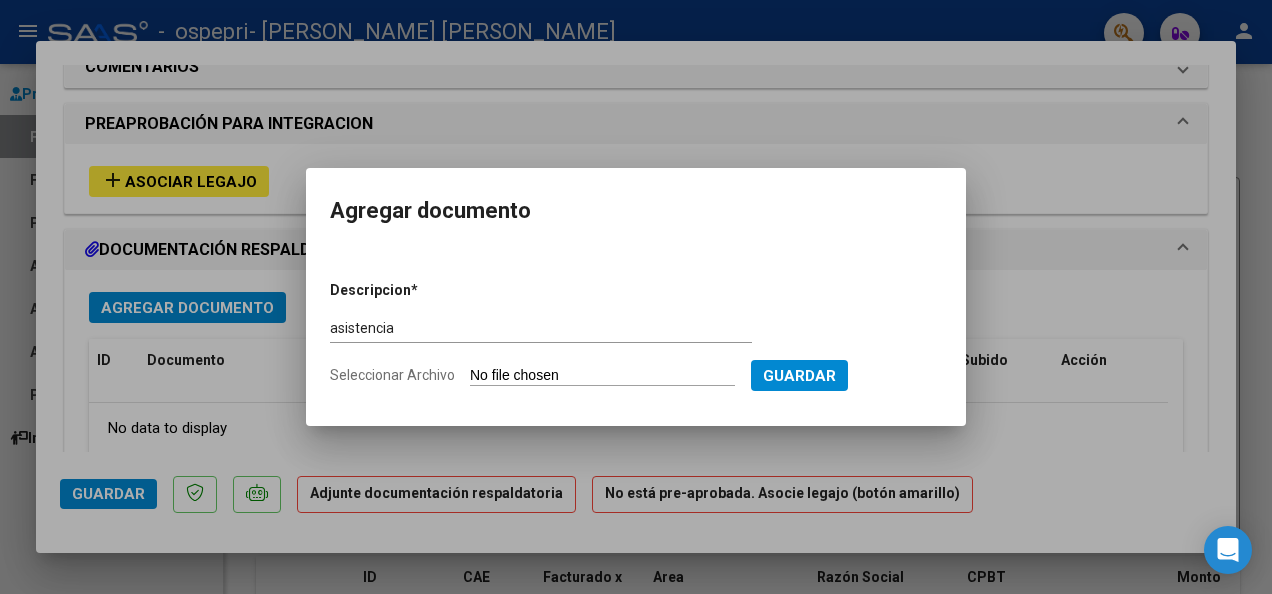 click on "Seleccionar Archivo" at bounding box center [602, 376] 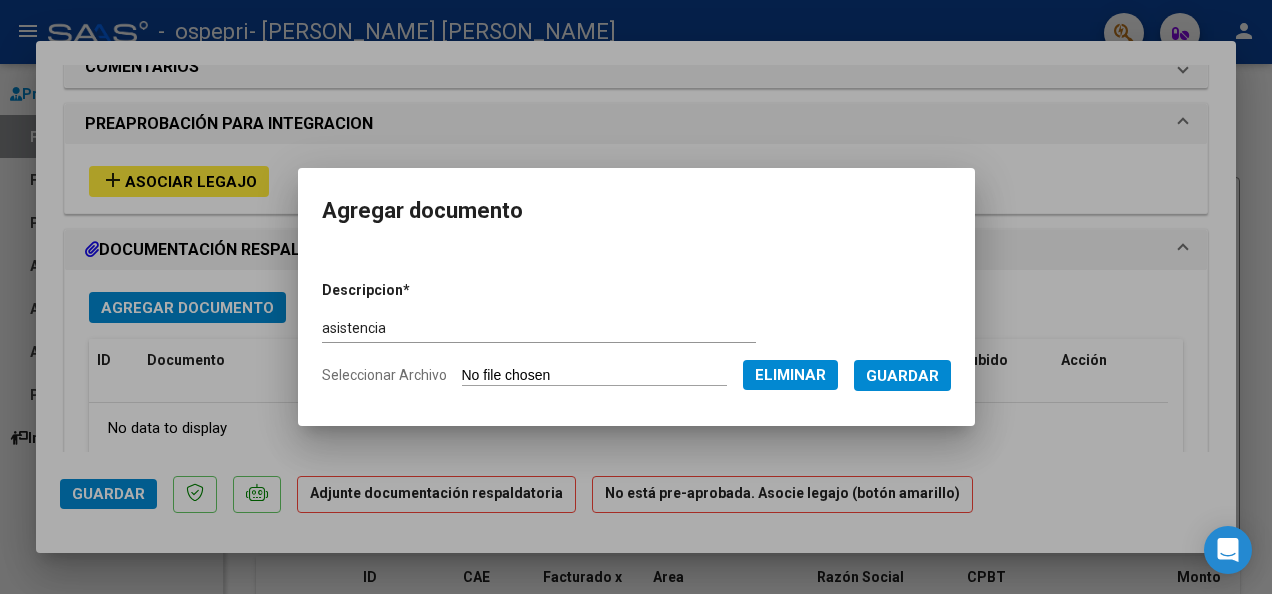 click on "Guardar" at bounding box center [902, 376] 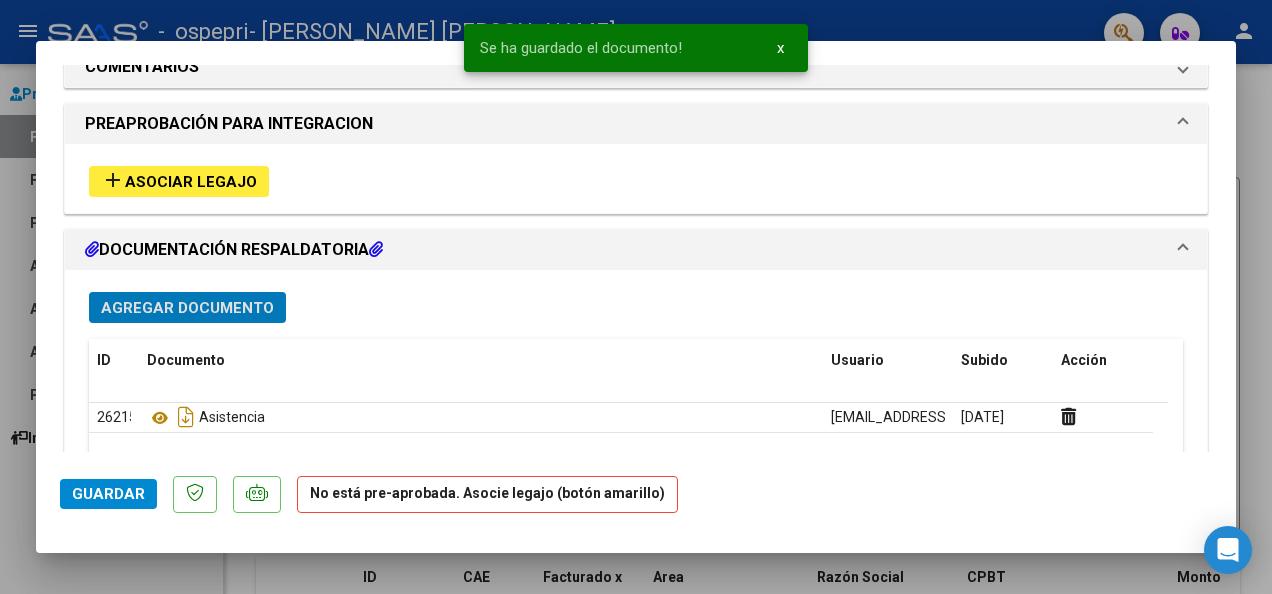 click on "Guardar" 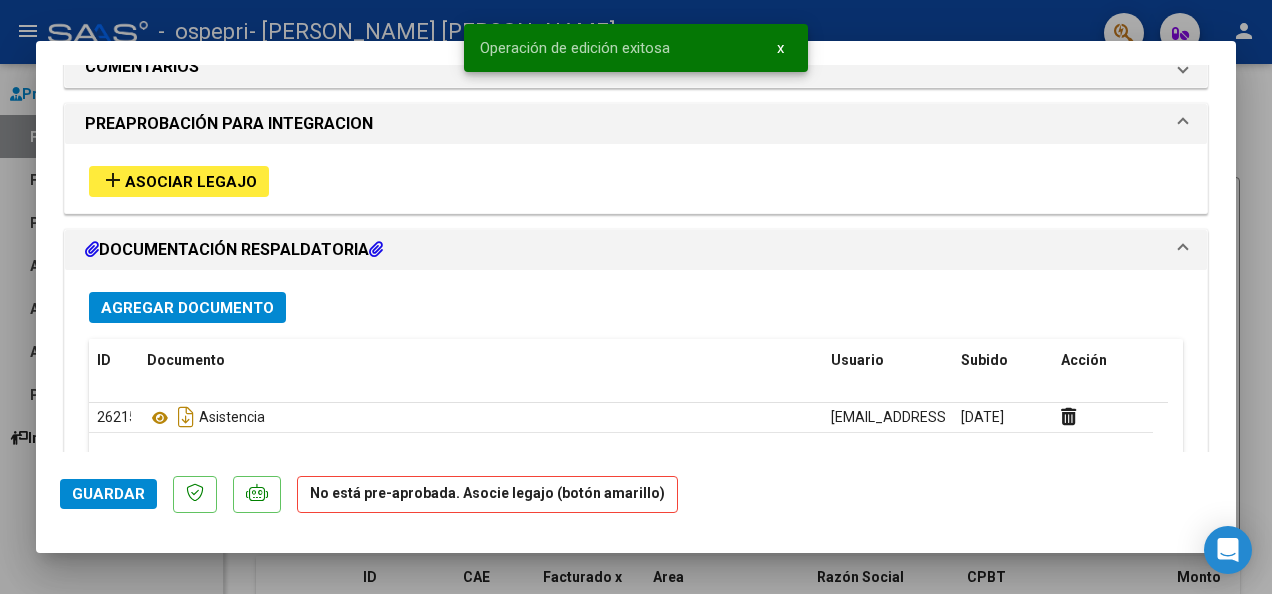 click at bounding box center [636, 297] 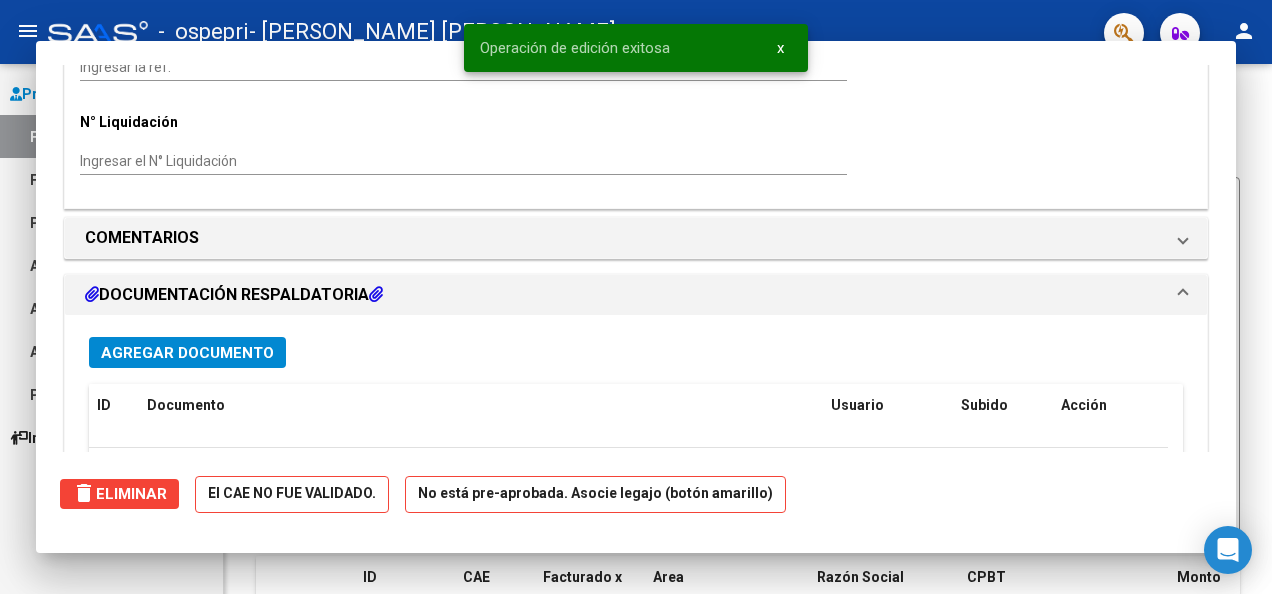 scroll, scrollTop: 1776, scrollLeft: 0, axis: vertical 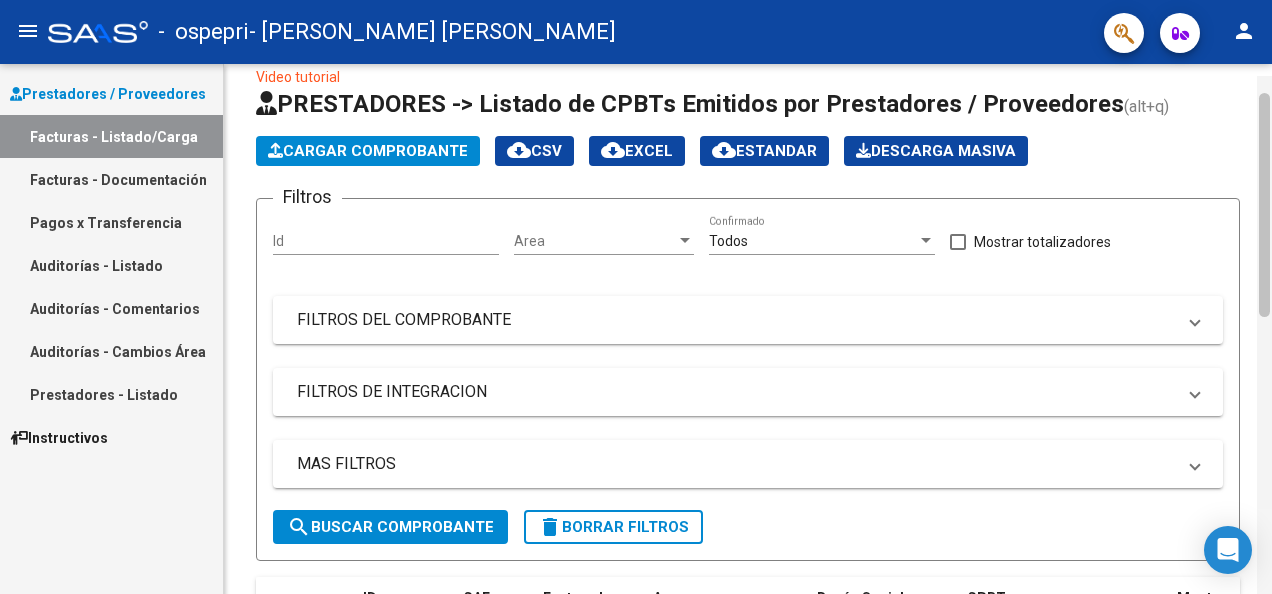 click 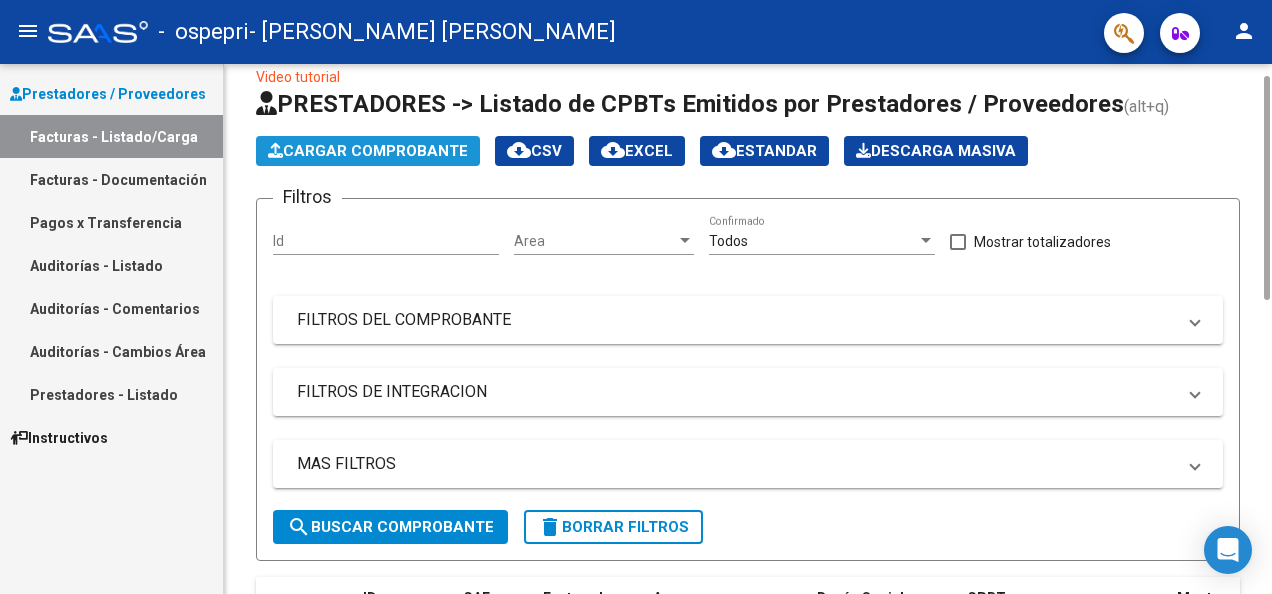 click on "Cargar Comprobante" 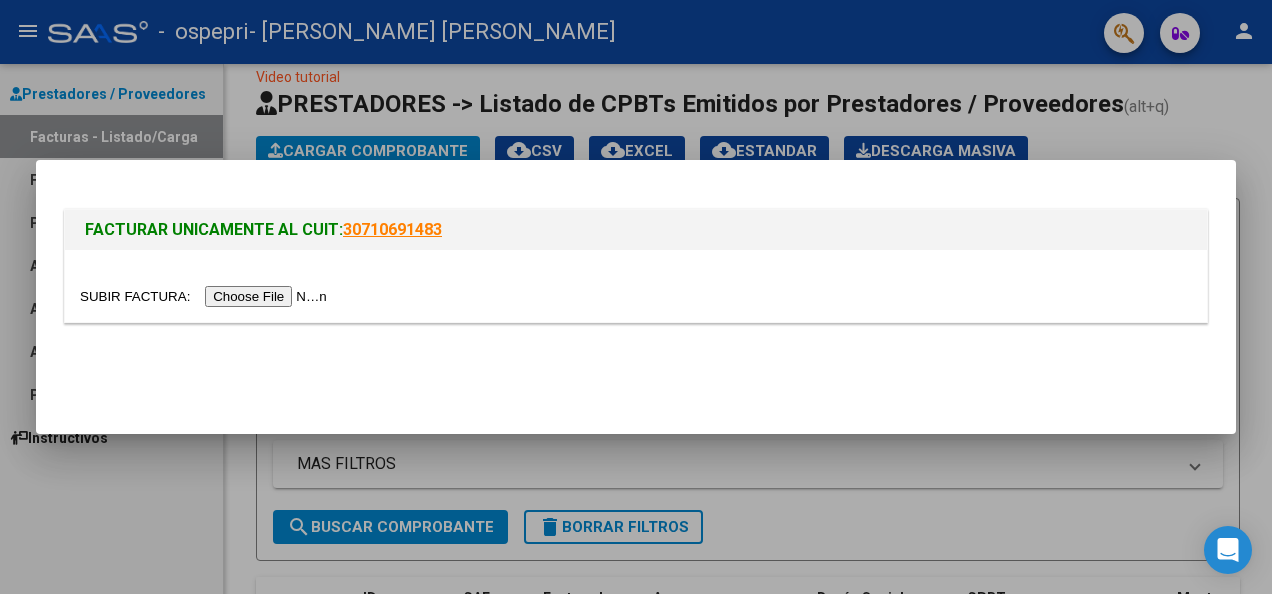 click at bounding box center (206, 296) 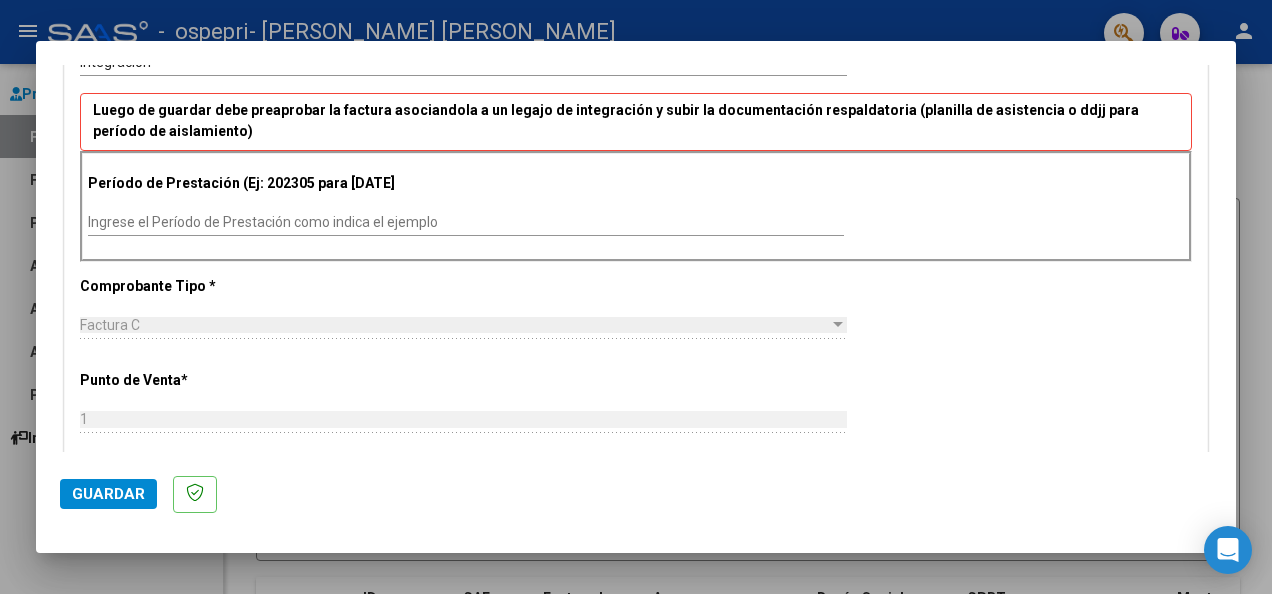 scroll, scrollTop: 476, scrollLeft: 0, axis: vertical 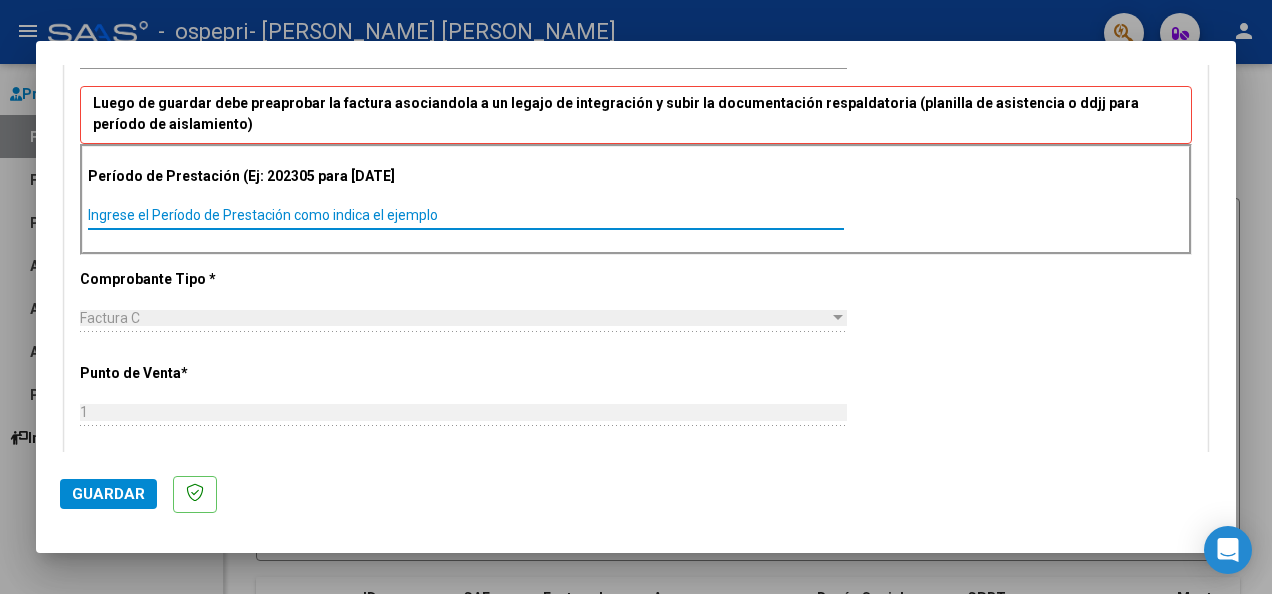 click on "Ingrese el Período de Prestación como indica el ejemplo" at bounding box center (466, 215) 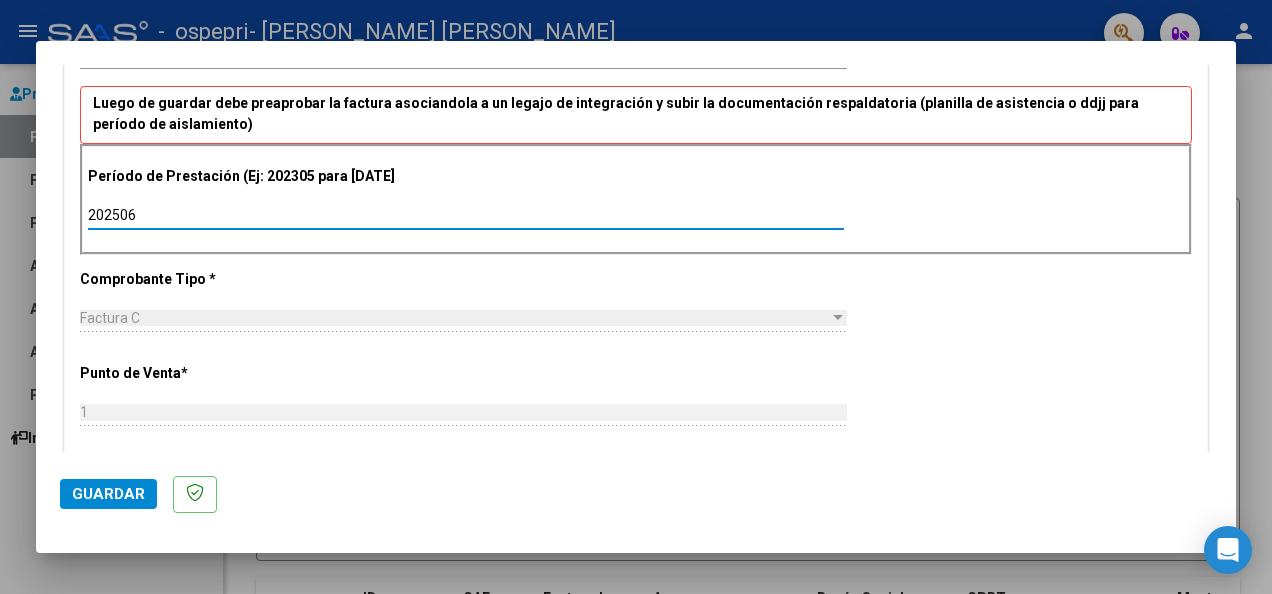 type on "202506" 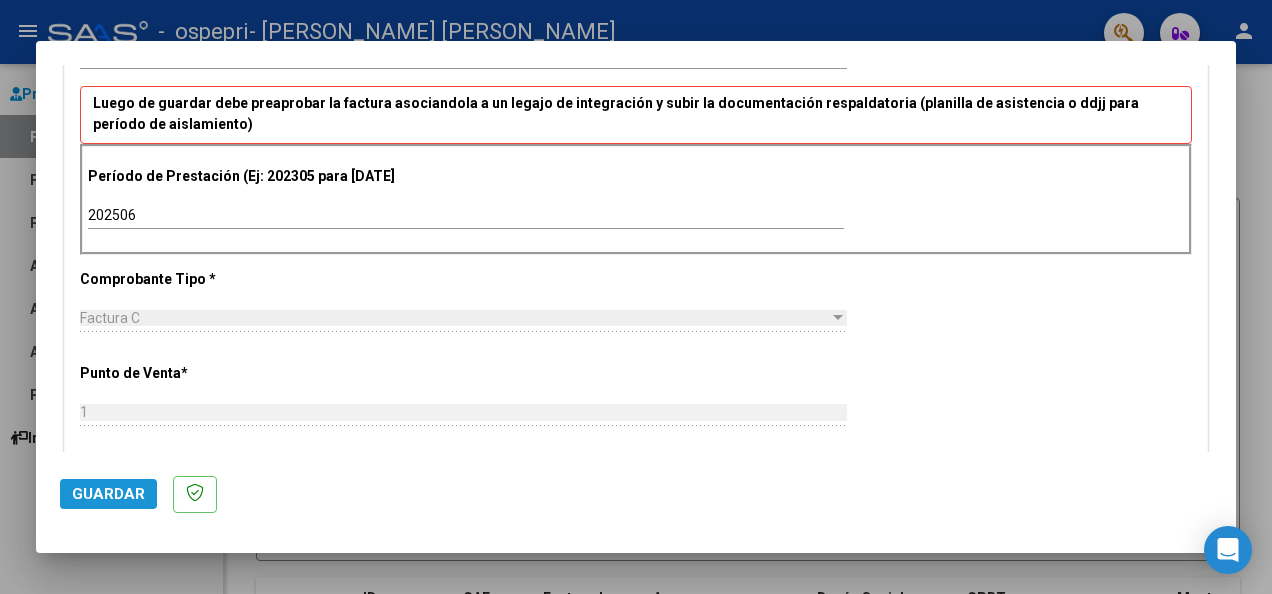 click on "Guardar" 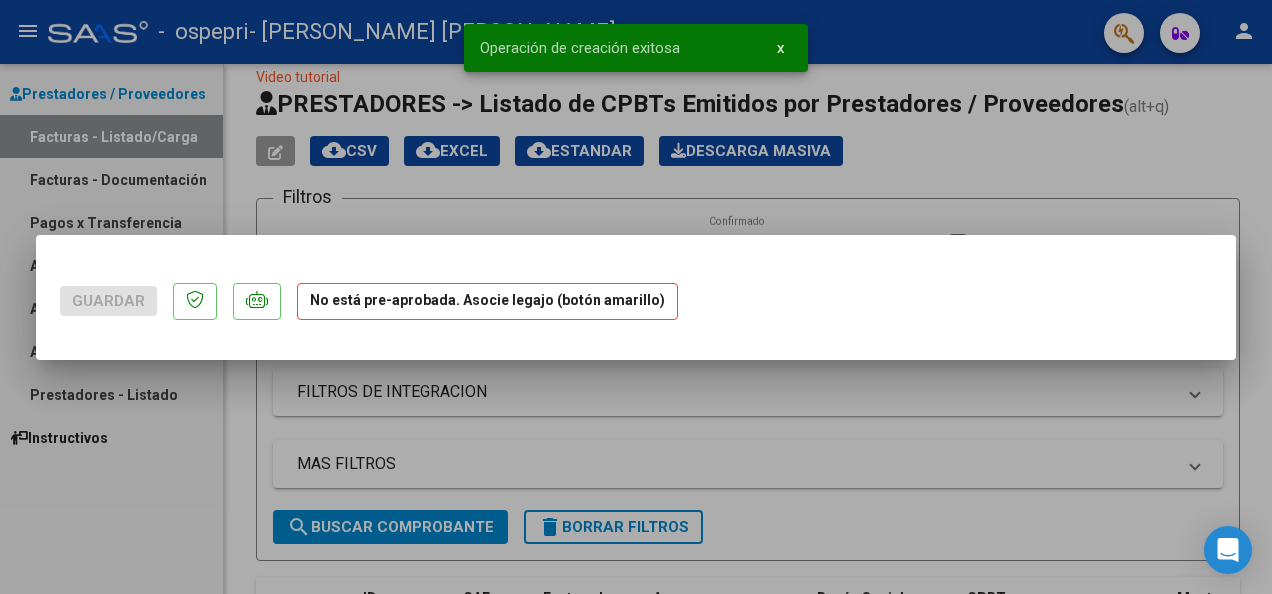 scroll, scrollTop: 0, scrollLeft: 0, axis: both 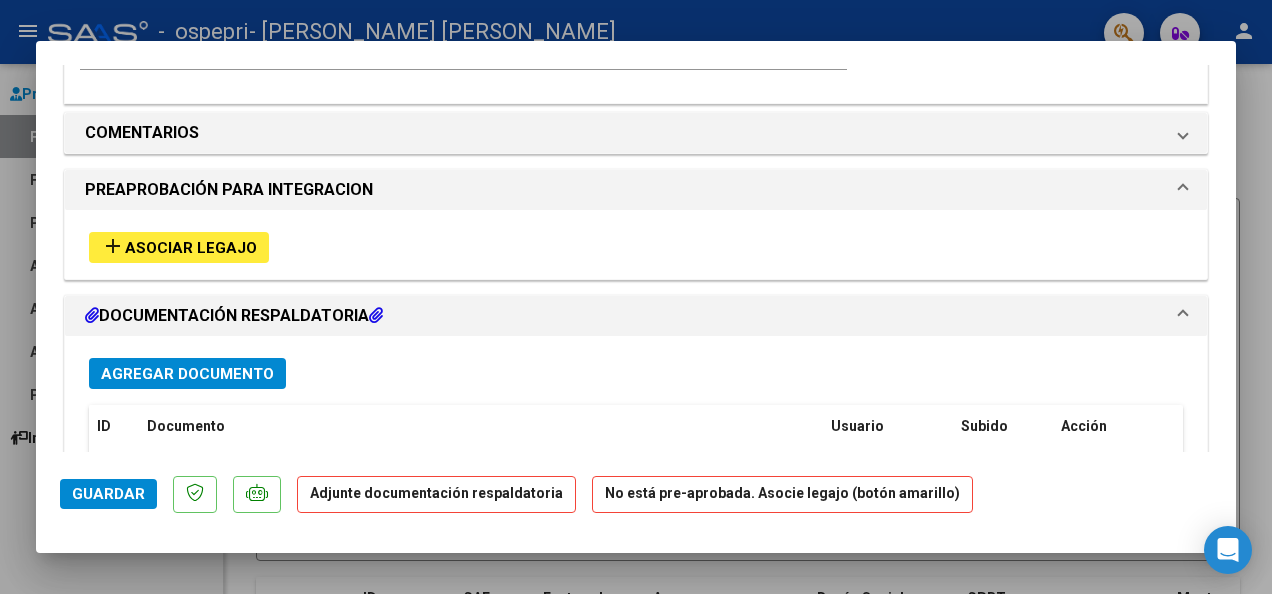 click on "Agregar Documento" at bounding box center (187, 374) 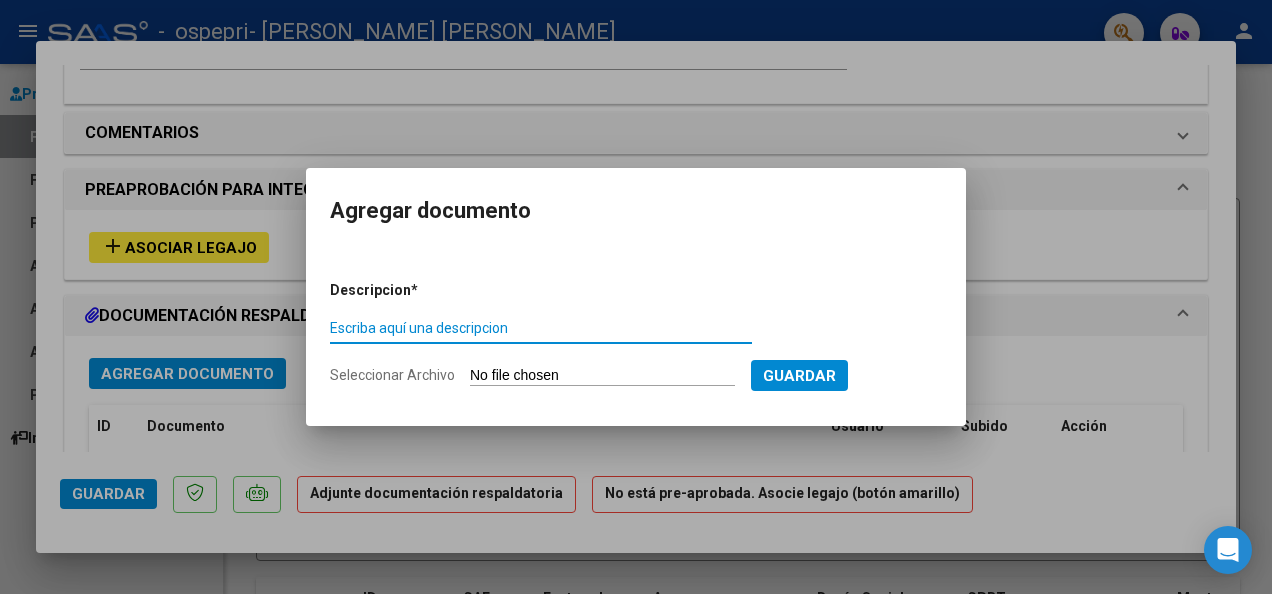click on "Escriba aquí una descripcion" at bounding box center [541, 328] 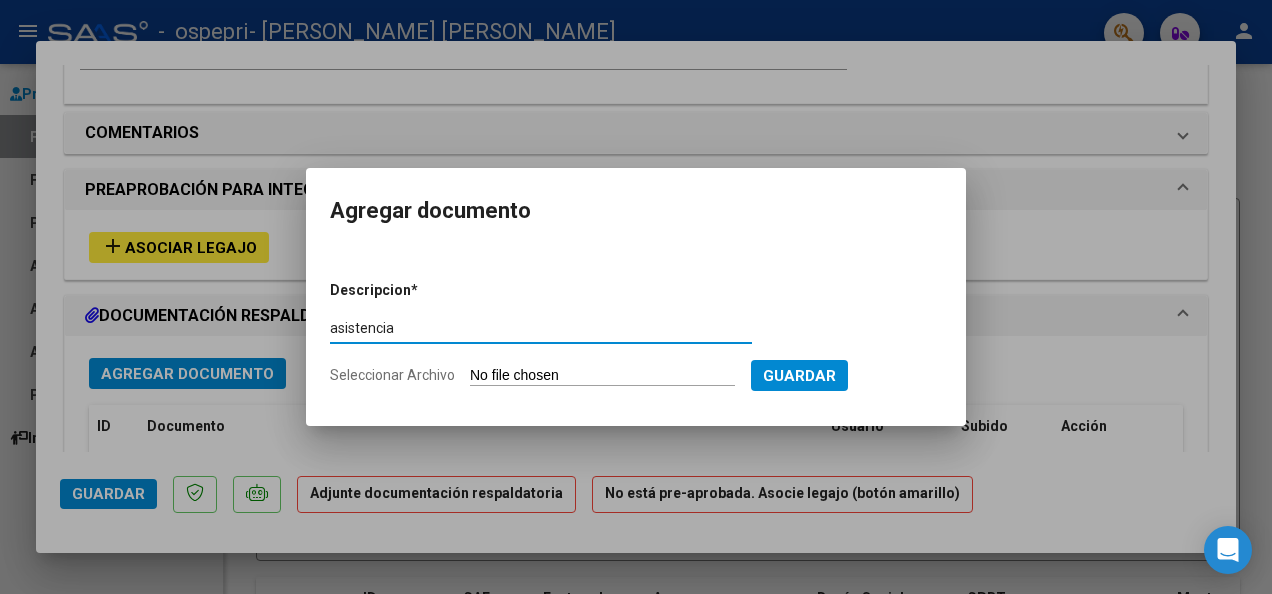 type on "asistencia" 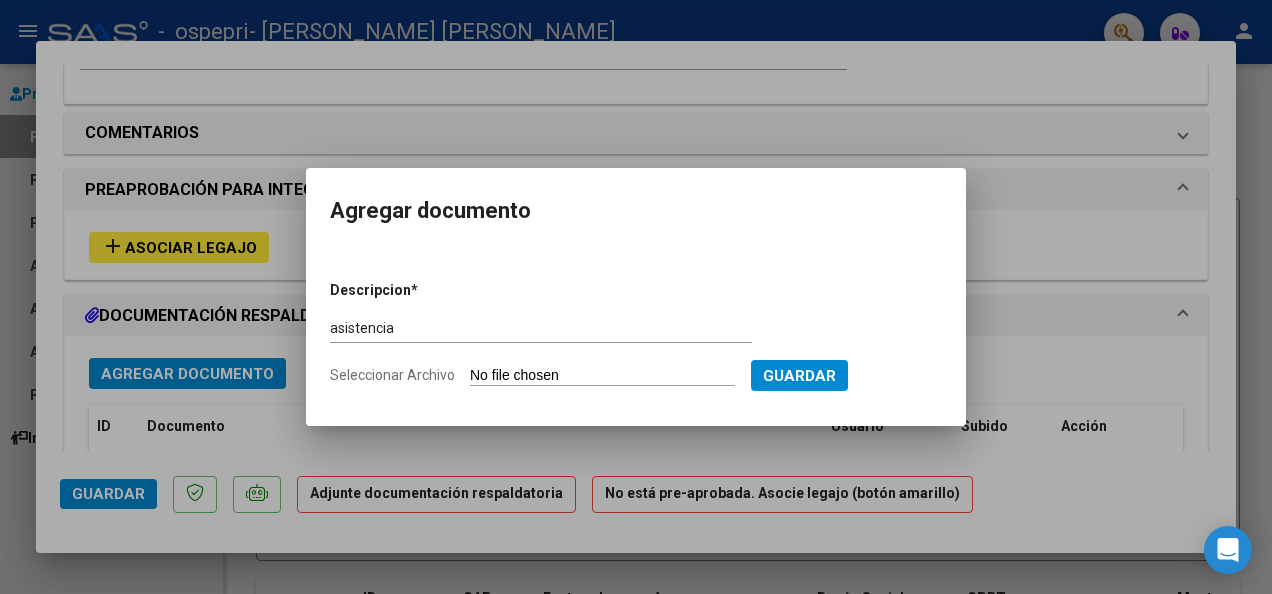 type on "C:\fakepath\erick6.jpg" 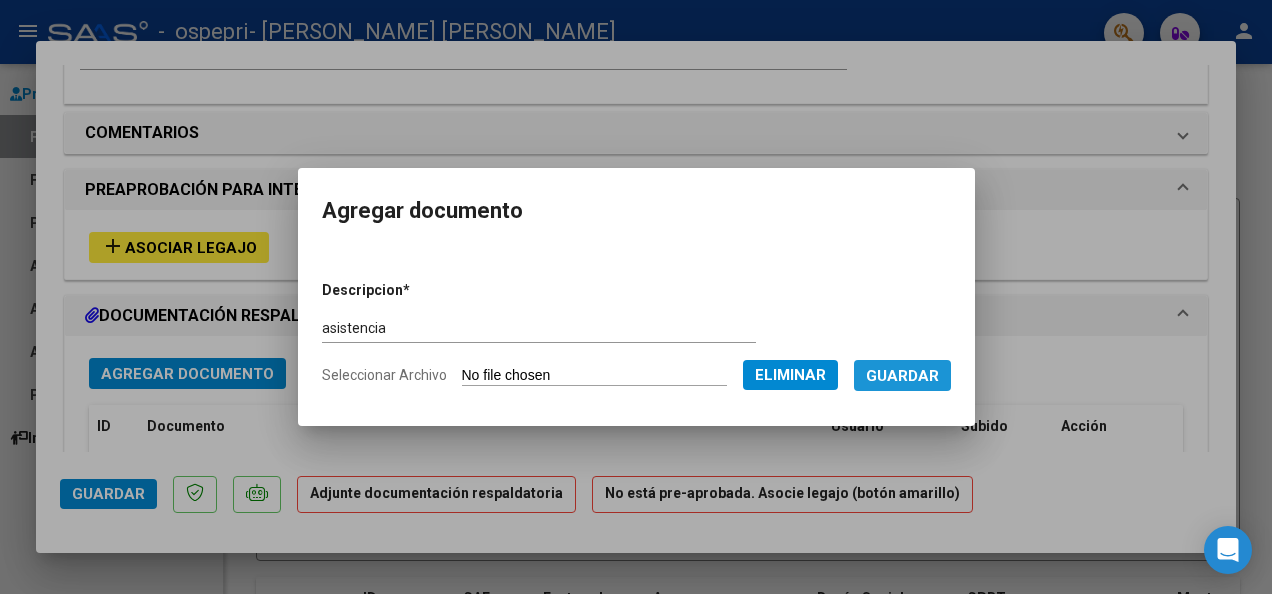 click on "Guardar" at bounding box center (902, 376) 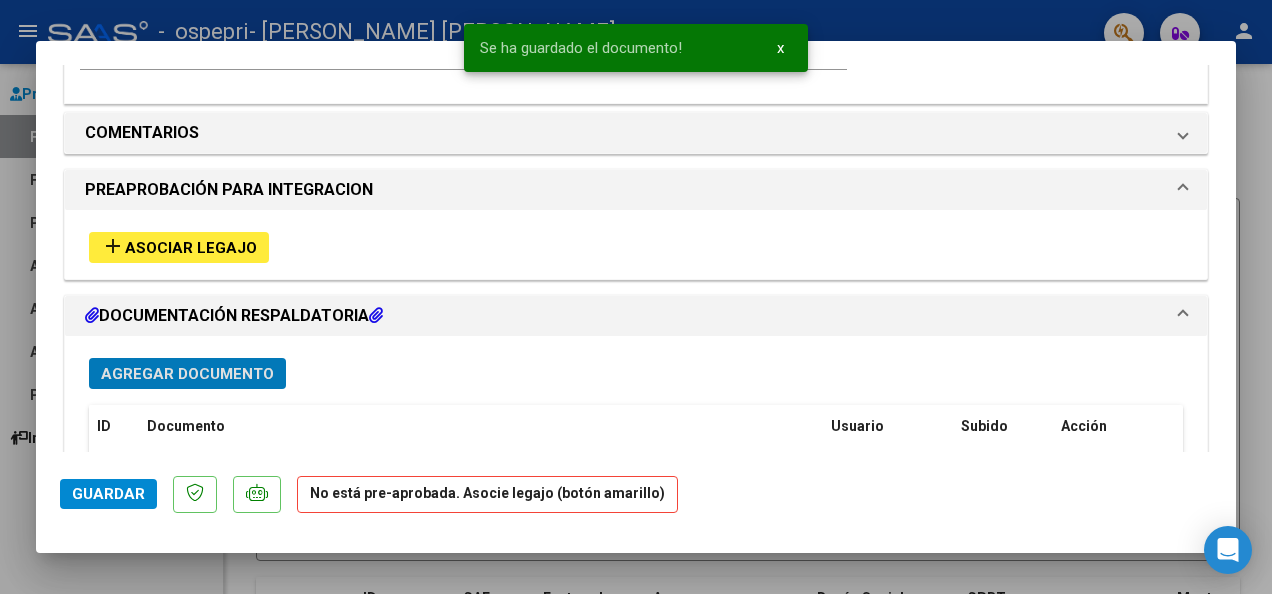 click on "Guardar" 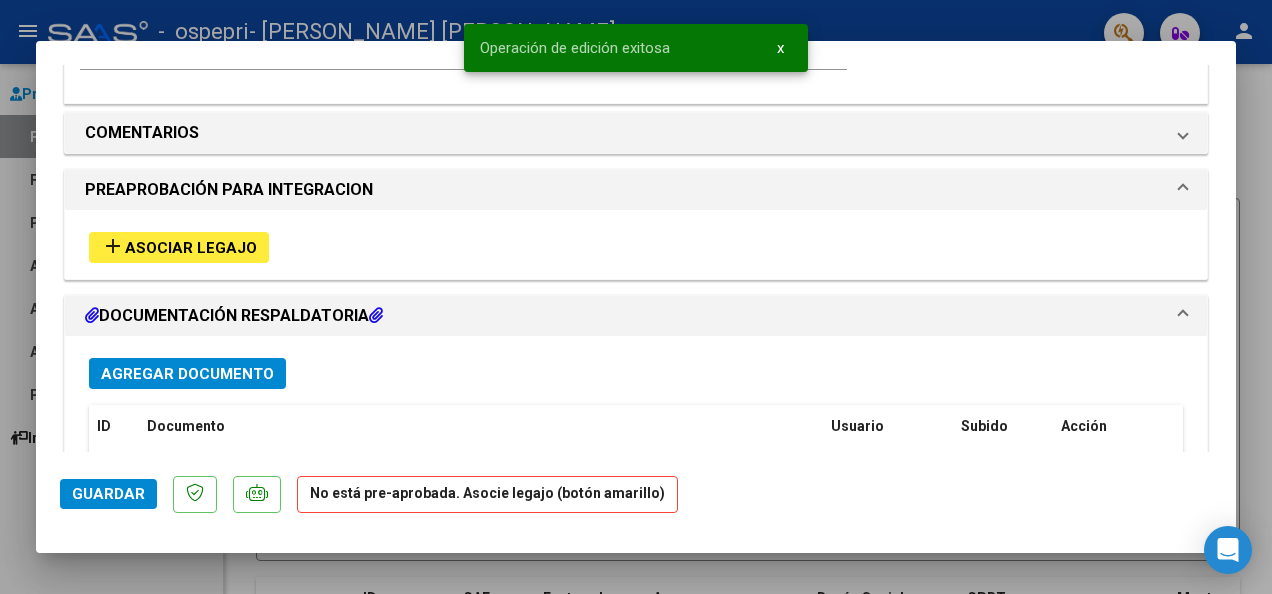 click at bounding box center [636, 297] 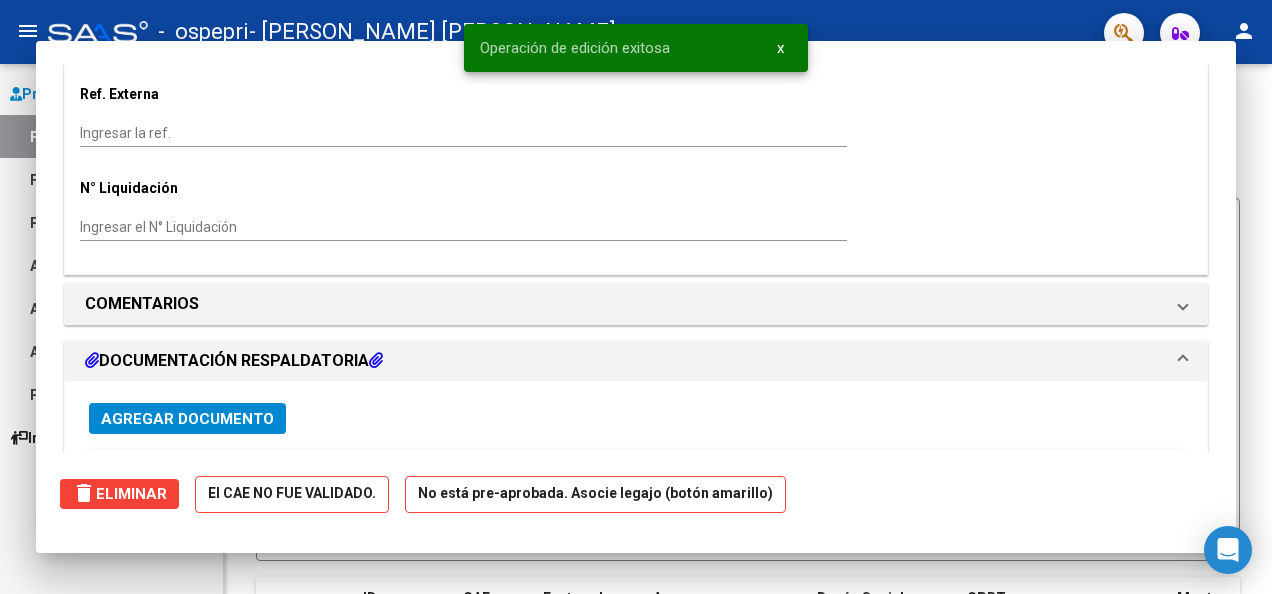 scroll, scrollTop: 0, scrollLeft: 0, axis: both 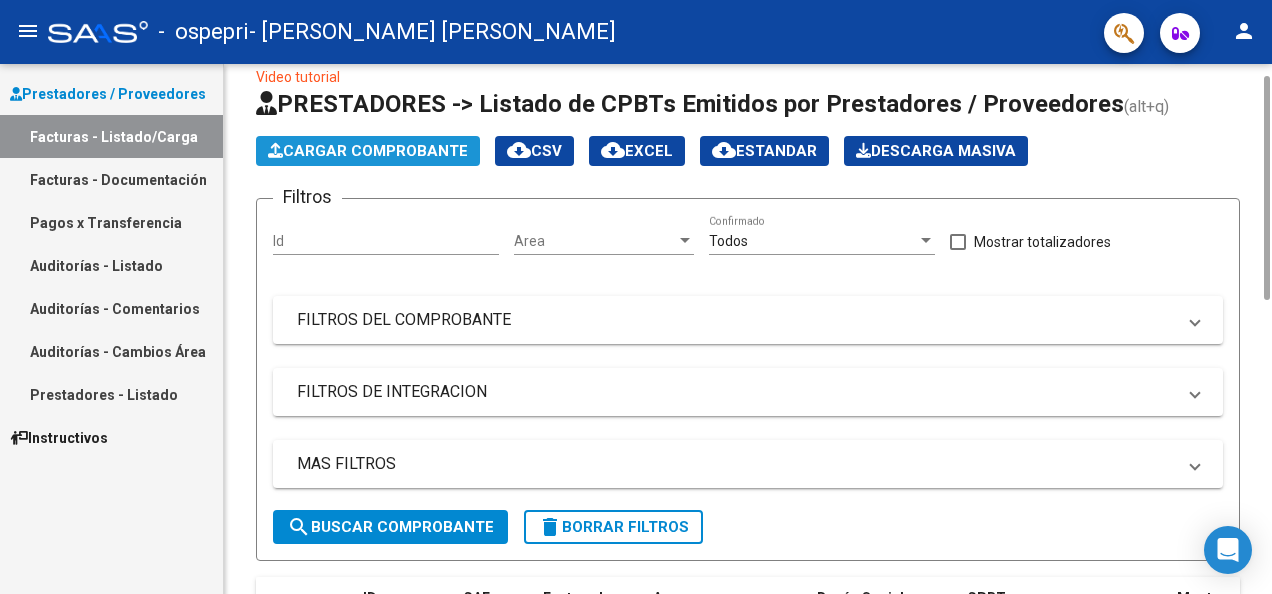 click on "Cargar Comprobante" 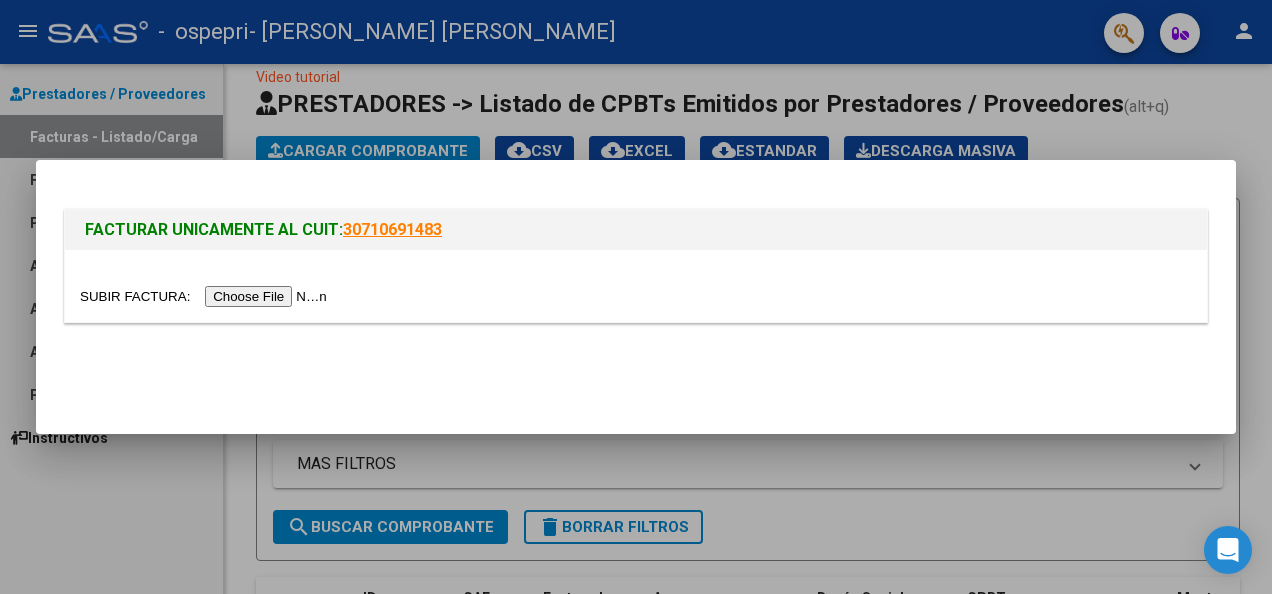 click at bounding box center (206, 296) 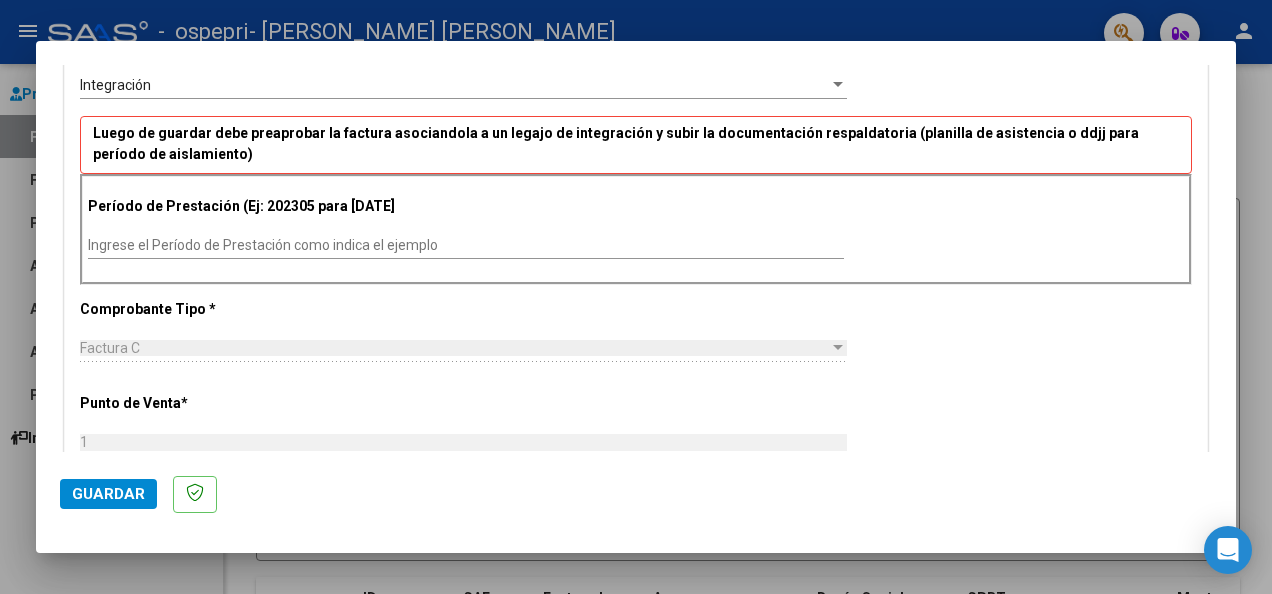 scroll, scrollTop: 456, scrollLeft: 0, axis: vertical 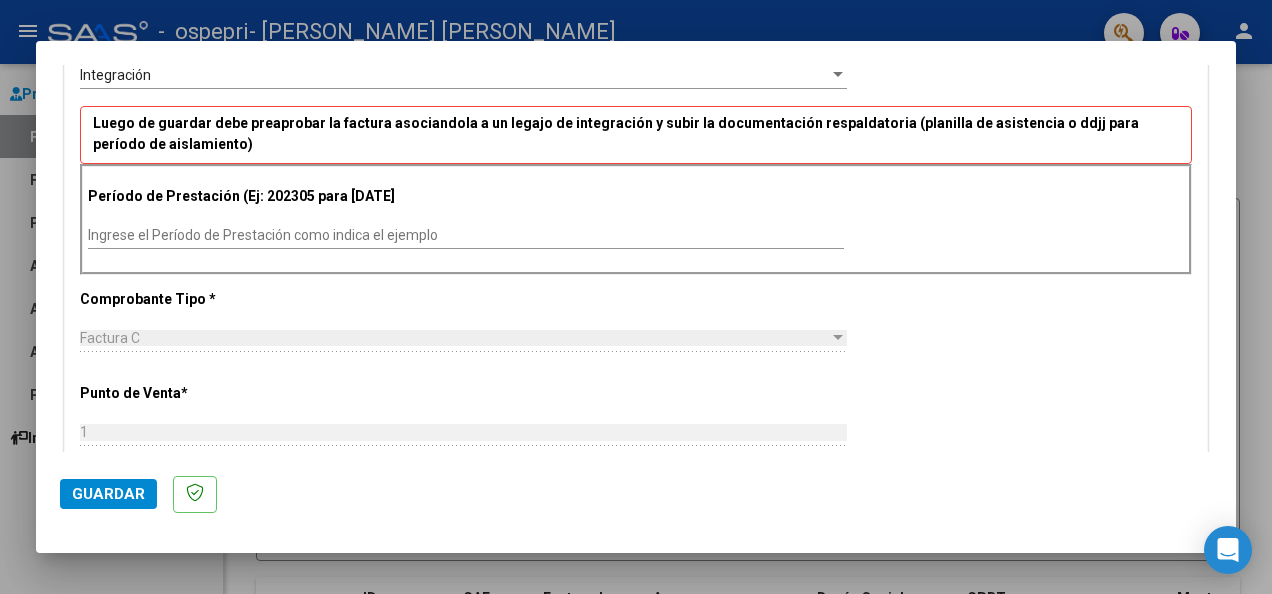 click on "Ingrese el Período de Prestación como indica el ejemplo" at bounding box center [466, 235] 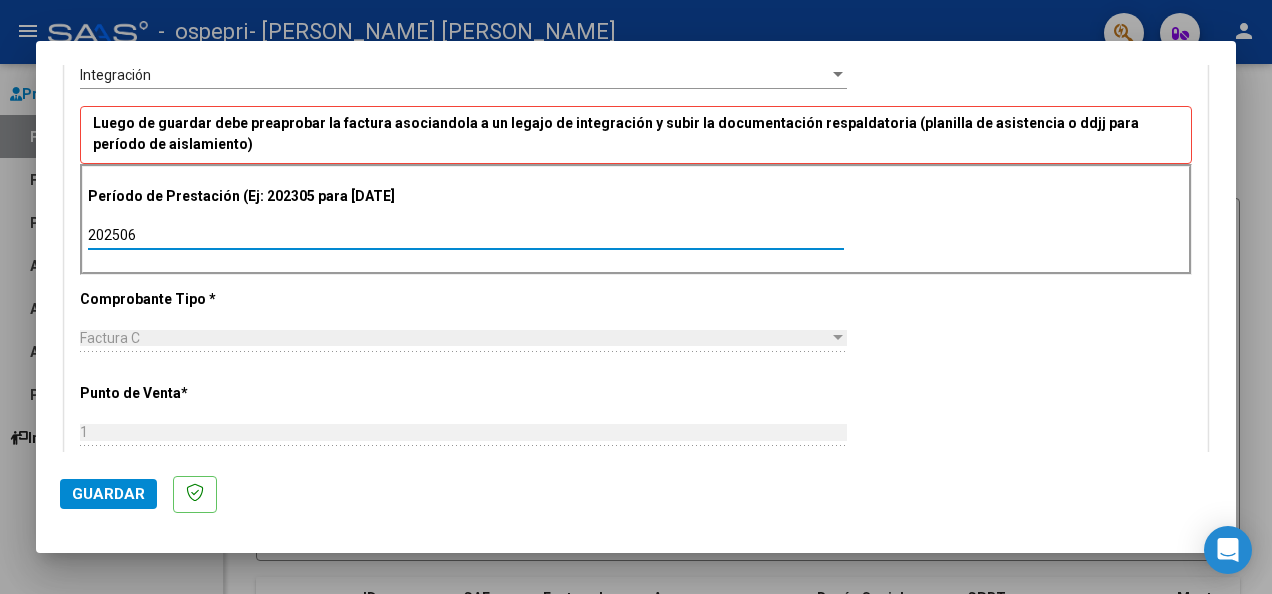 type on "202506" 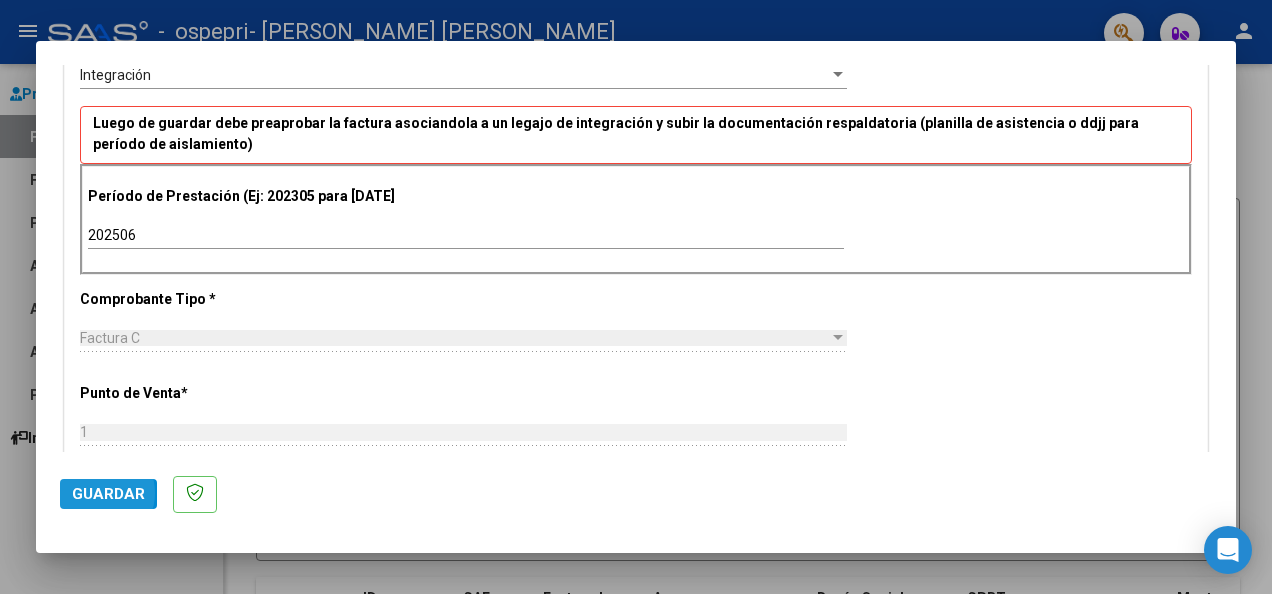 click on "Guardar" 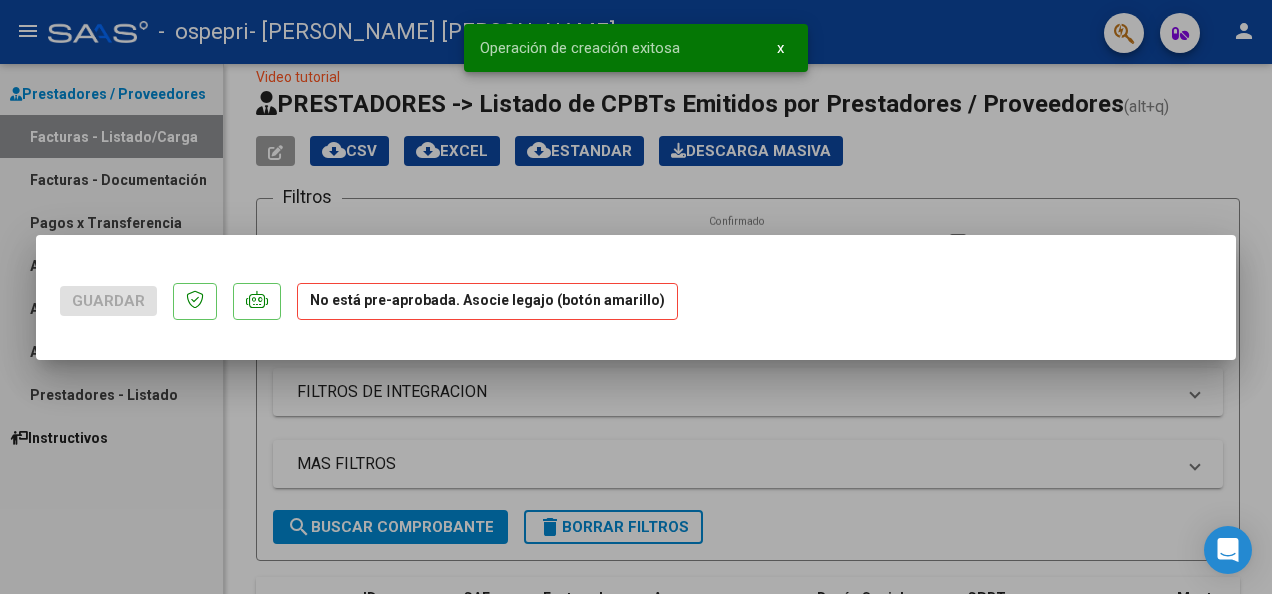 scroll, scrollTop: 0, scrollLeft: 0, axis: both 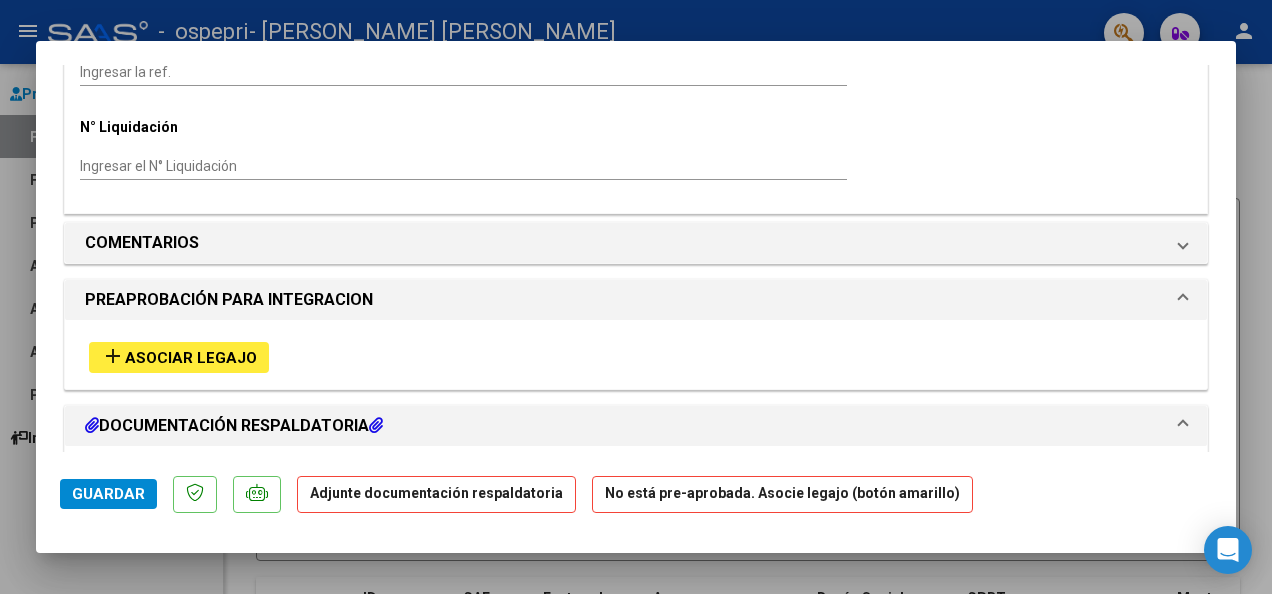 click on "DOCUMENTACIÓN RESPALDATORIA" at bounding box center [234, 426] 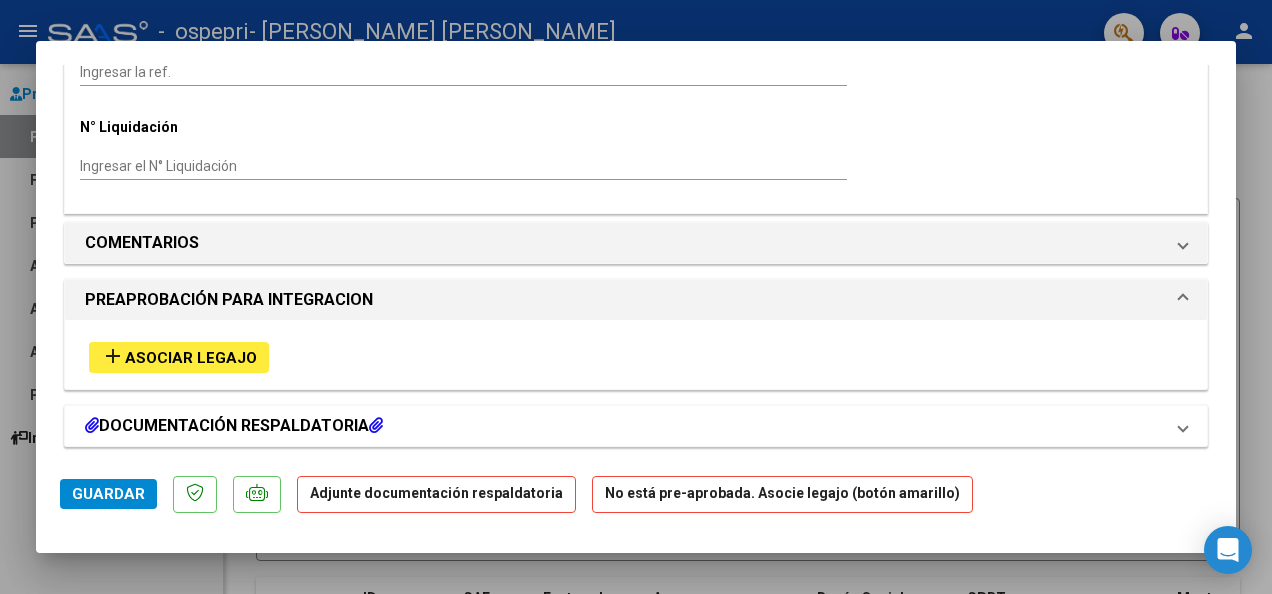 click on "DOCUMENTACIÓN RESPALDATORIA" at bounding box center (234, 426) 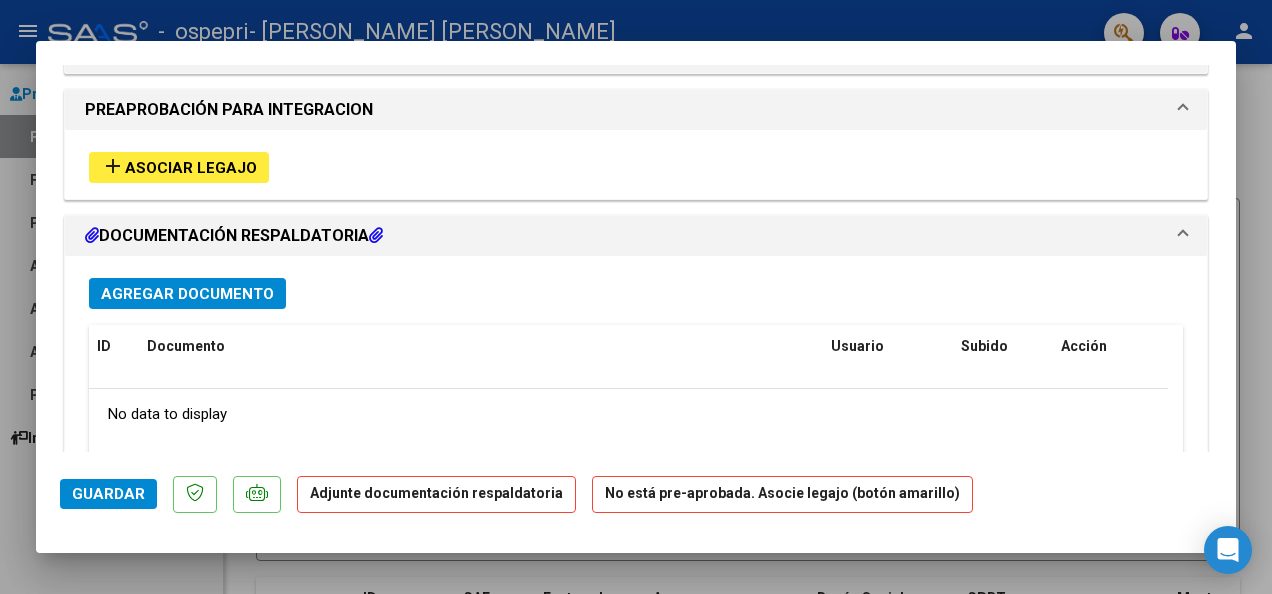 scroll, scrollTop: 1622, scrollLeft: 0, axis: vertical 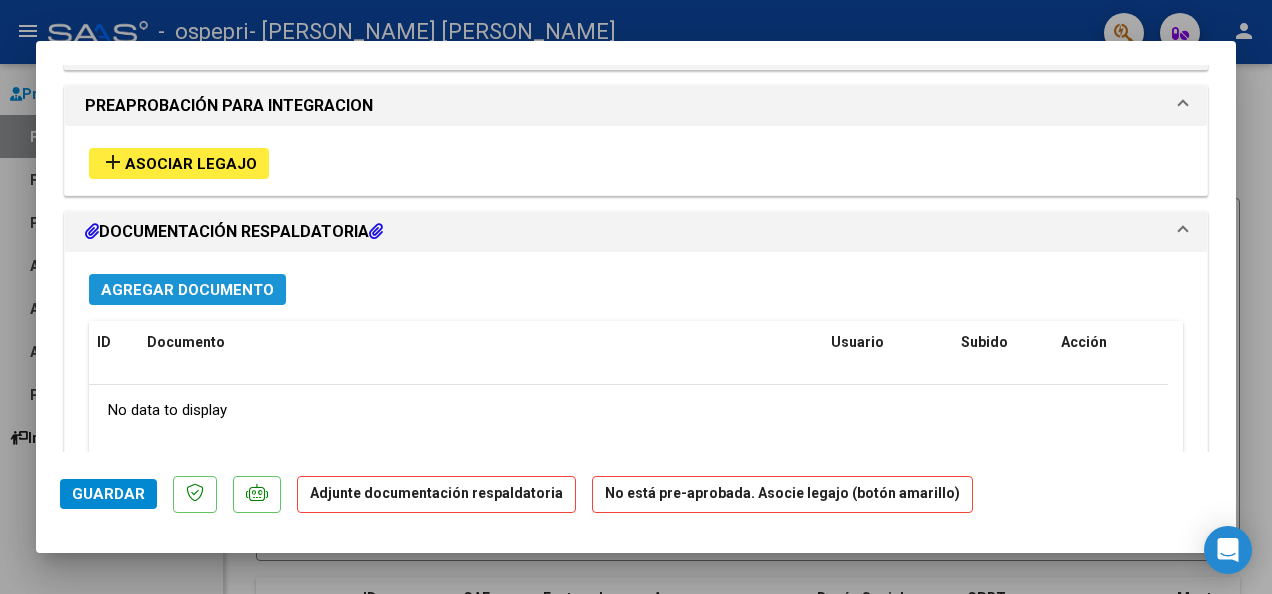 click on "Agregar Documento" at bounding box center [187, 290] 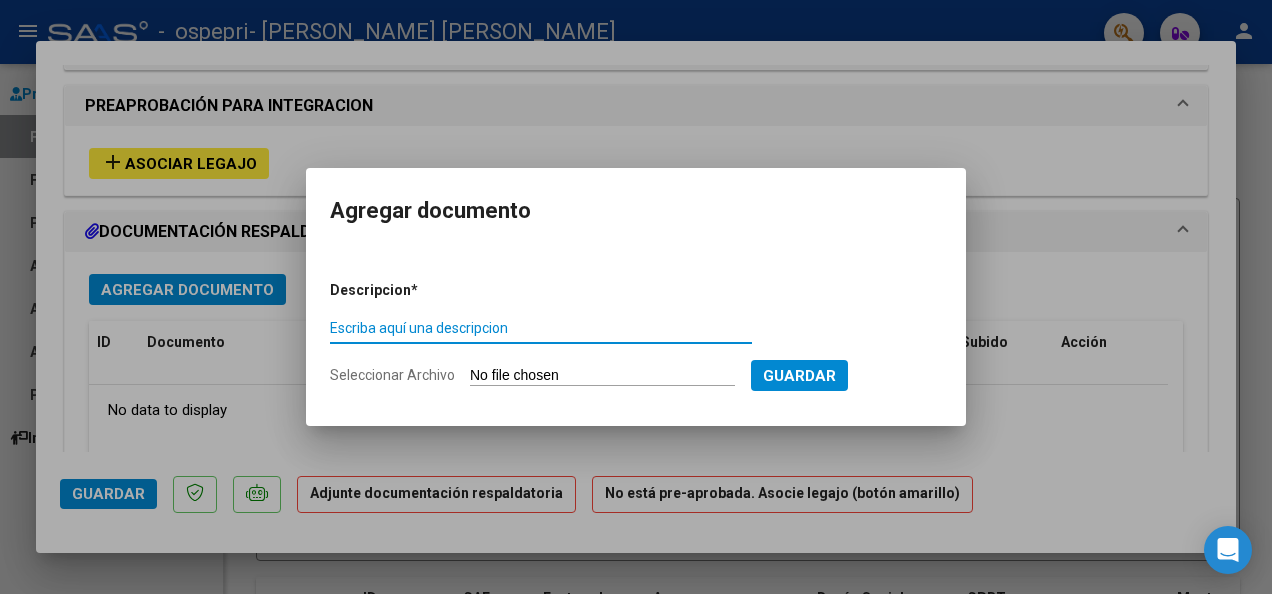 click on "Escriba aquí una descripcion" at bounding box center [541, 328] 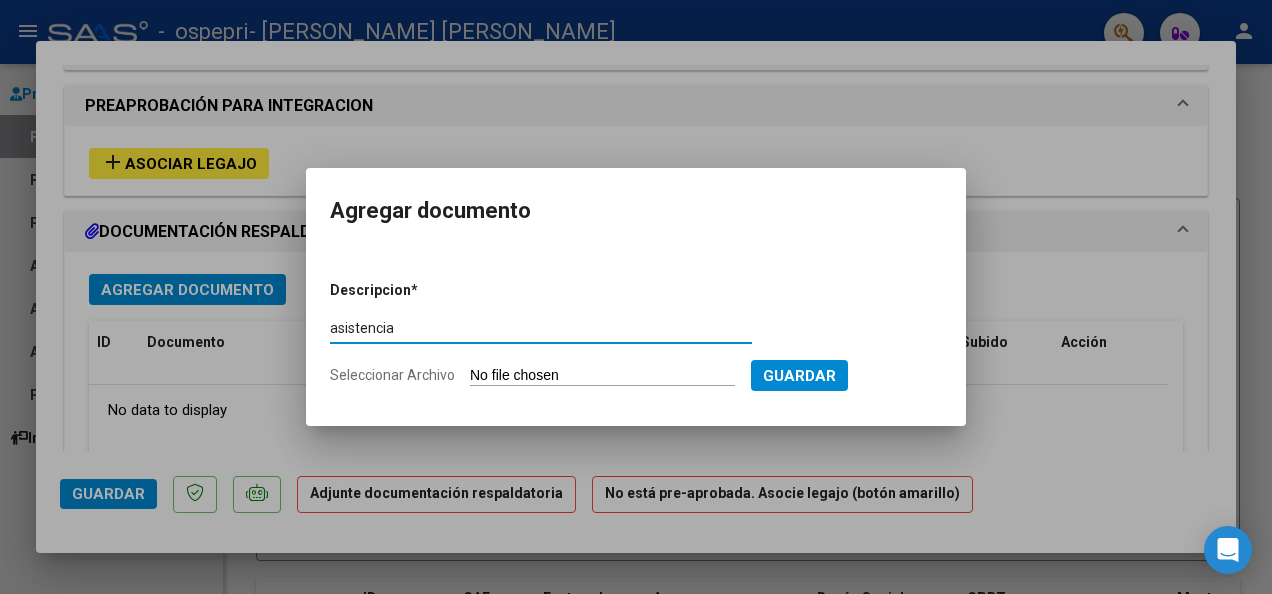 type on "asistencia" 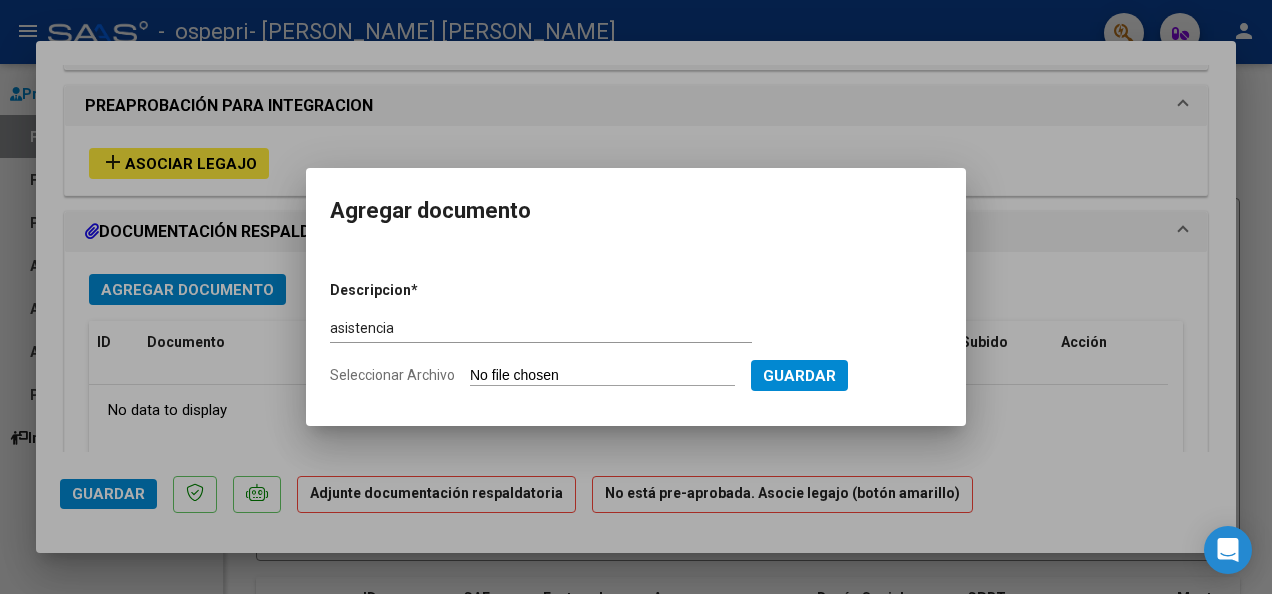 type on "C:\fakepath\máxi6.jpg" 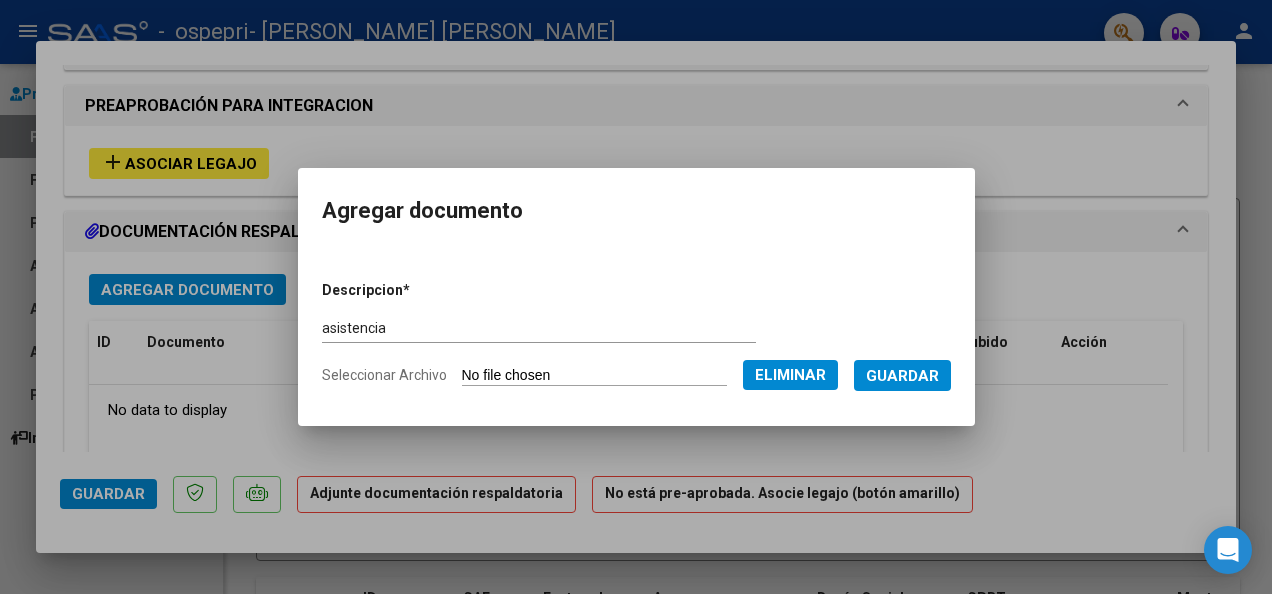click on "Guardar" at bounding box center [902, 376] 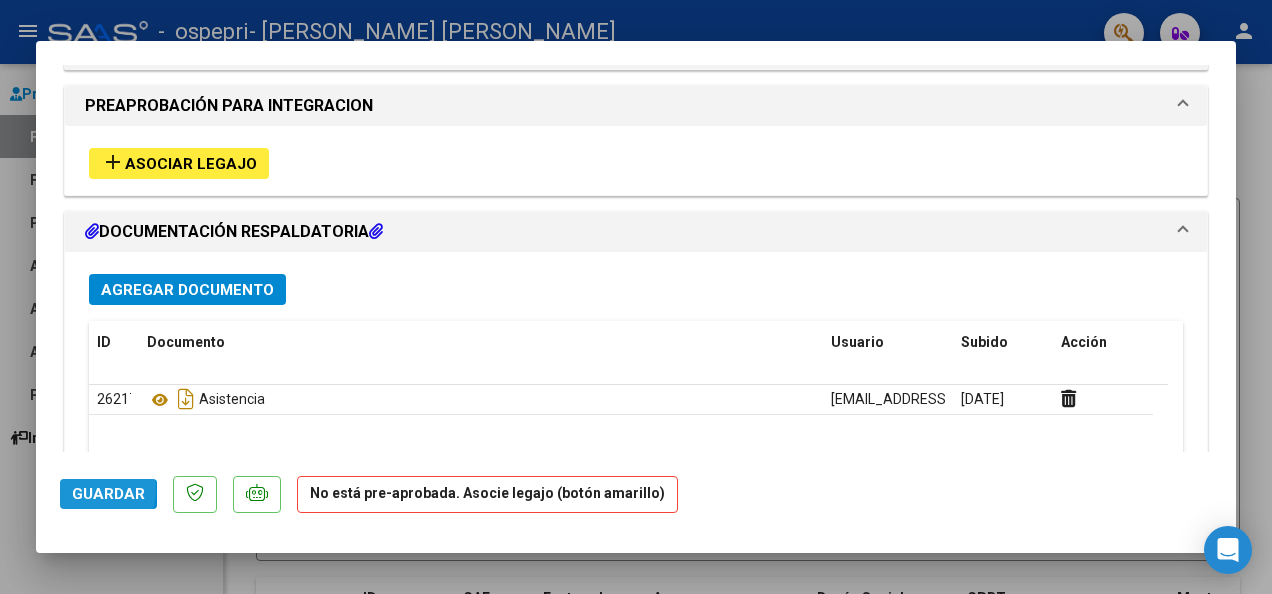 click on "Guardar" 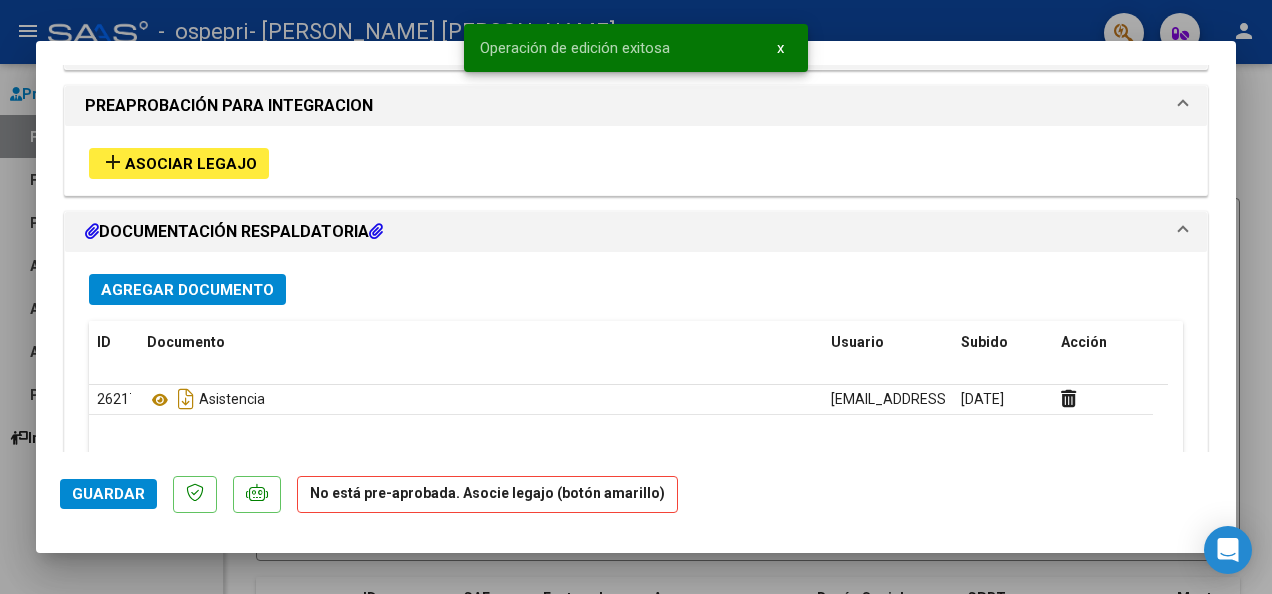 click at bounding box center (636, 297) 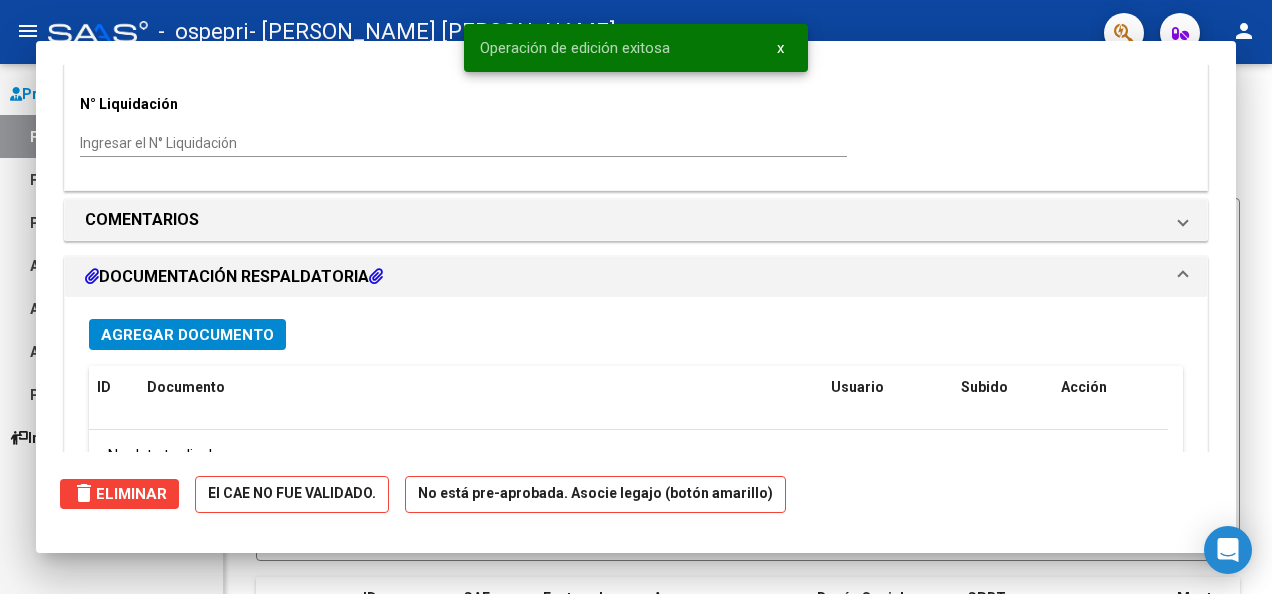 scroll, scrollTop: 0, scrollLeft: 0, axis: both 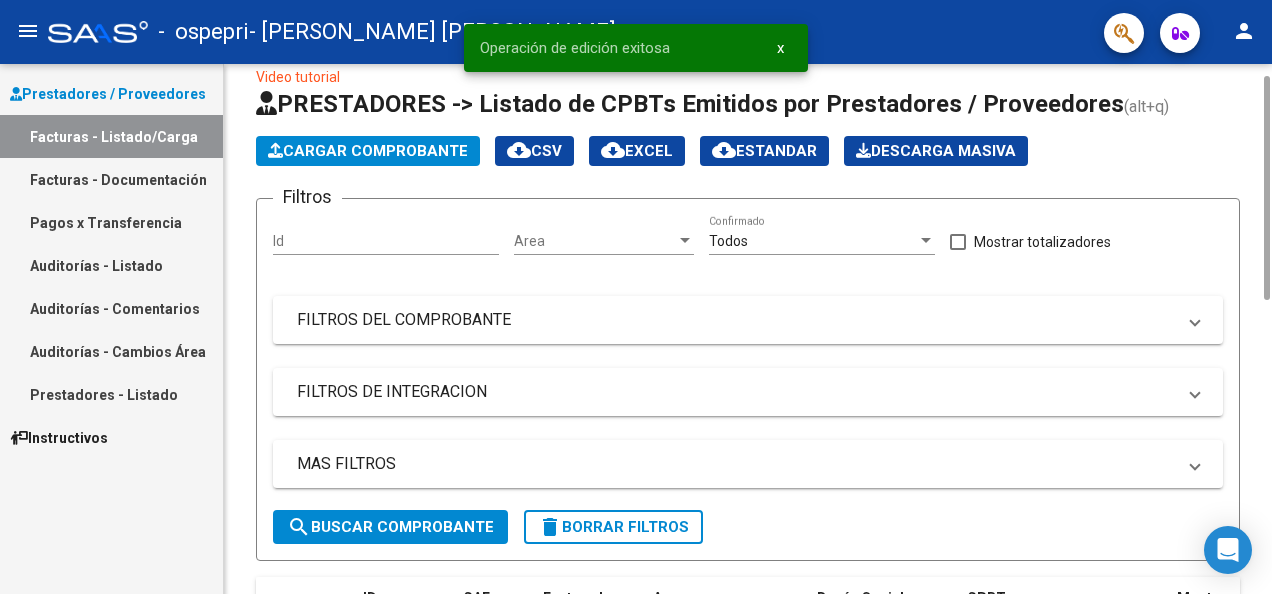 click on "Cargar Comprobante" 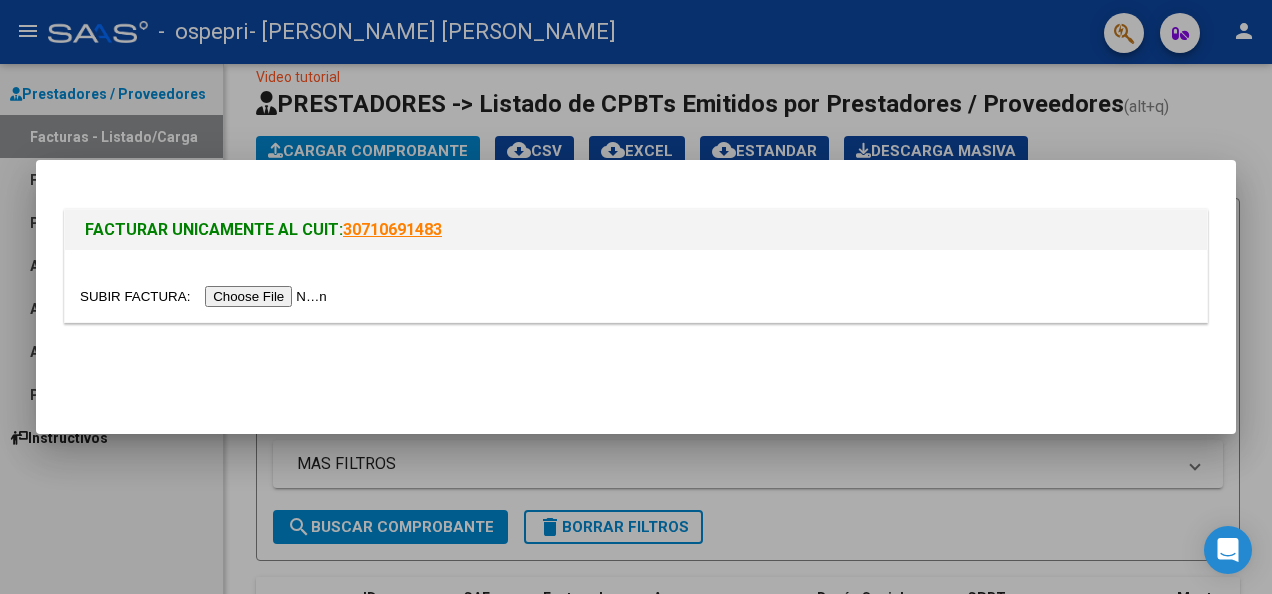 click at bounding box center (206, 296) 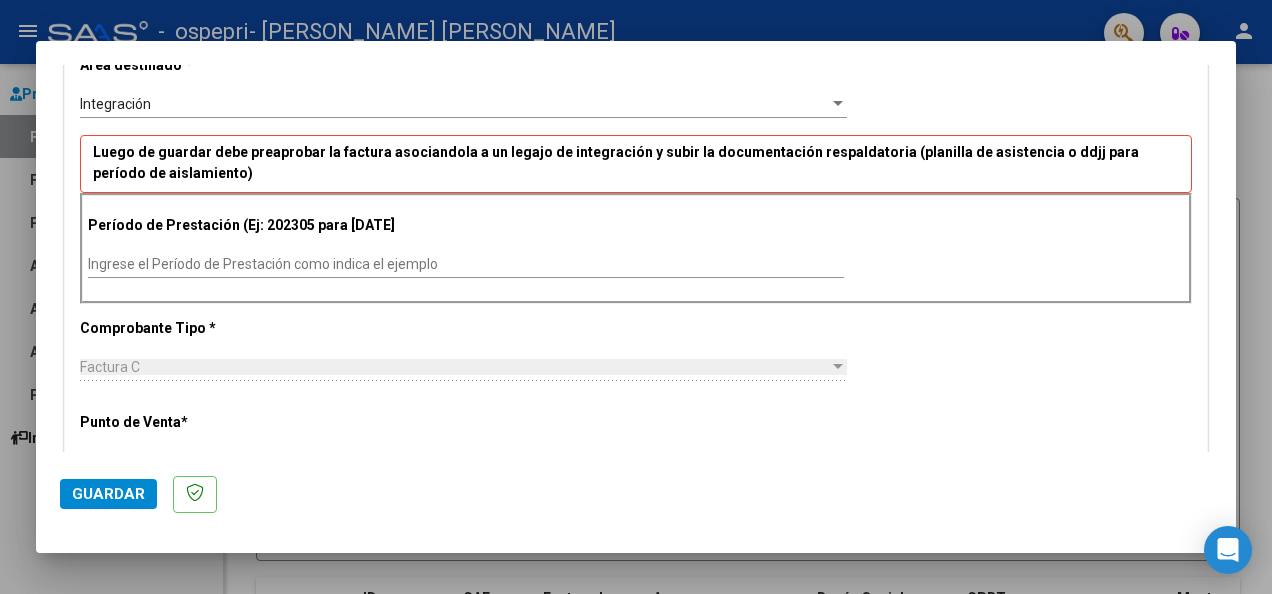scroll, scrollTop: 446, scrollLeft: 0, axis: vertical 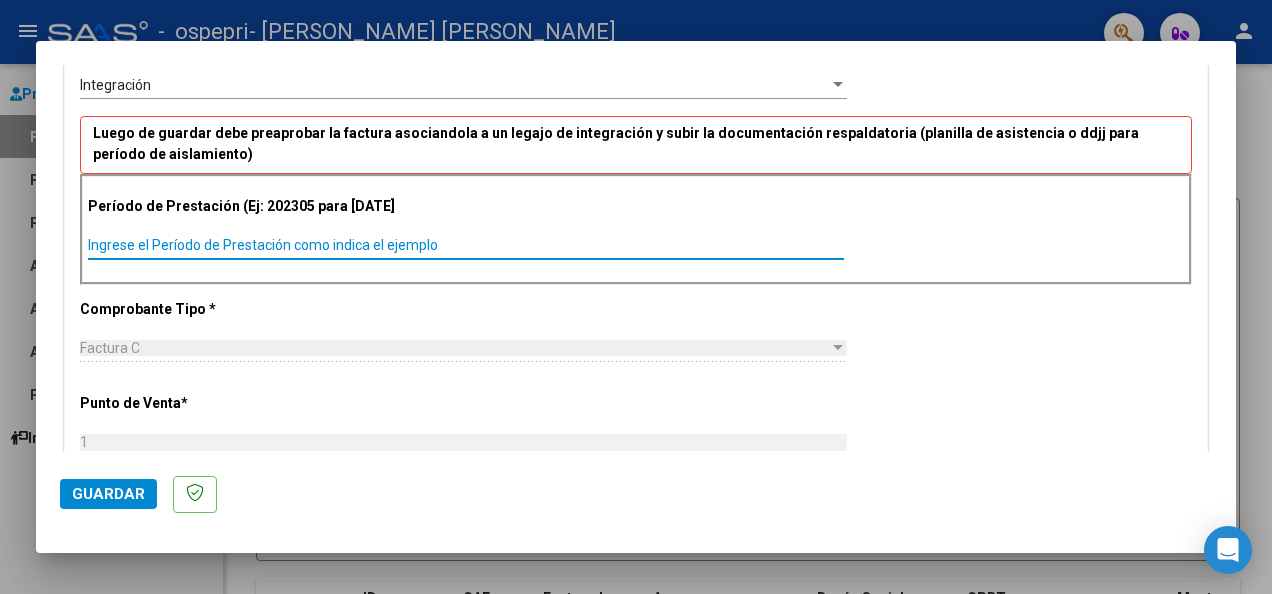 click on "Ingrese el Período de Prestación como indica el ejemplo" at bounding box center (466, 245) 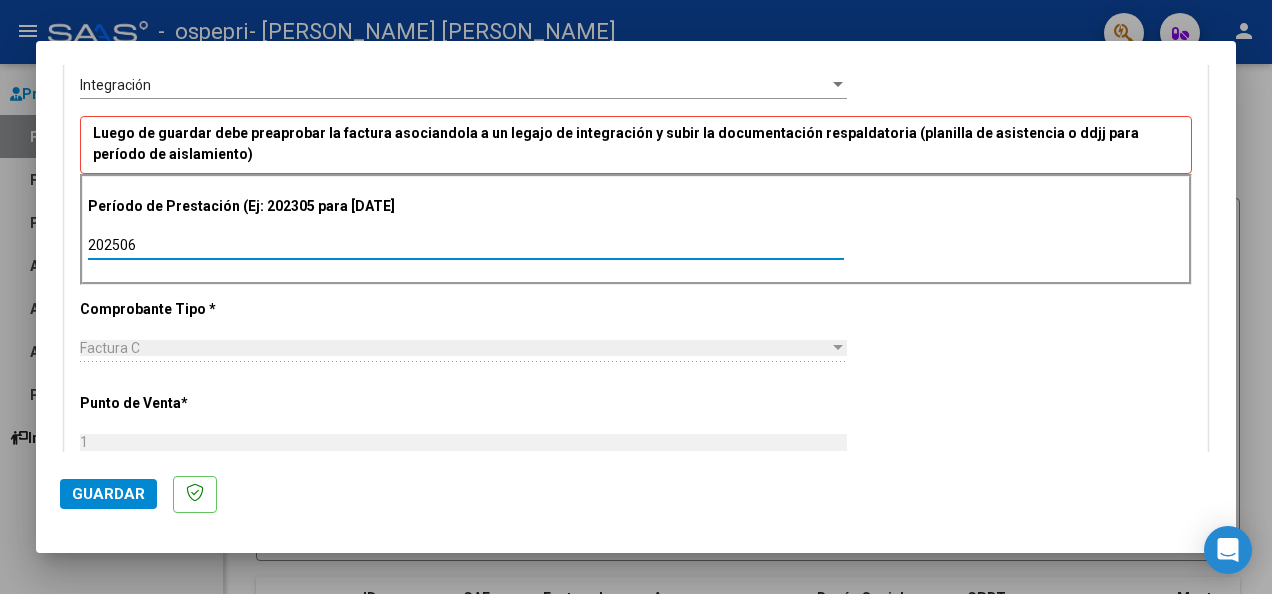 type on "202506" 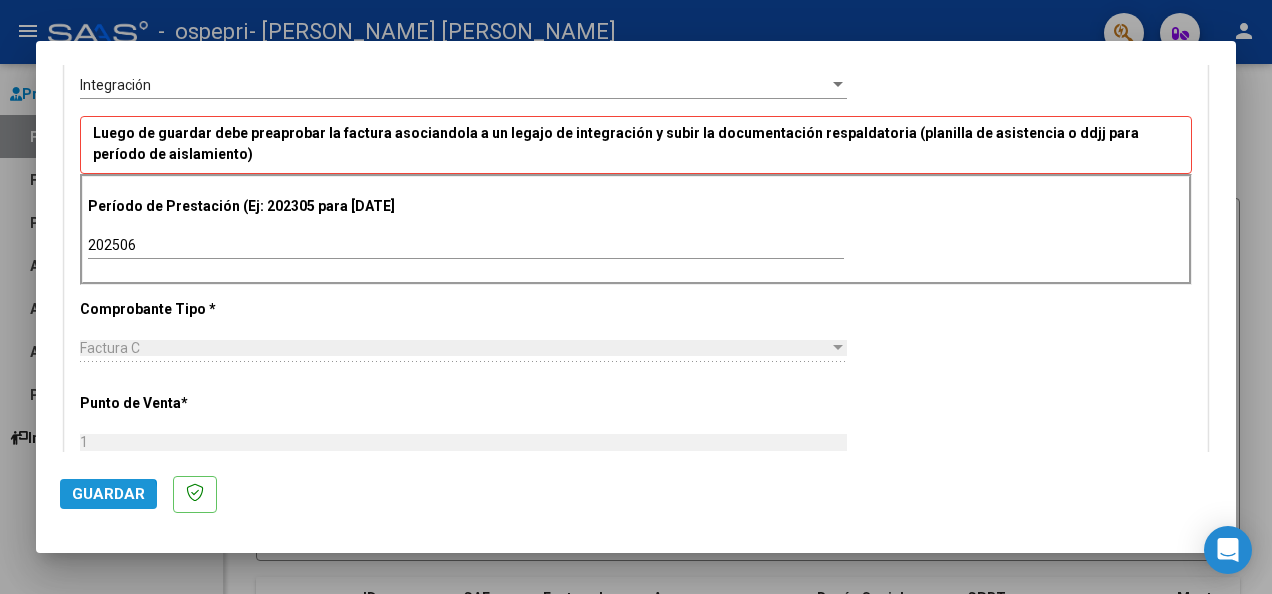 click on "Guardar" 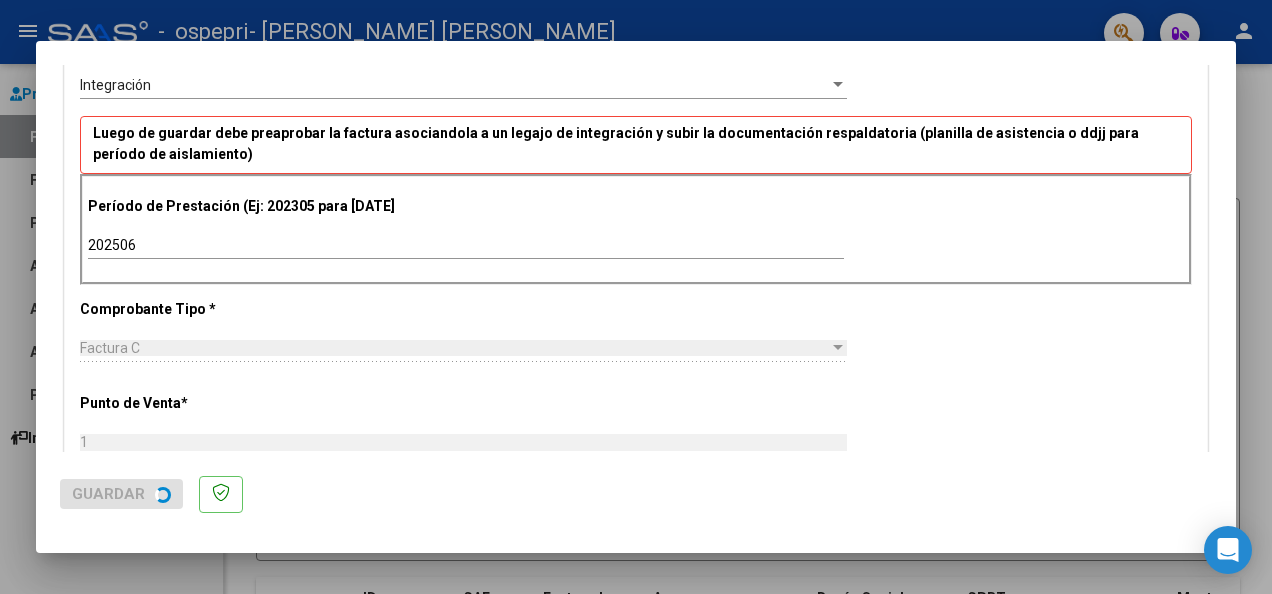 scroll, scrollTop: 0, scrollLeft: 0, axis: both 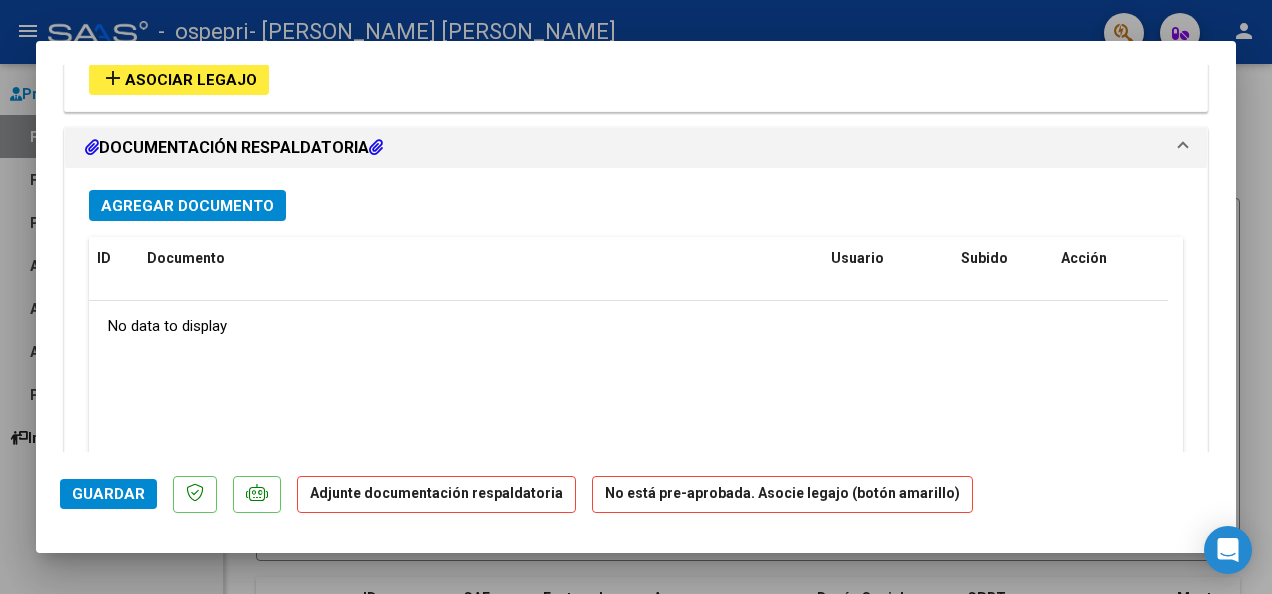 click on "Agregar Documento" at bounding box center [187, 206] 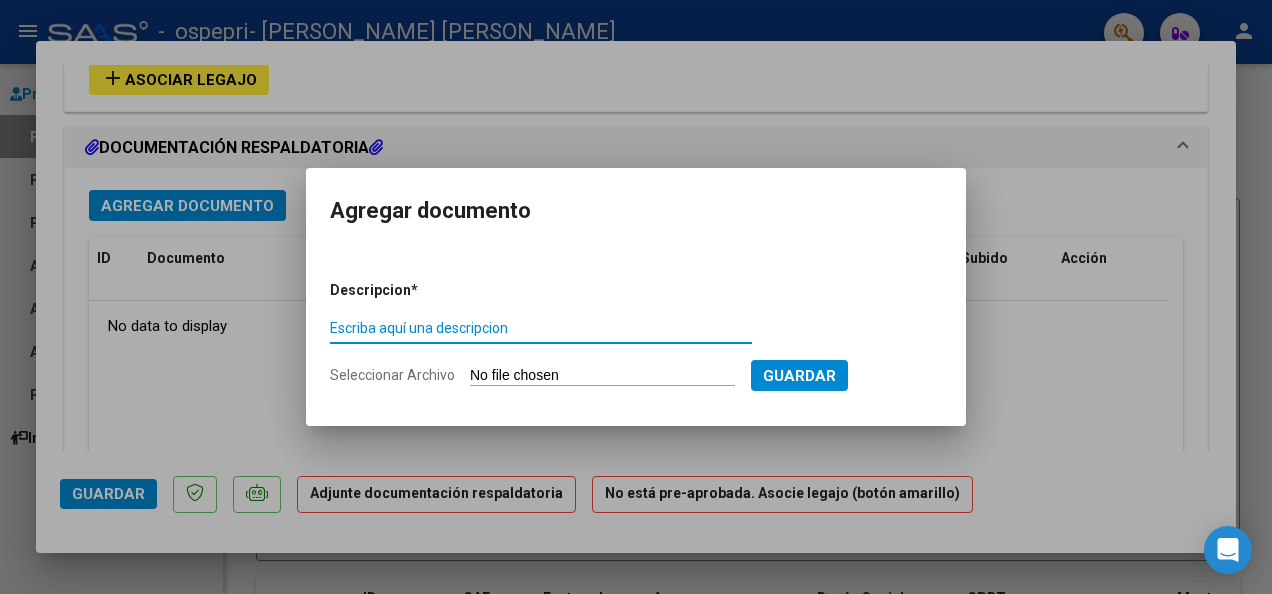 click on "Escriba aquí una descripcion" at bounding box center [541, 328] 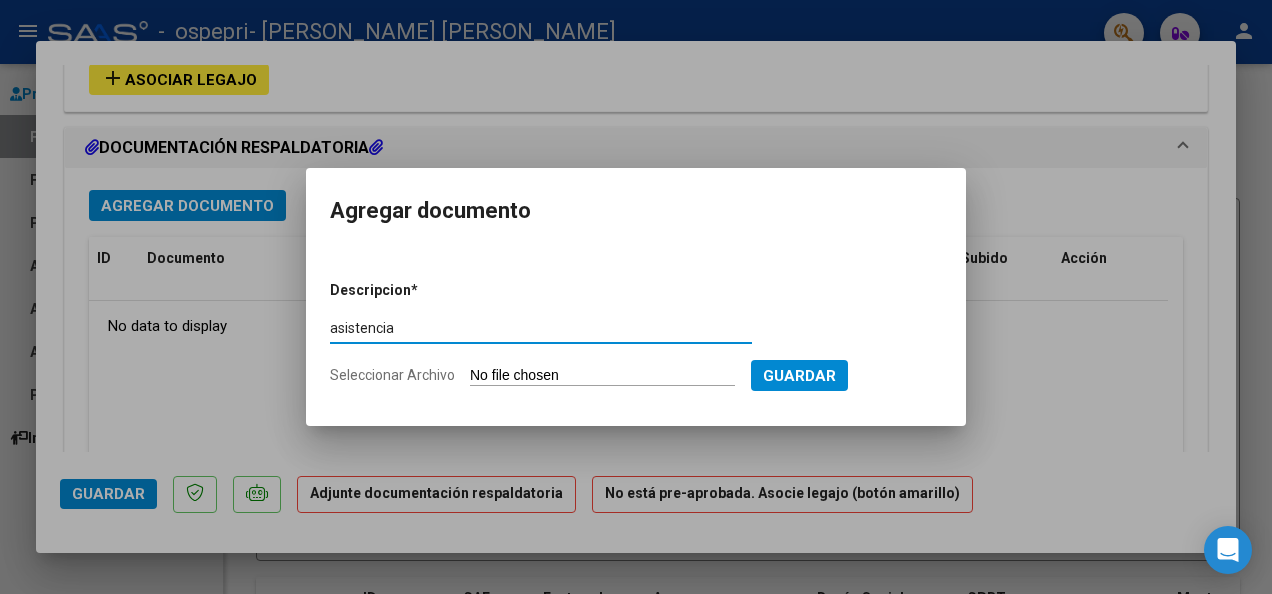 type on "asistencia" 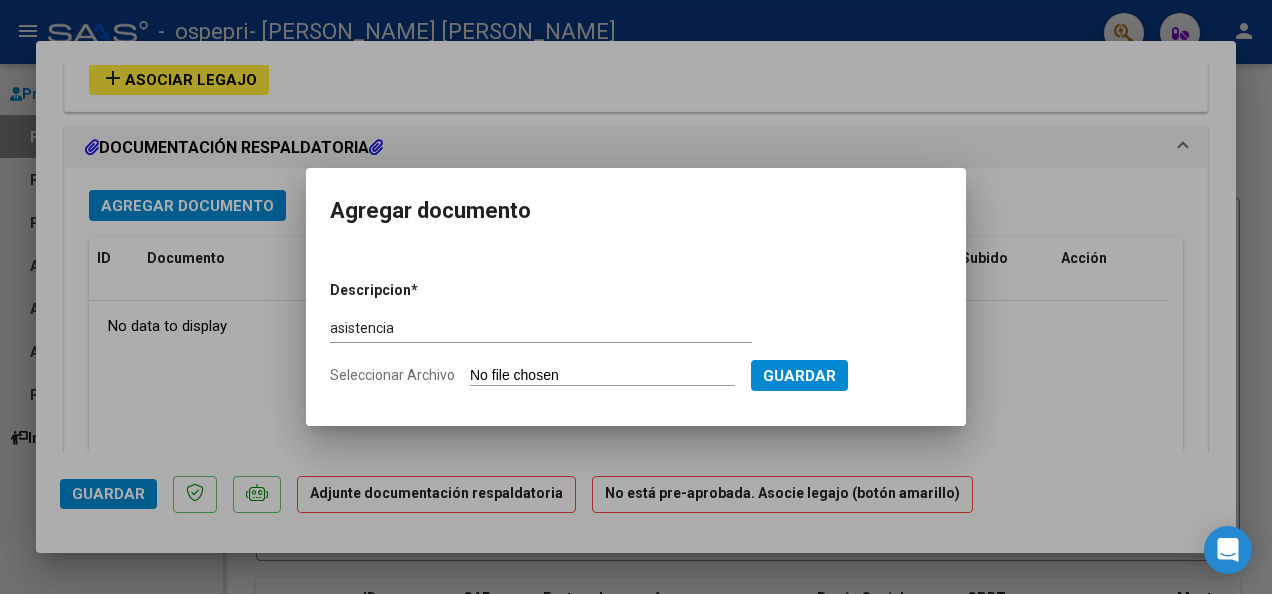 click on "Seleccionar Archivo" at bounding box center (602, 376) 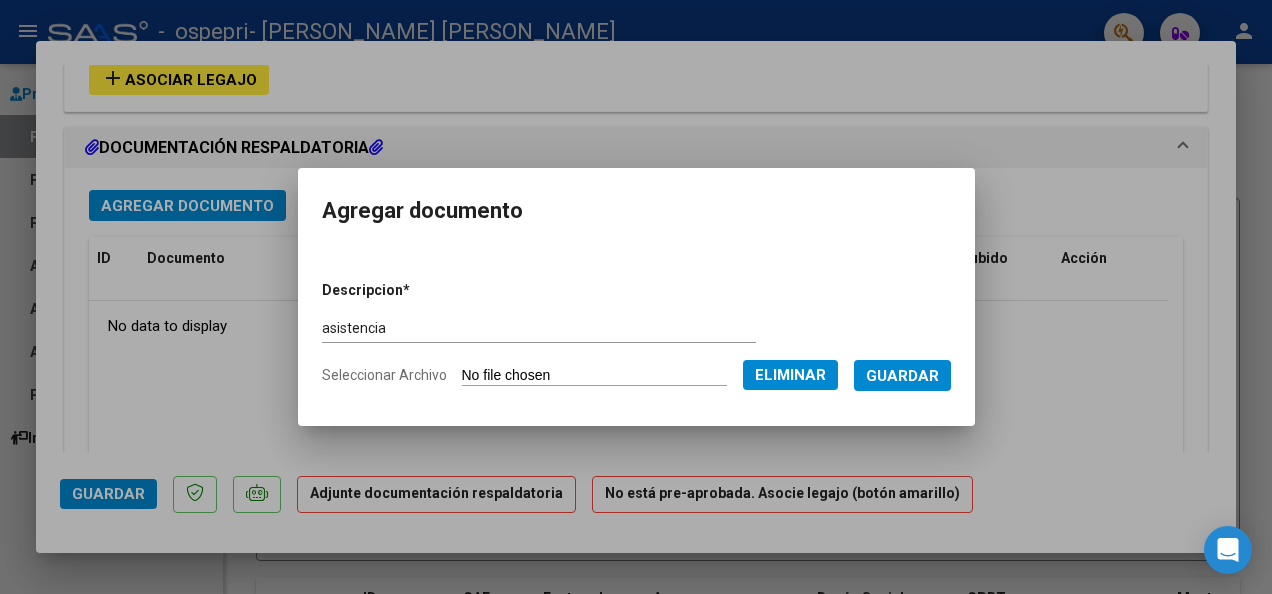 click on "Guardar" at bounding box center [902, 376] 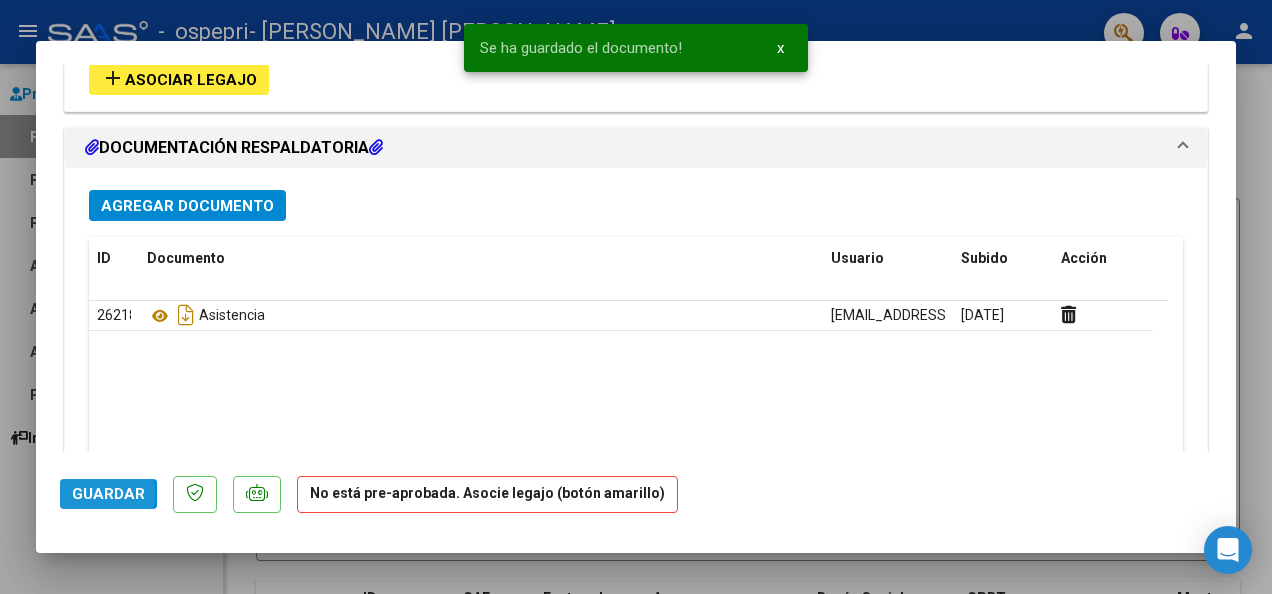 click on "Guardar" 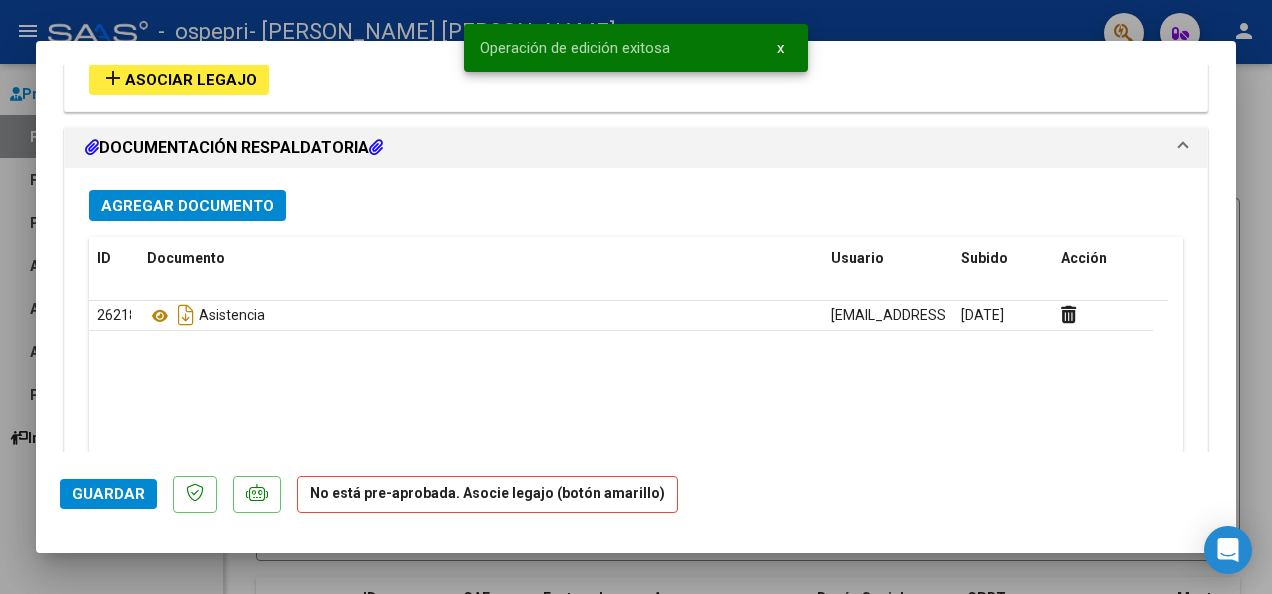 click at bounding box center [636, 297] 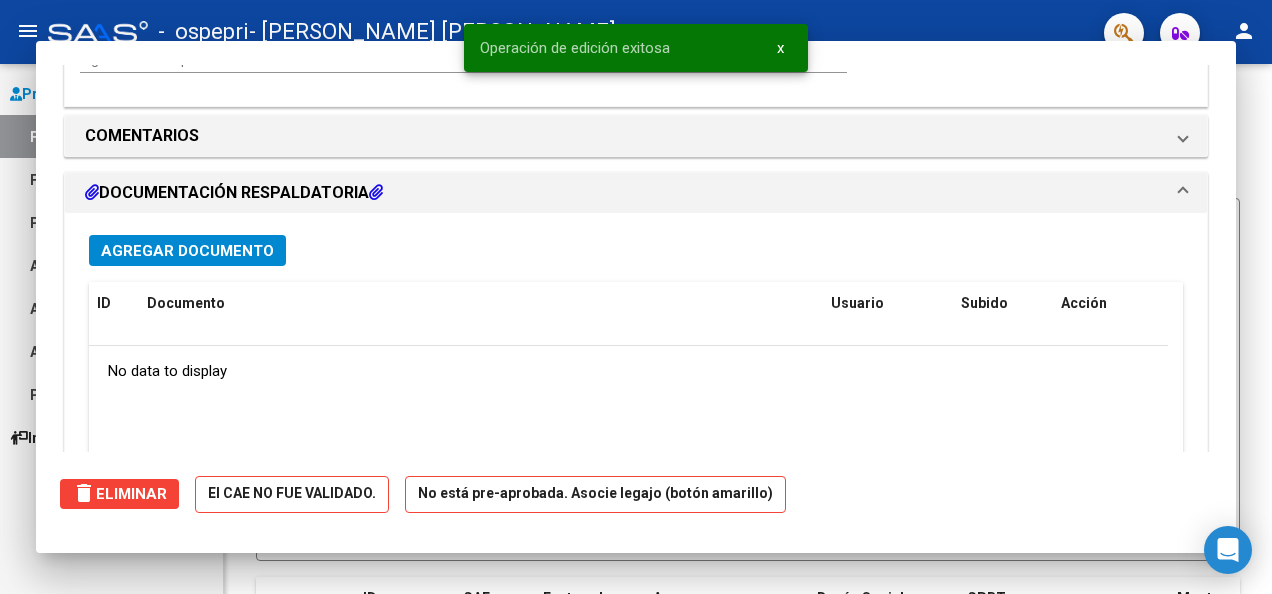 scroll, scrollTop: 0, scrollLeft: 0, axis: both 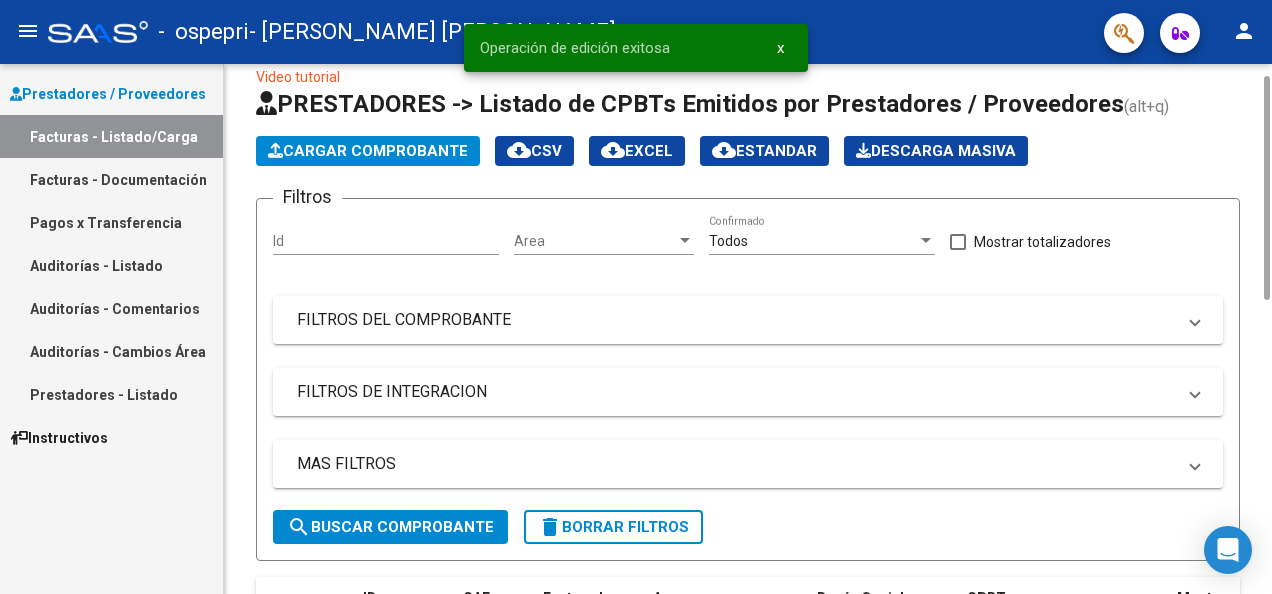 click on "Cargar Comprobante" 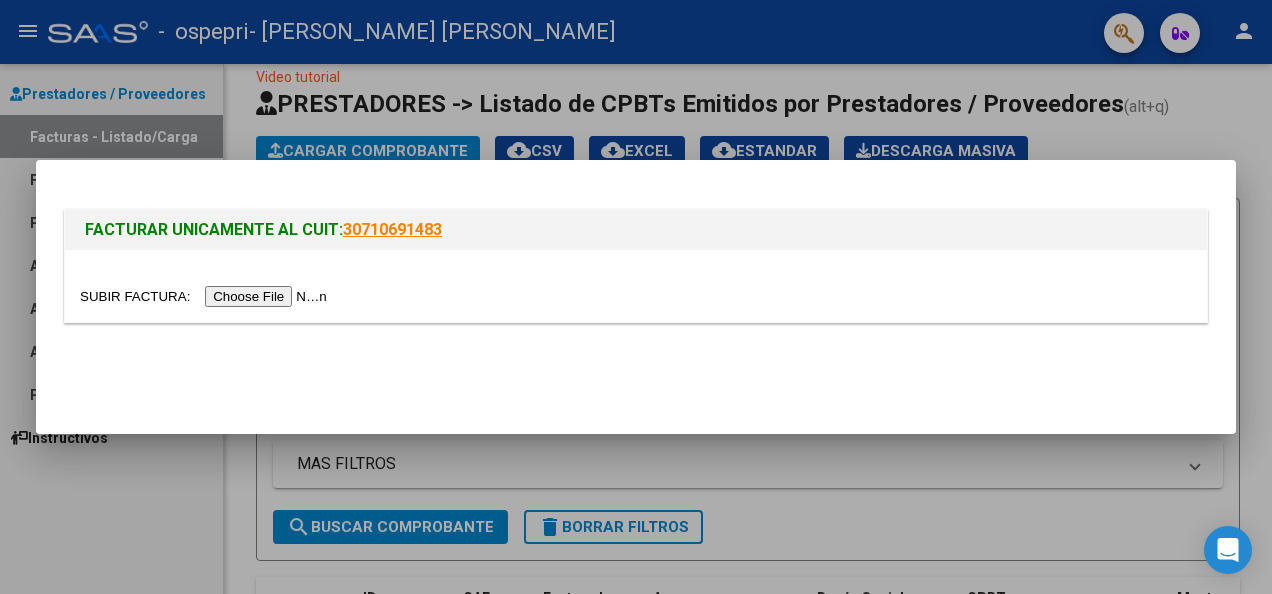 click at bounding box center (206, 296) 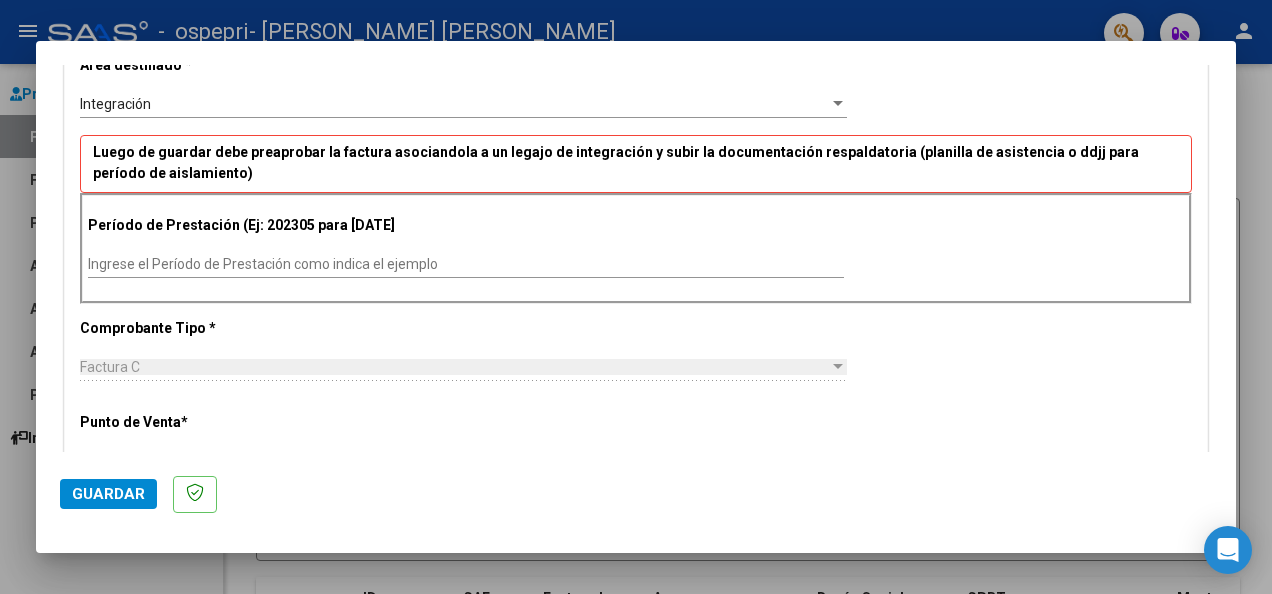 scroll, scrollTop: 433, scrollLeft: 0, axis: vertical 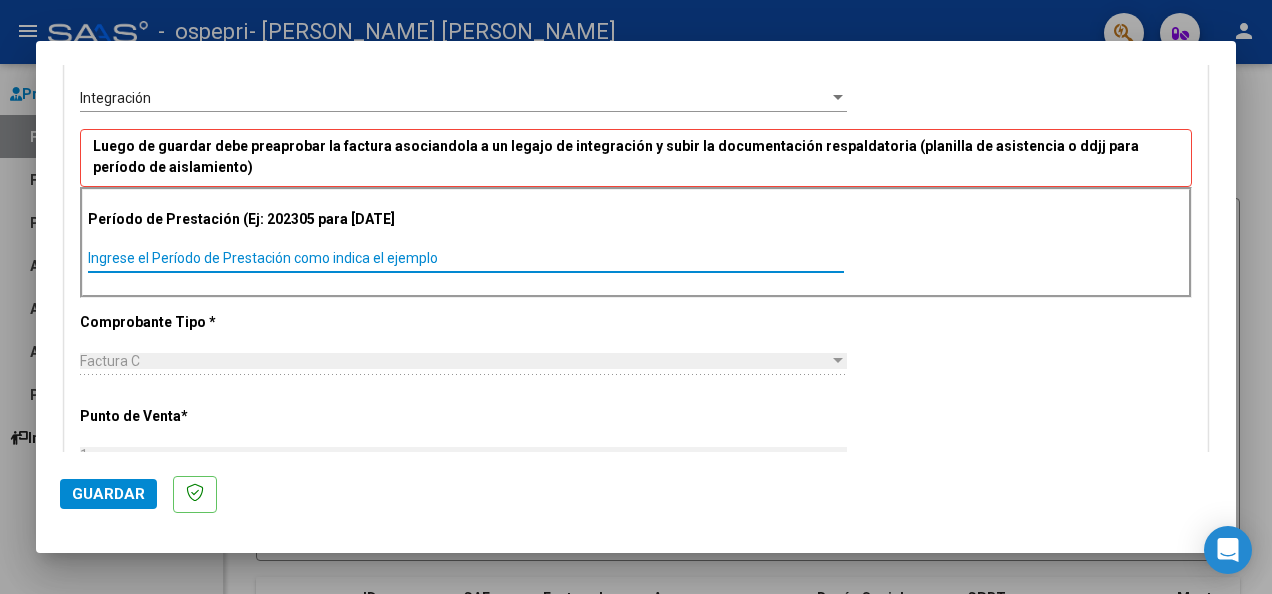 click on "Ingrese el Período de Prestación como indica el ejemplo" at bounding box center (466, 258) 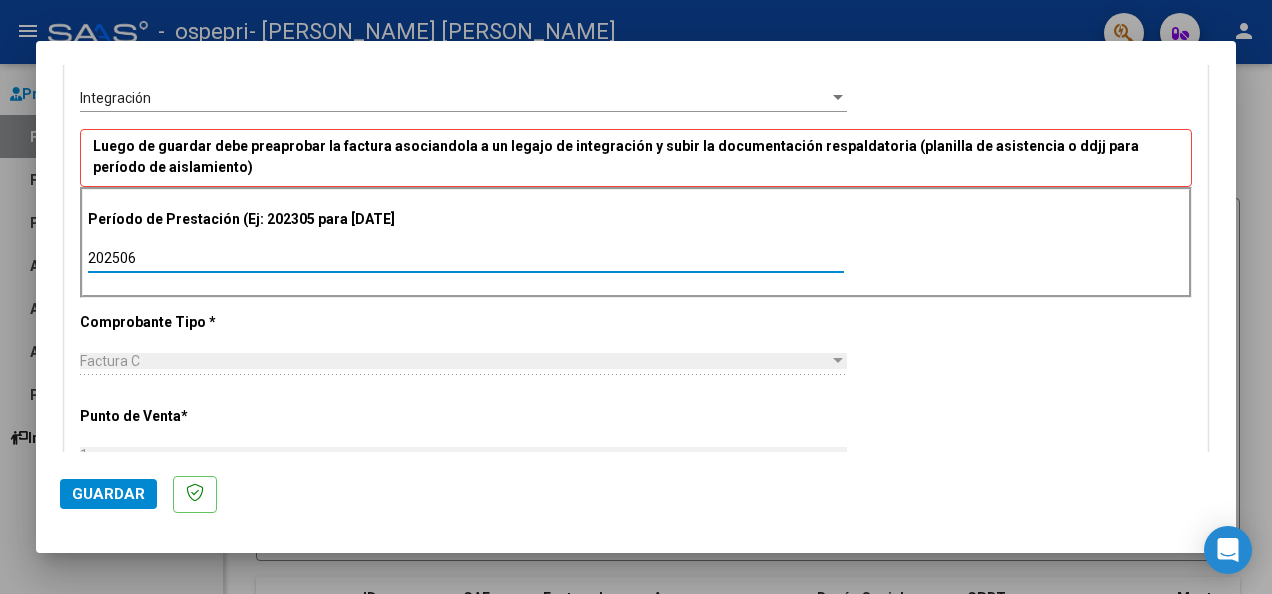 type on "202506" 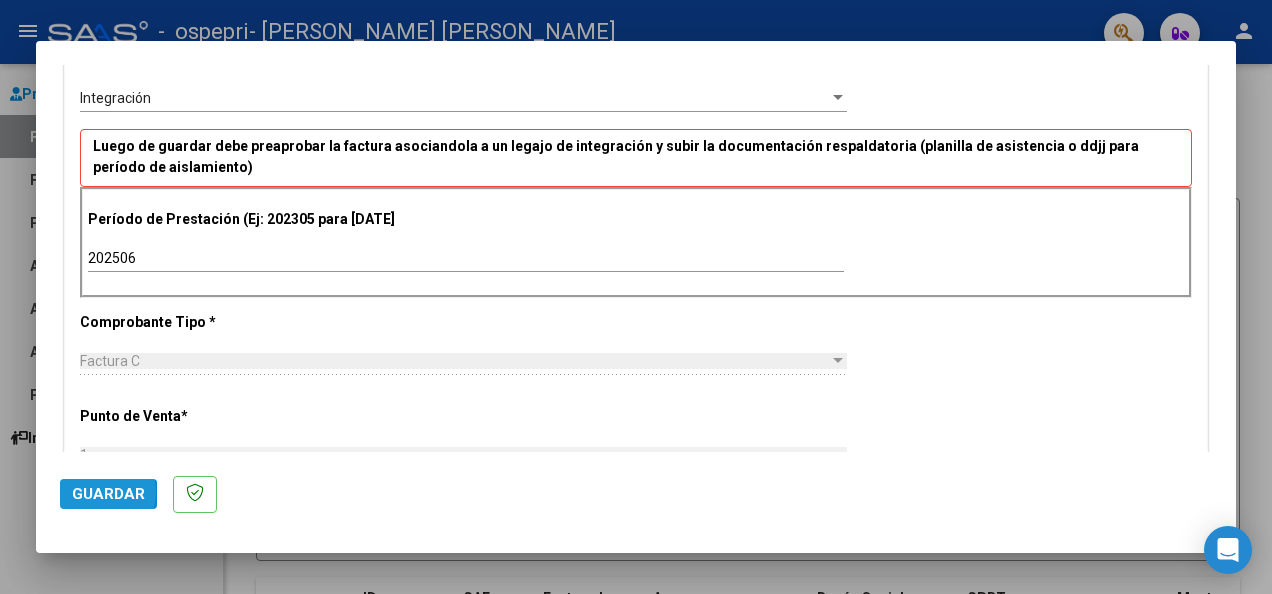 click on "Guardar" 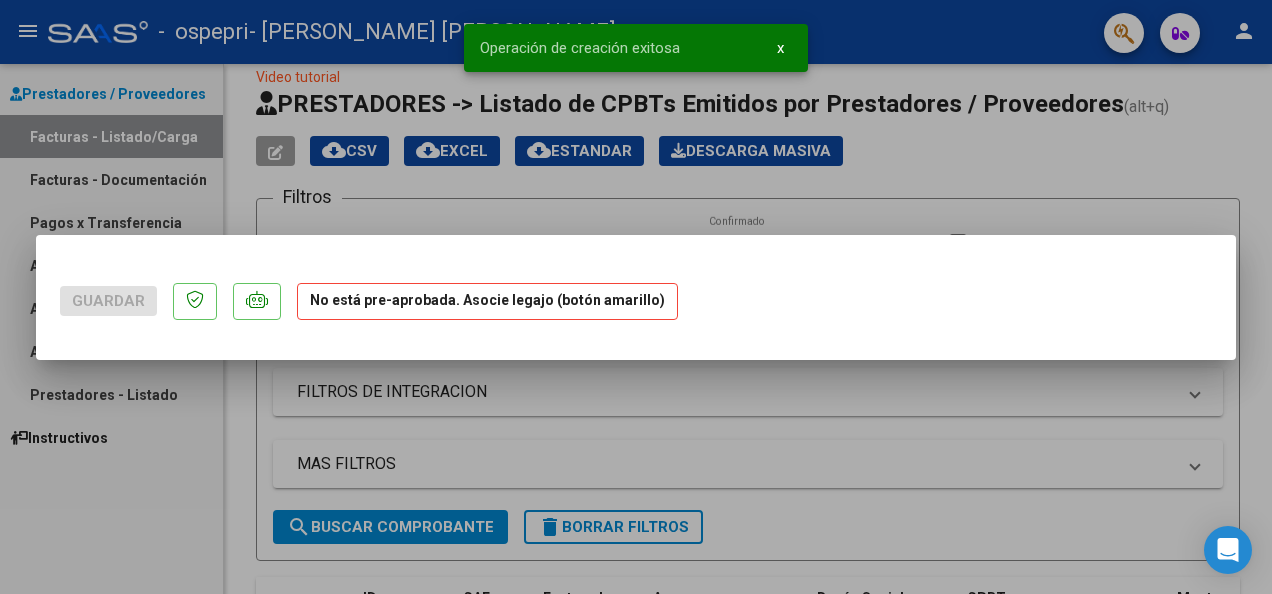 scroll, scrollTop: 0, scrollLeft: 0, axis: both 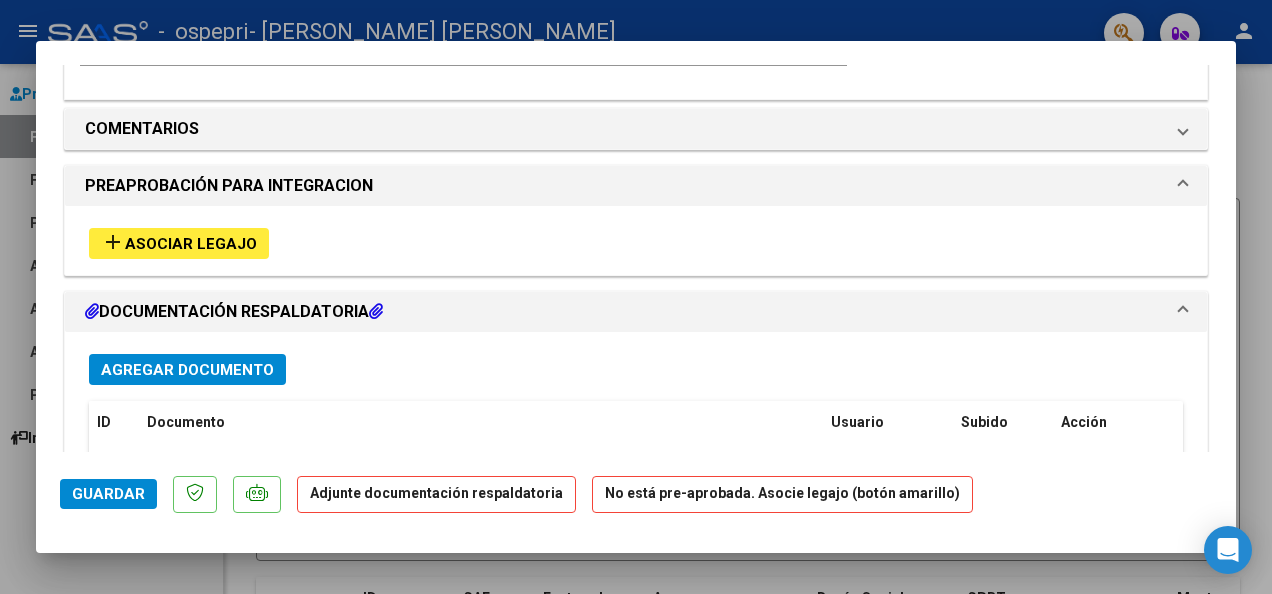 click on "Agregar Documento" at bounding box center (187, 370) 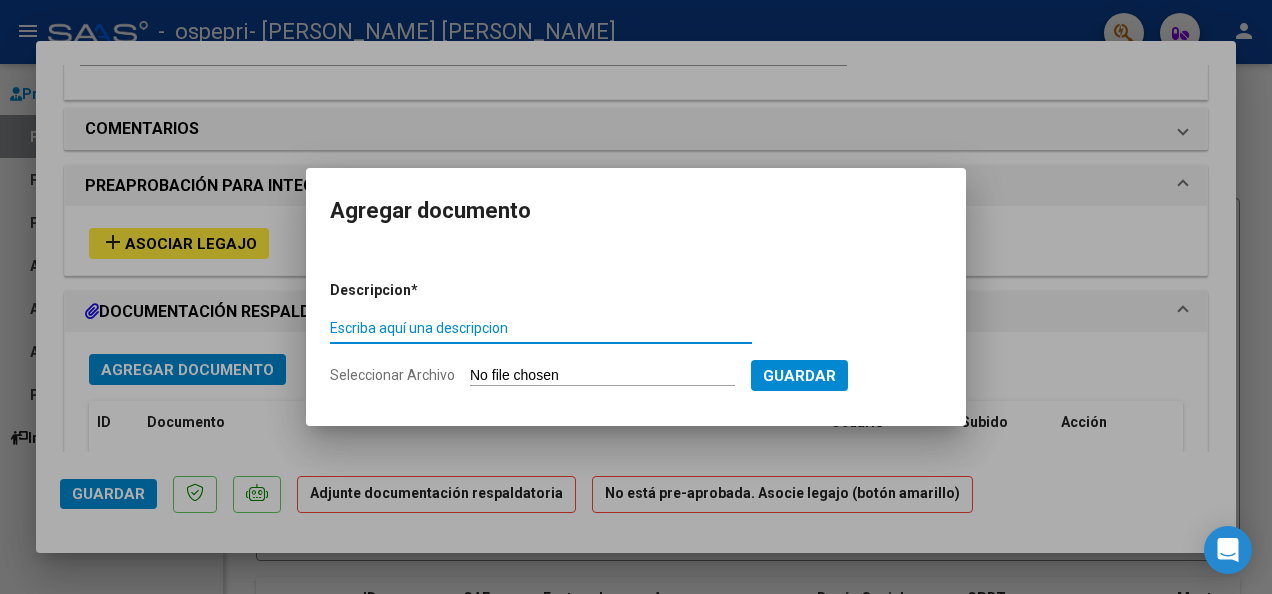 click on "Escriba aquí una descripcion" at bounding box center (541, 328) 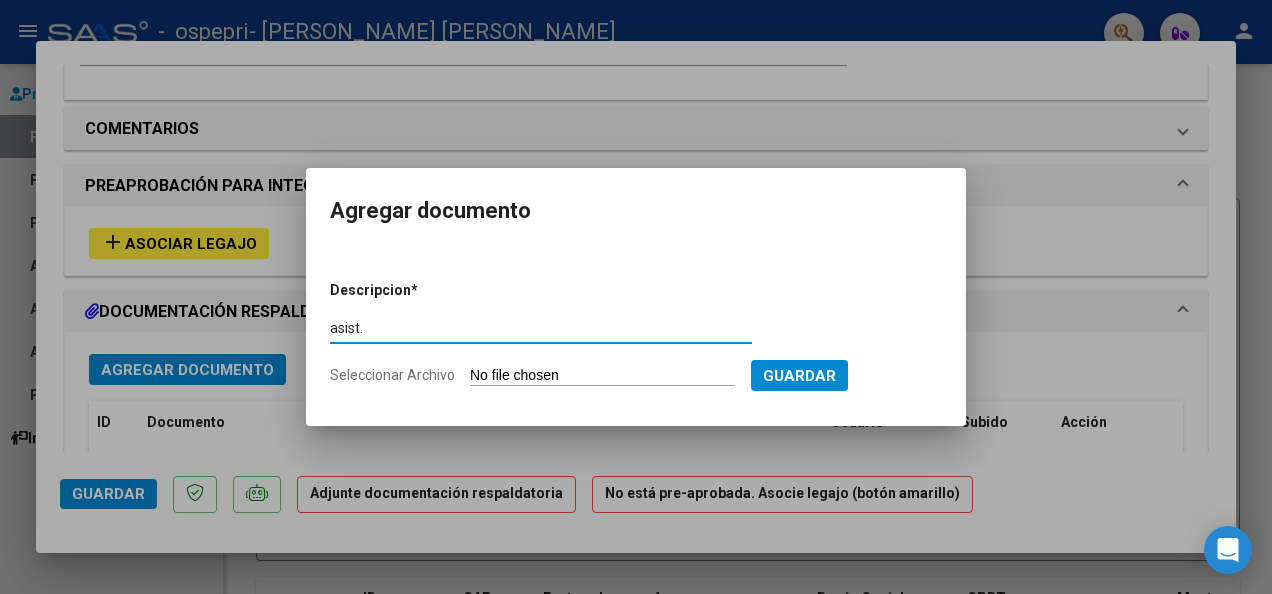 type on "asist." 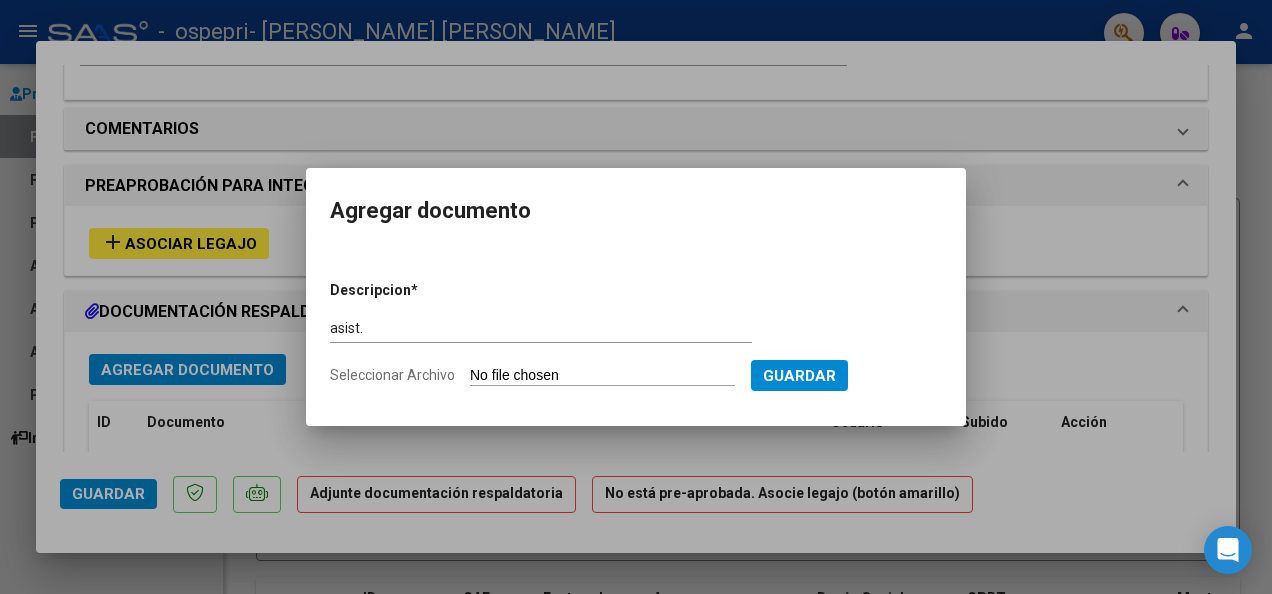 click at bounding box center (636, 297) 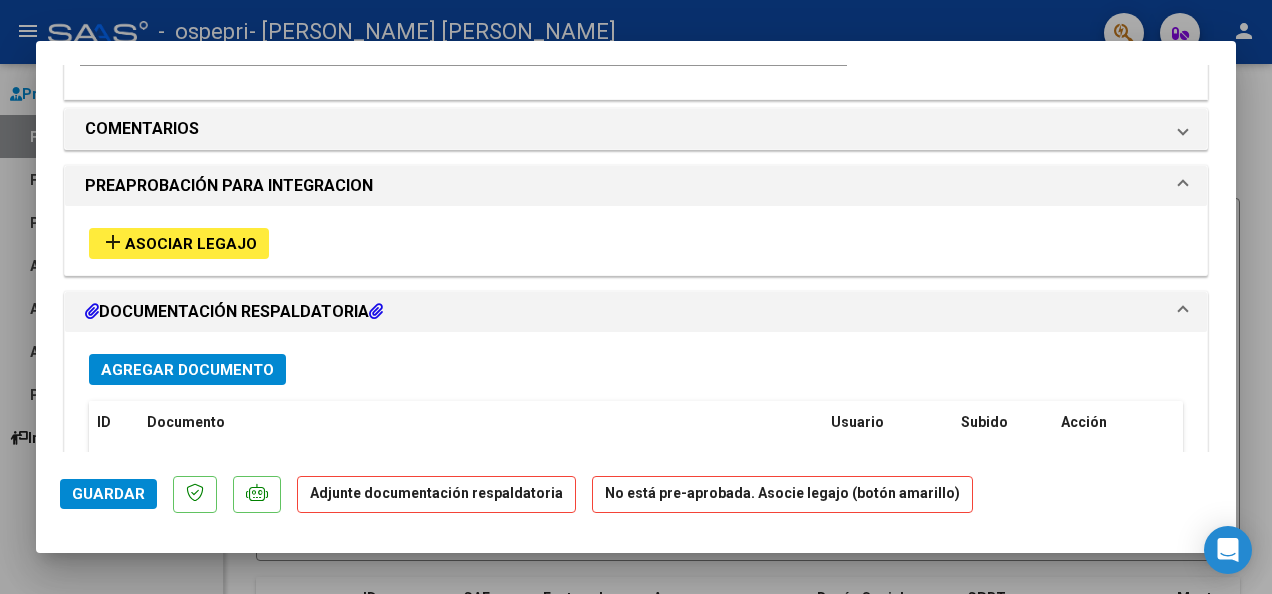 click on "Agregar Documento" at bounding box center [187, 370] 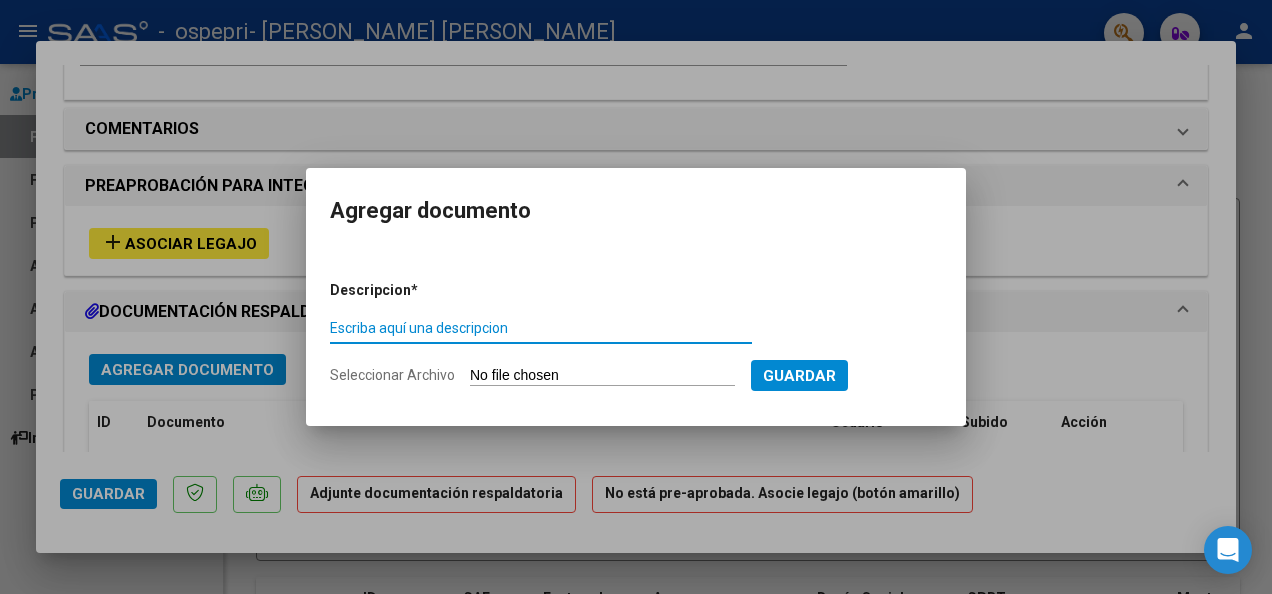 click on "Escriba aquí una descripcion" at bounding box center (541, 328) 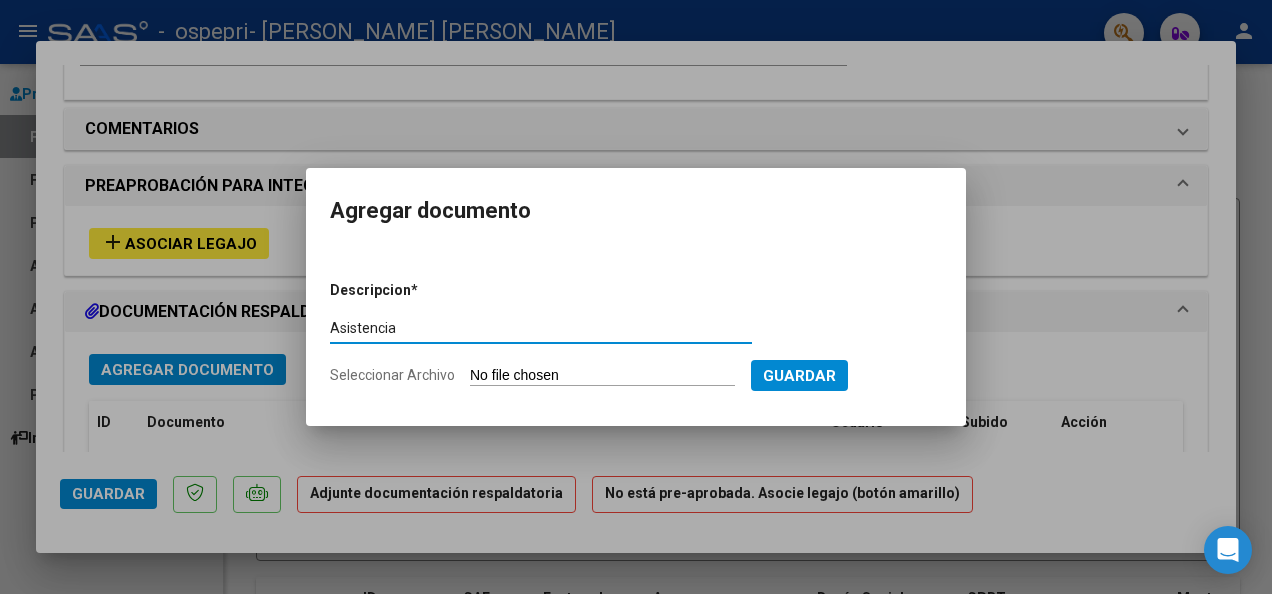 type on "Asistencia" 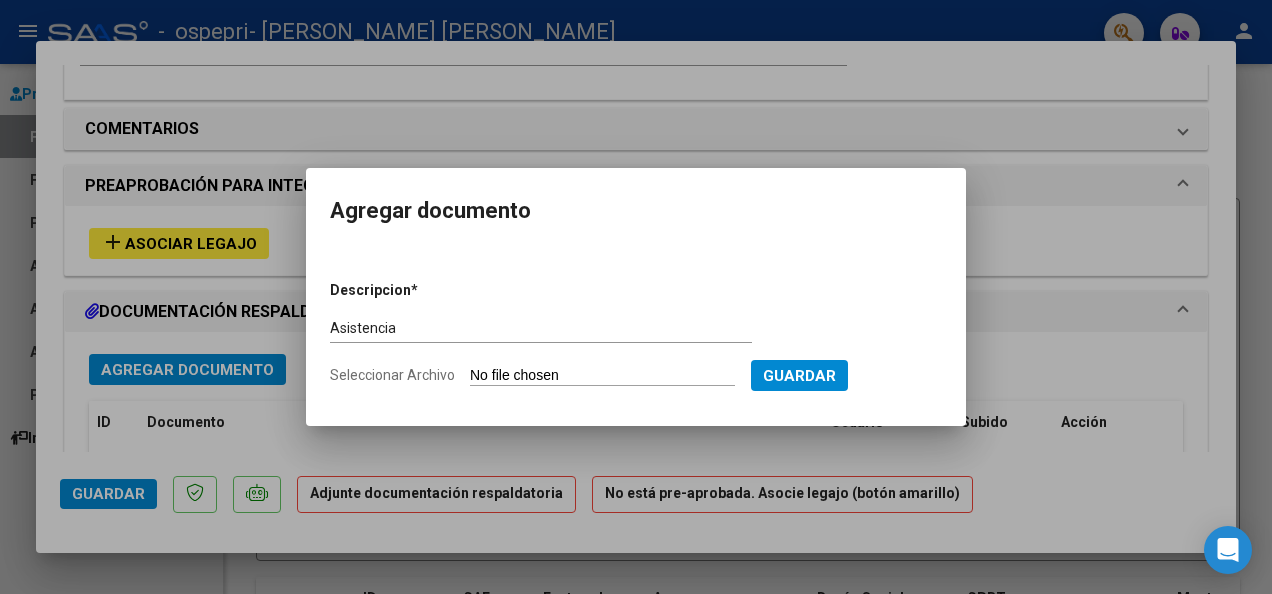 type on "C:\fakepath\alma6.jpg" 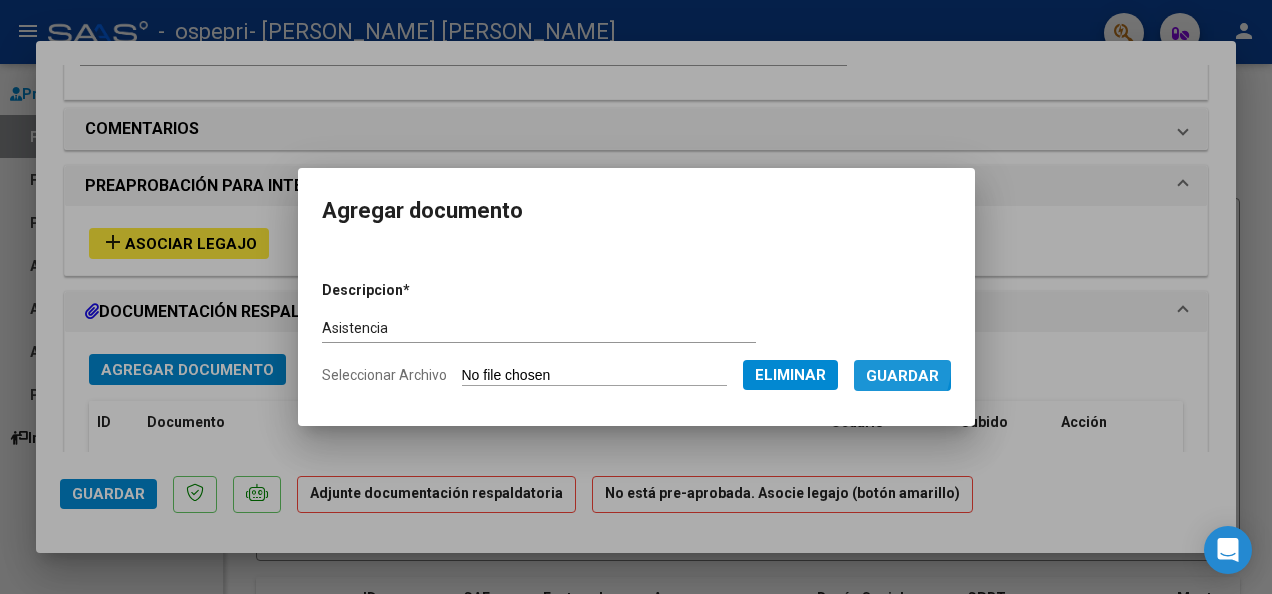 click on "Guardar" at bounding box center (902, 376) 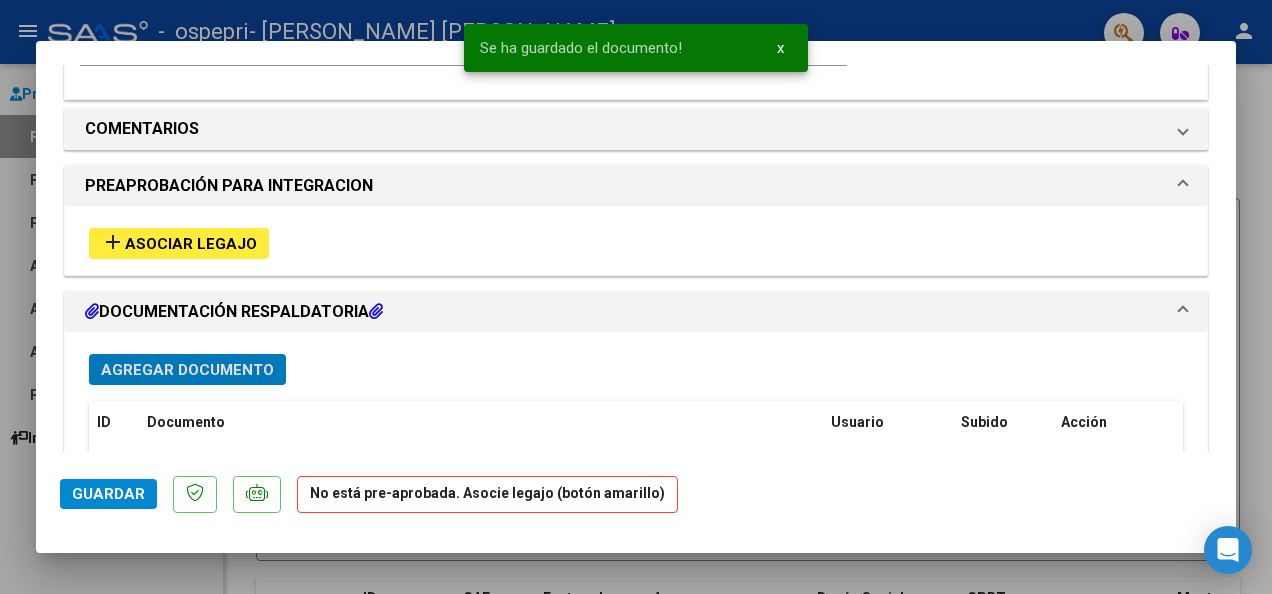click on "Guardar" 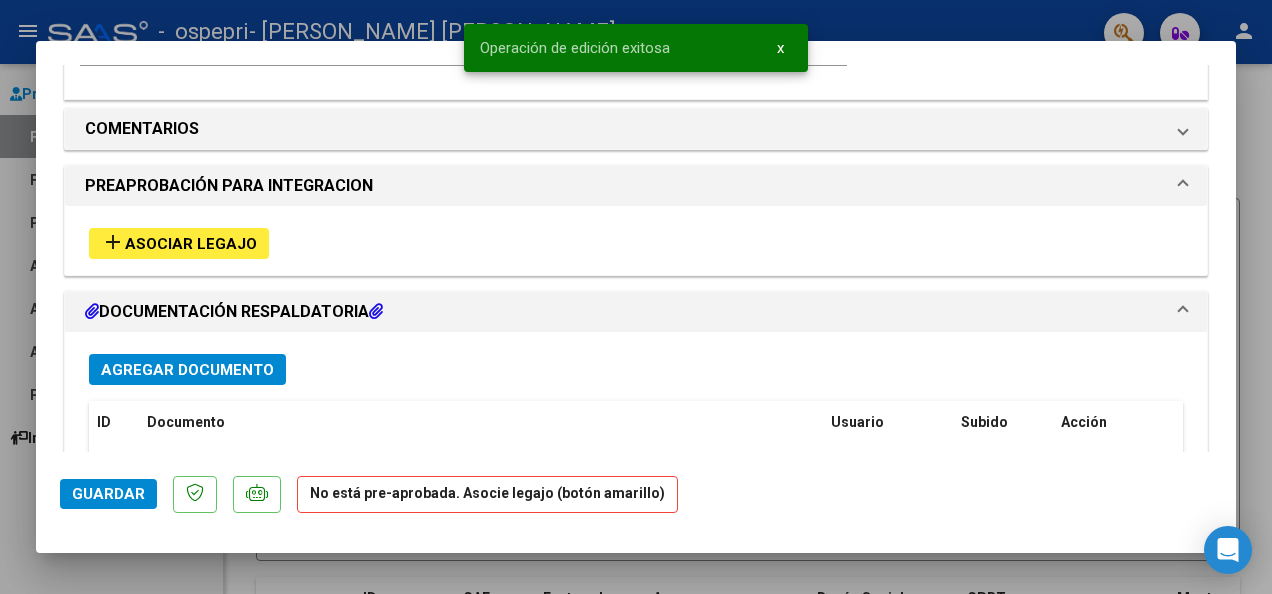 click at bounding box center (636, 297) 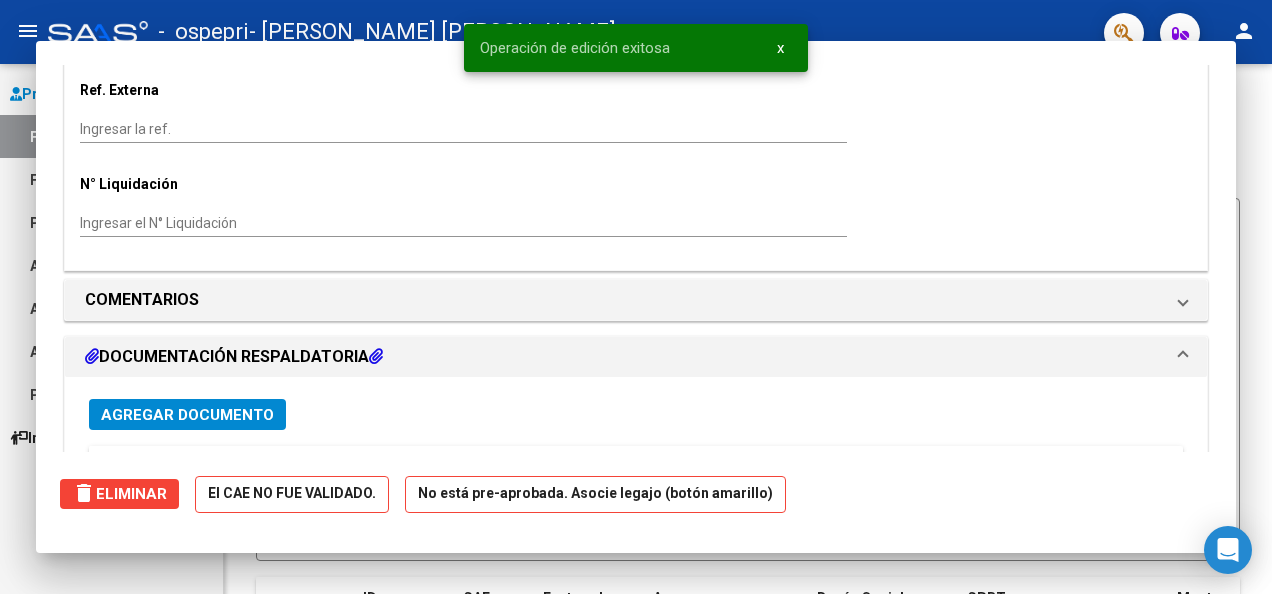 type 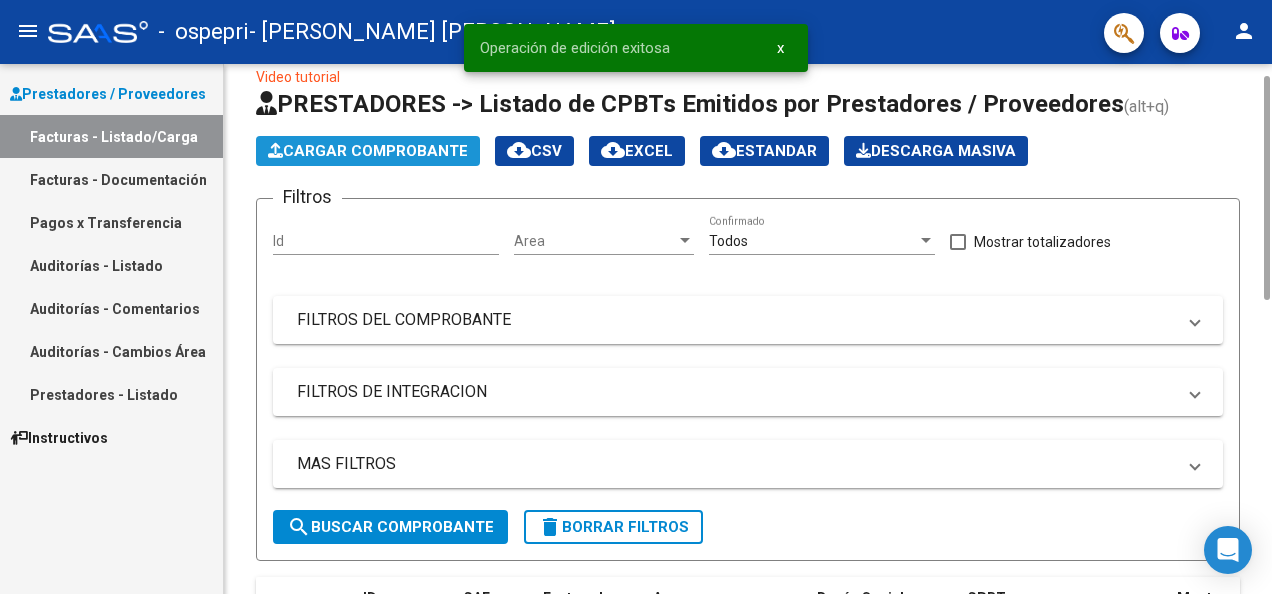 click on "Cargar Comprobante" 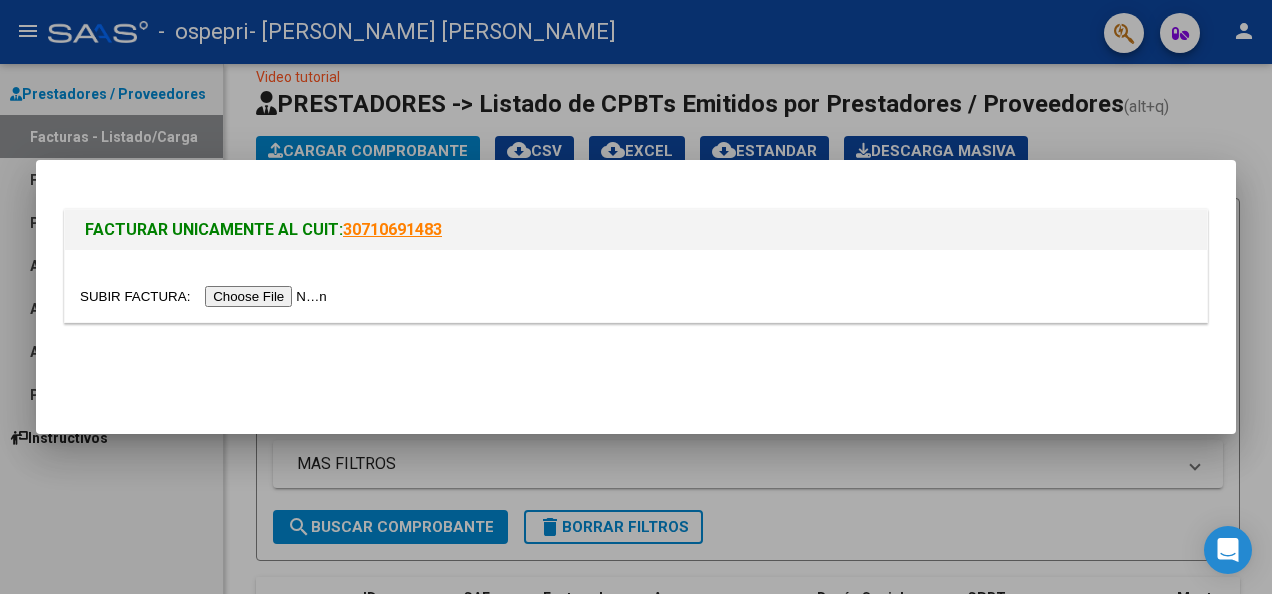 click at bounding box center (206, 296) 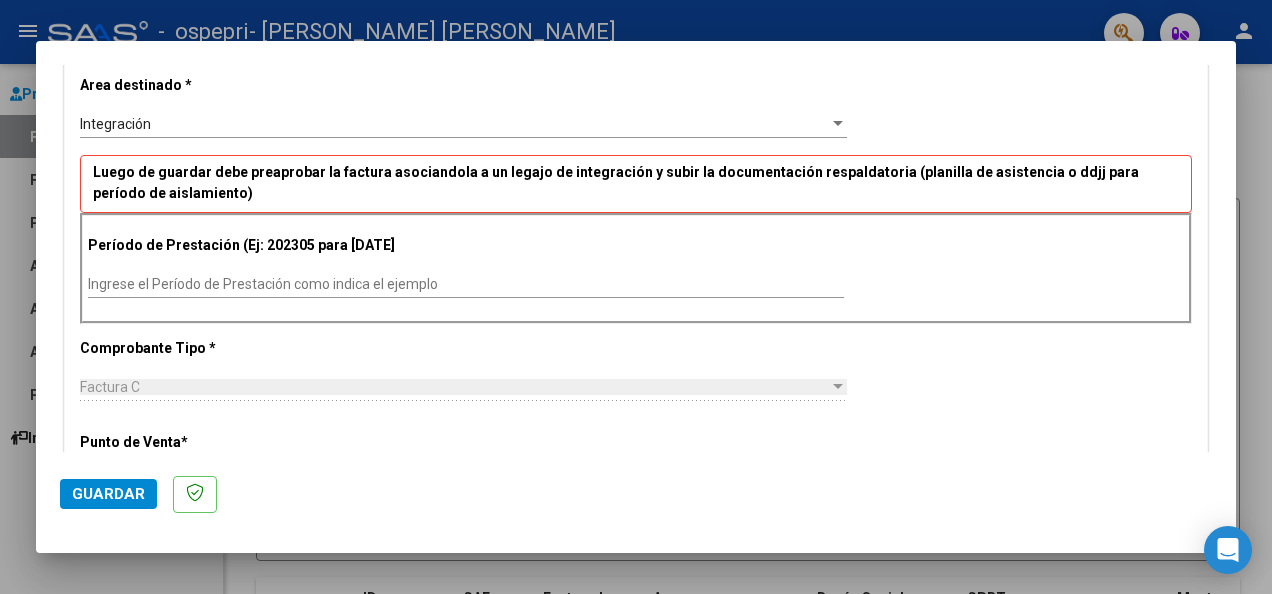 scroll, scrollTop: 417, scrollLeft: 0, axis: vertical 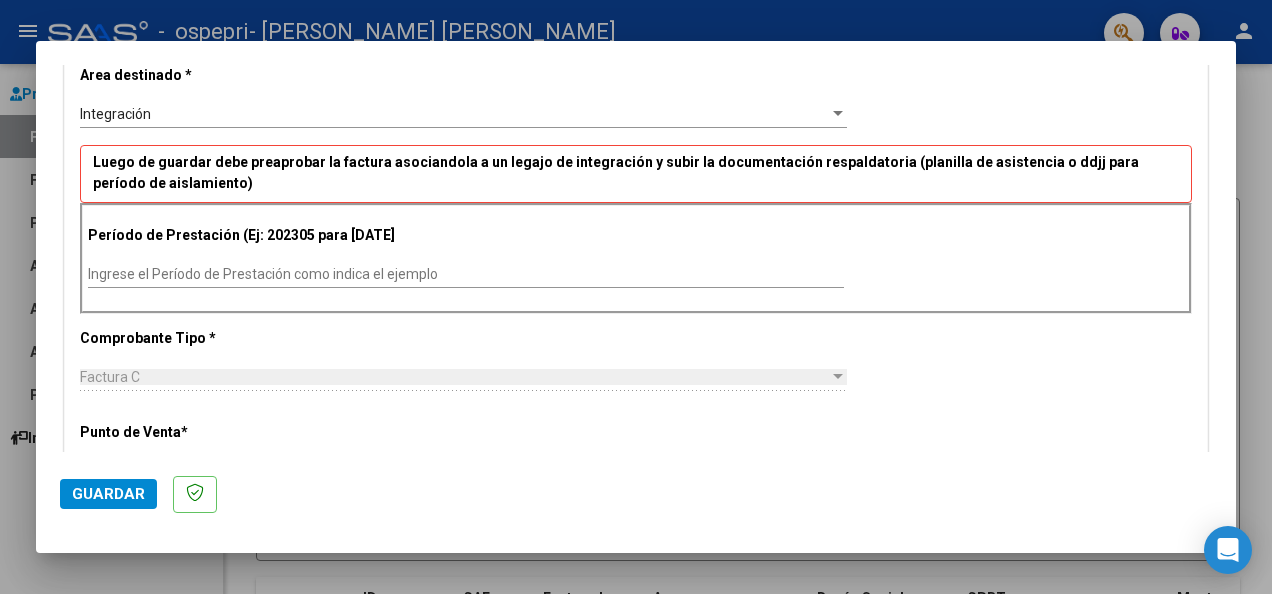 click on "Ingrese el Período de Prestación como indica el ejemplo" at bounding box center [466, 274] 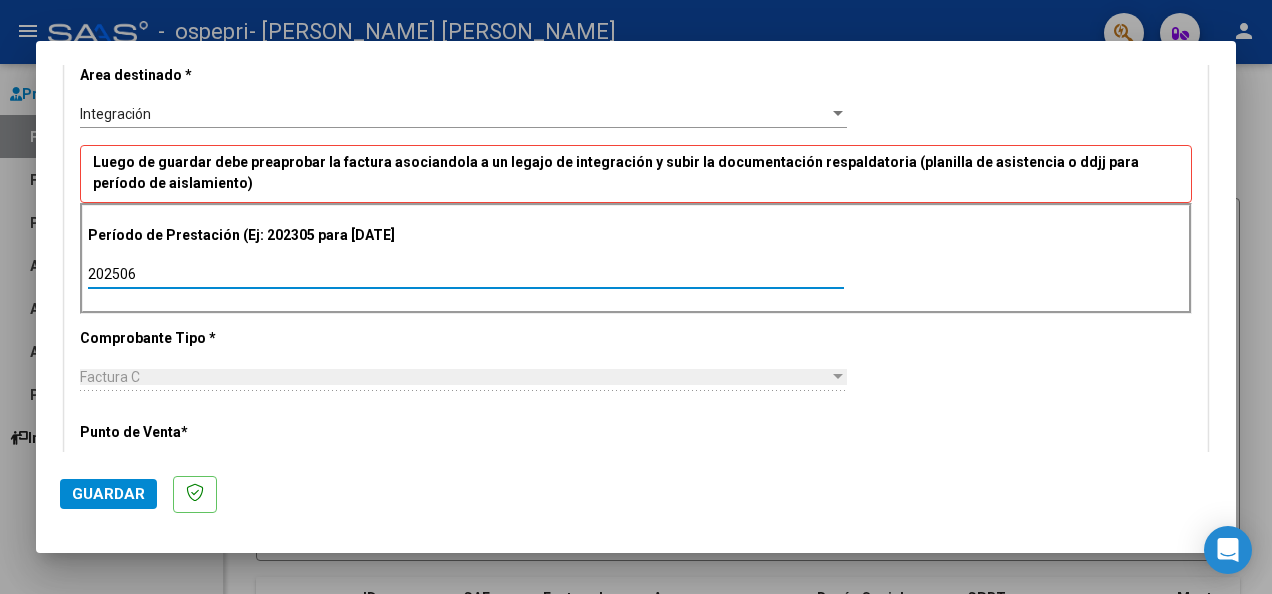 type on "202506" 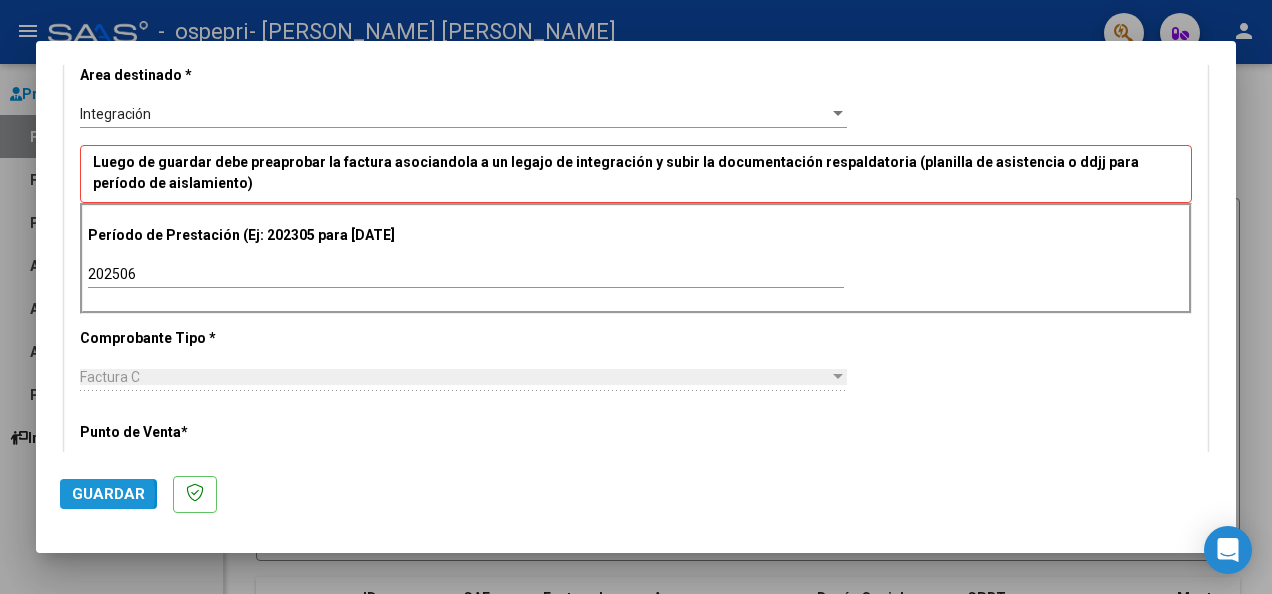 click on "Guardar" 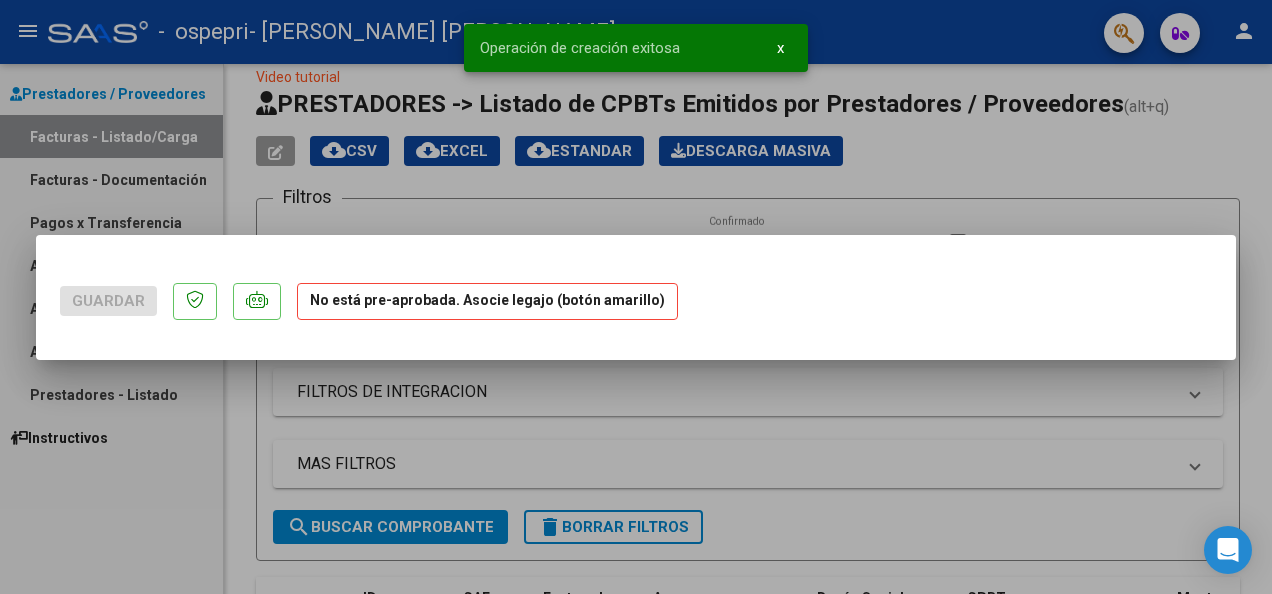 scroll, scrollTop: 0, scrollLeft: 0, axis: both 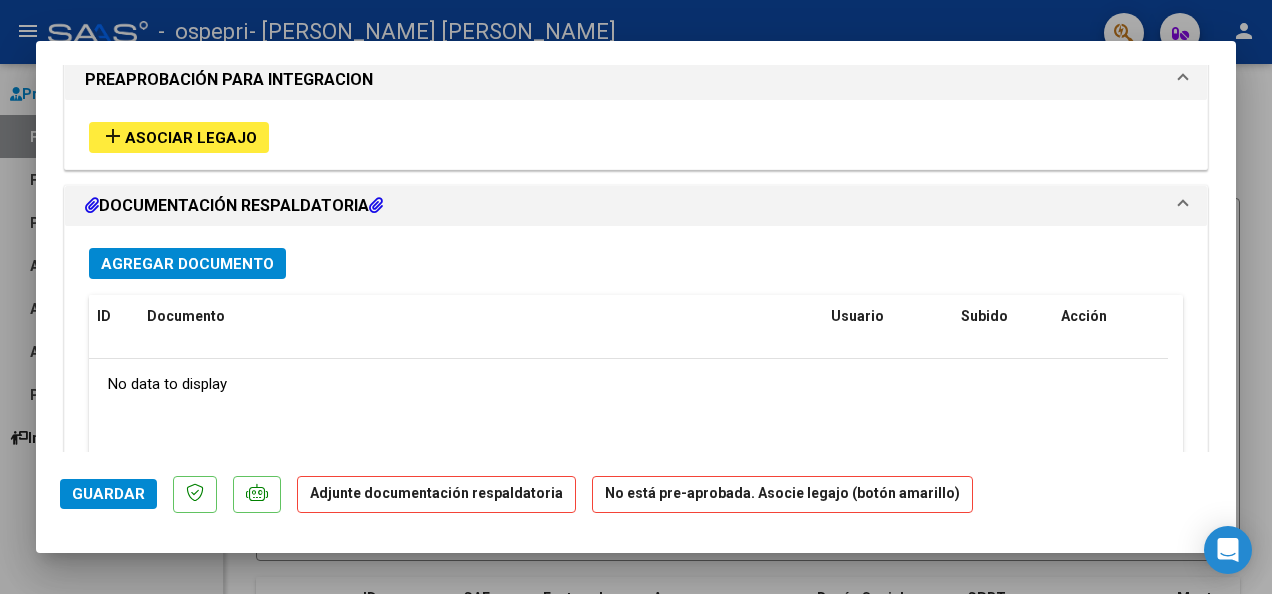click on "Agregar Documento" at bounding box center [187, 264] 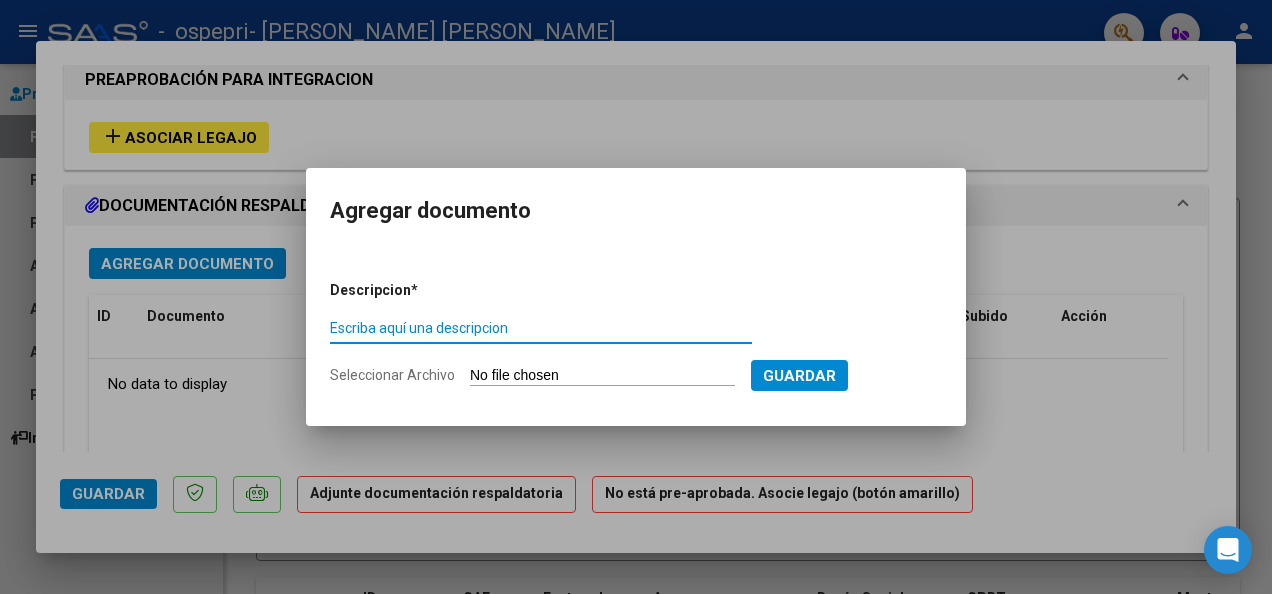 click on "Escriba aquí una descripcion" at bounding box center (541, 328) 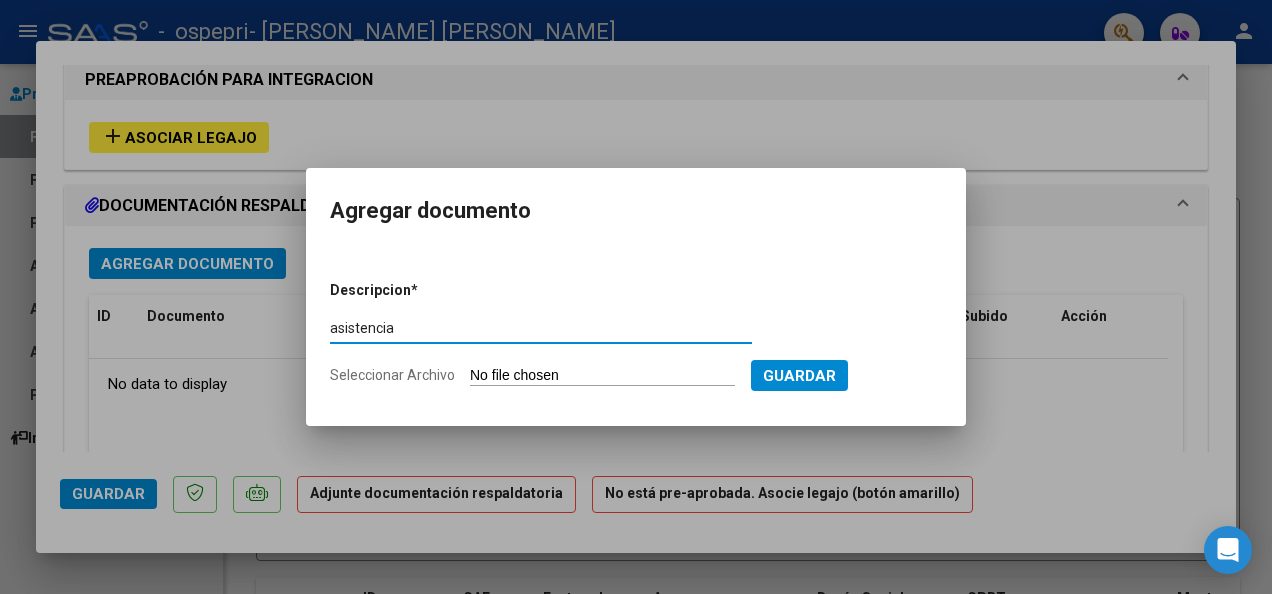 type on "asistencia" 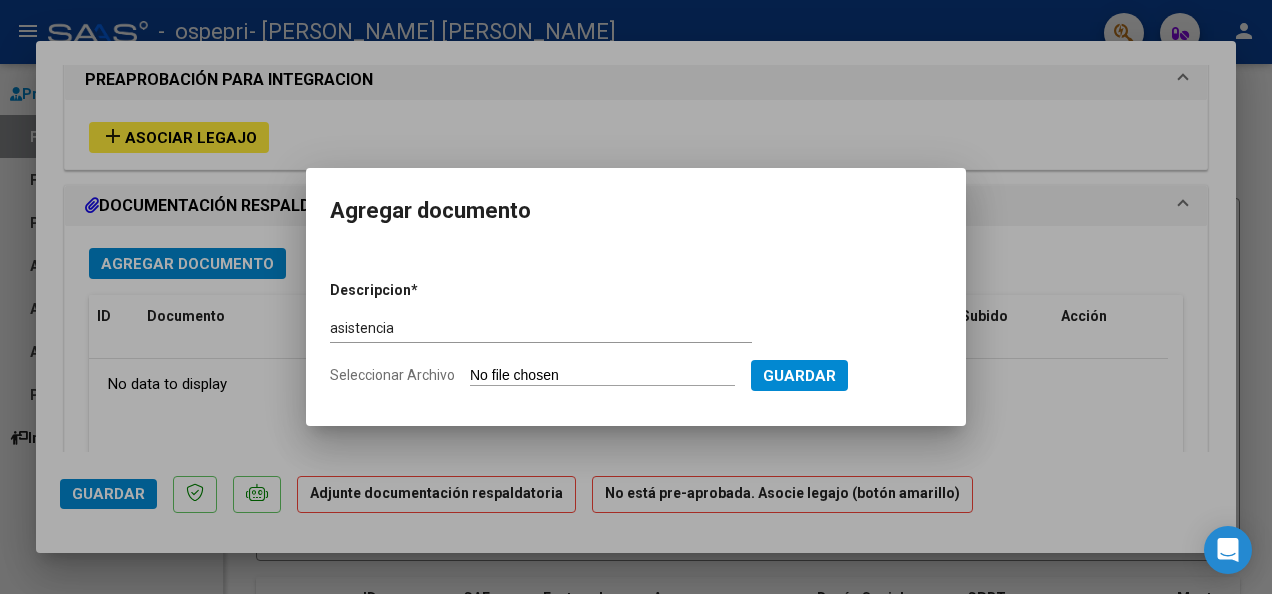 click on "Seleccionar Archivo" at bounding box center [602, 376] 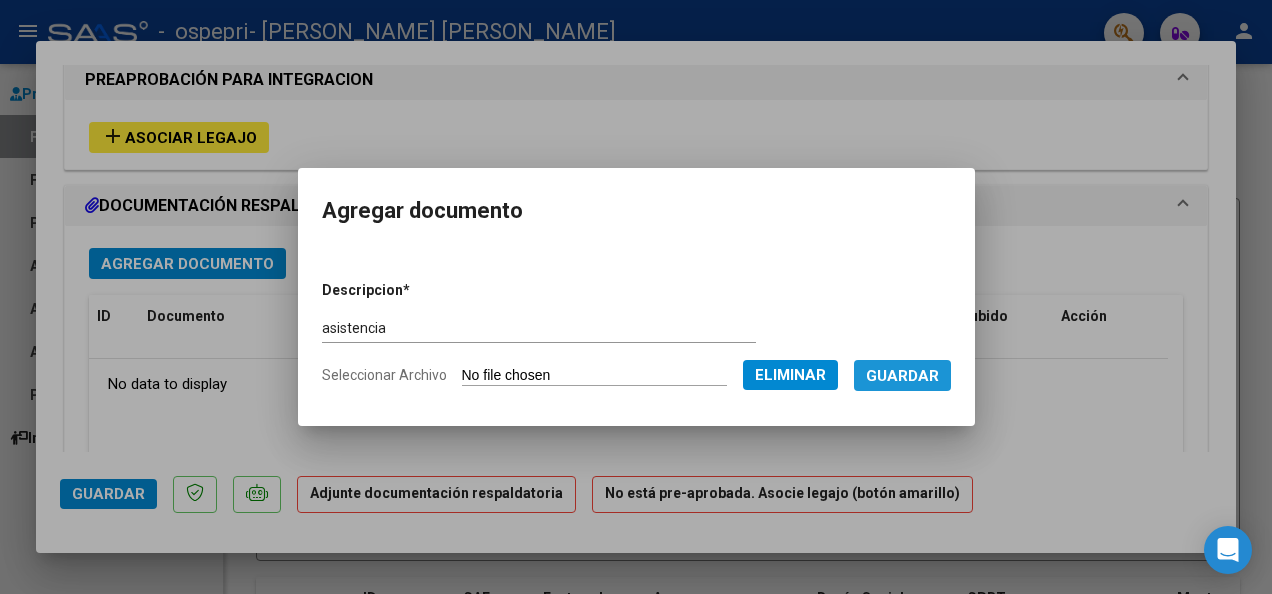 click on "Guardar" at bounding box center [902, 376] 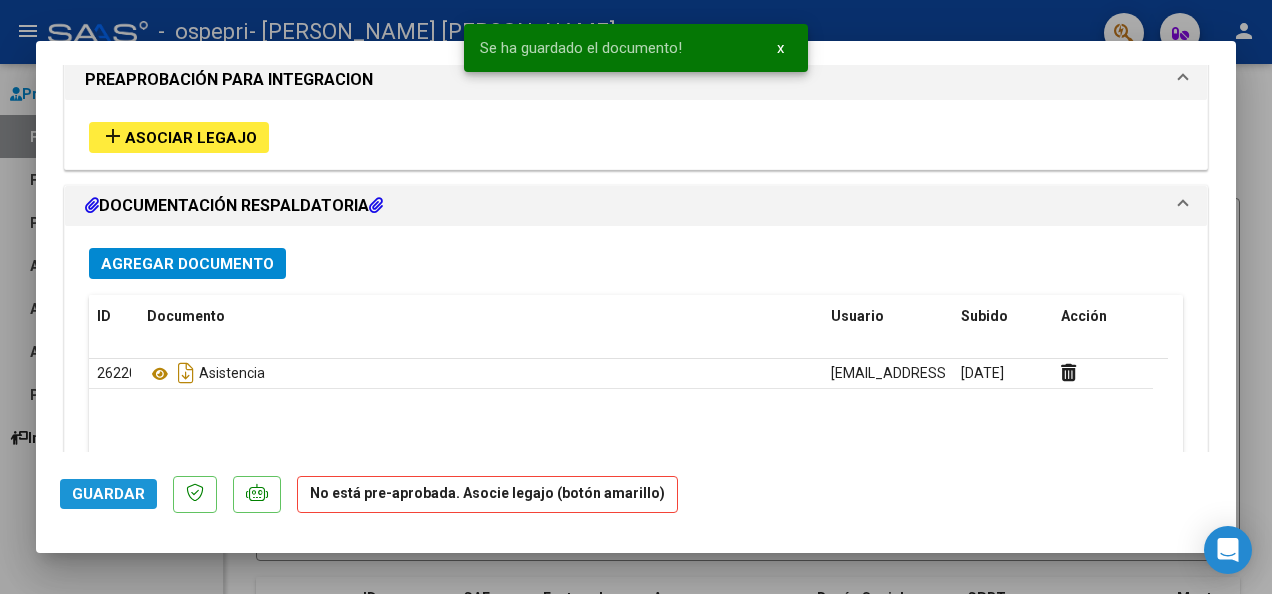 click on "Guardar" 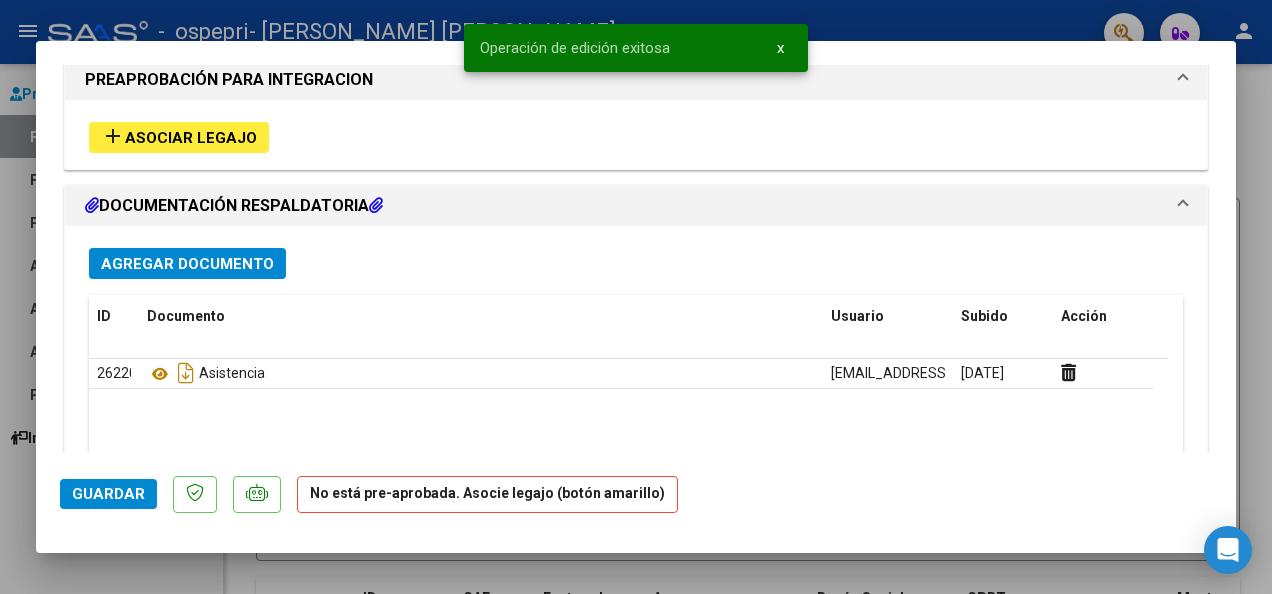 click at bounding box center [636, 297] 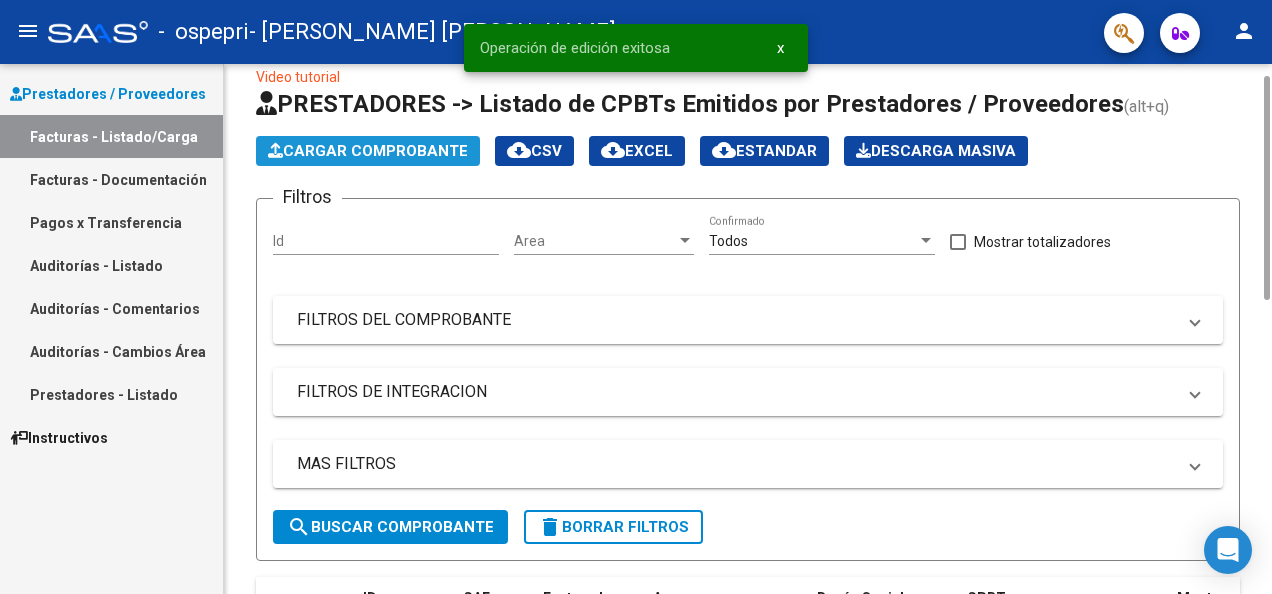 click on "Cargar Comprobante" 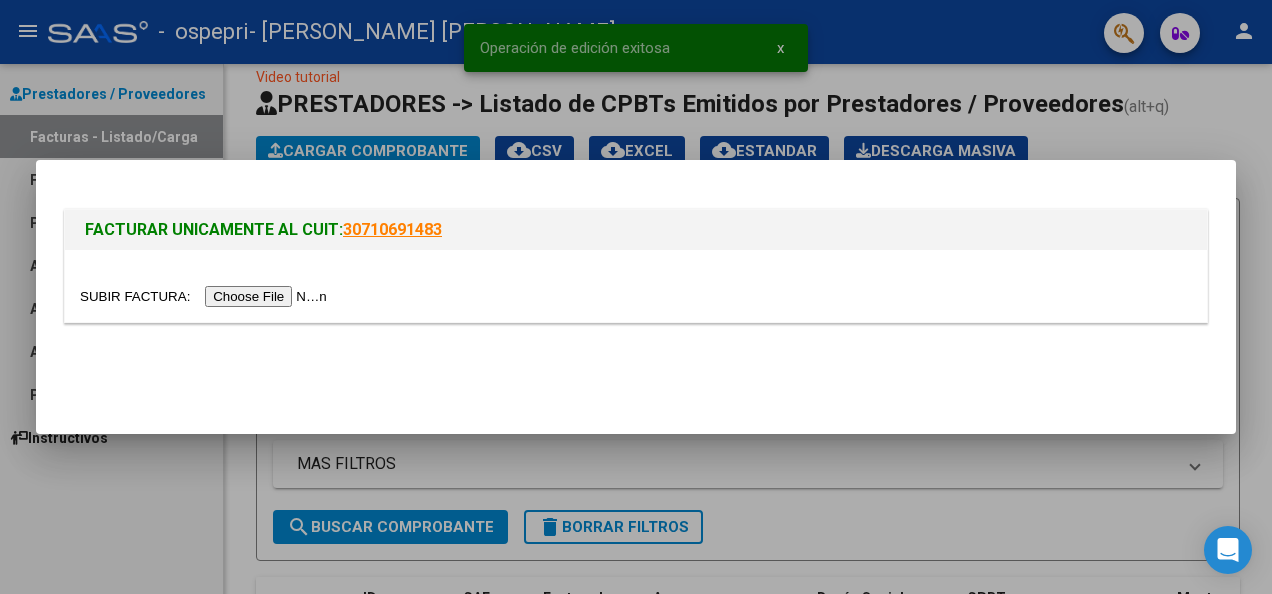 click at bounding box center (206, 296) 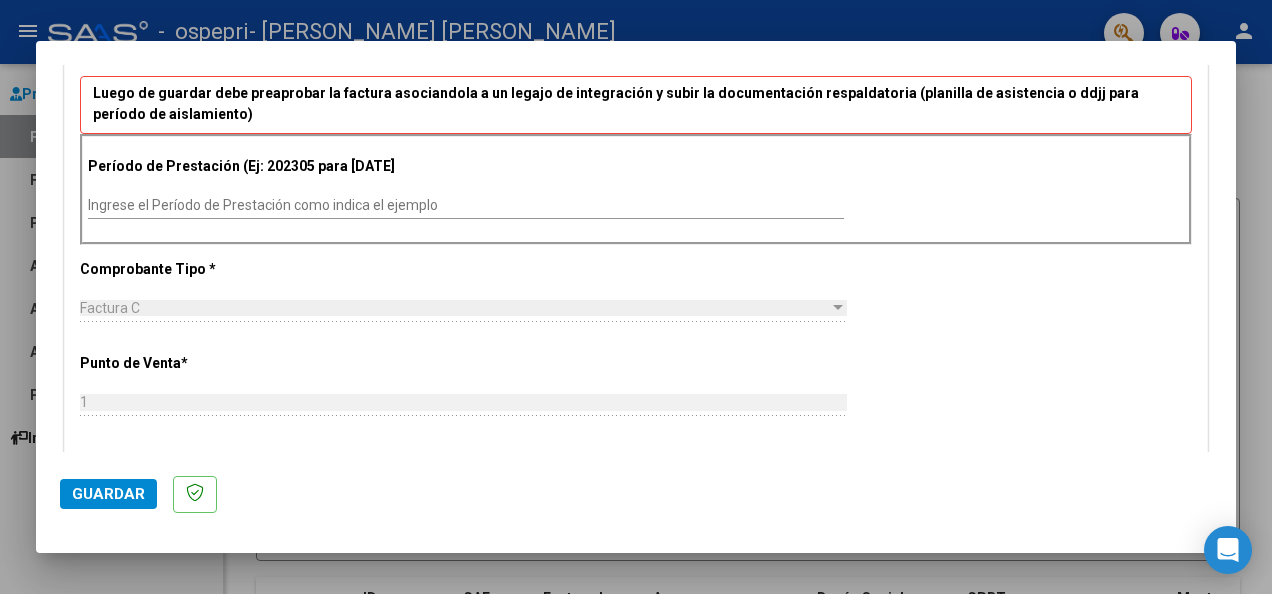 scroll, scrollTop: 488, scrollLeft: 0, axis: vertical 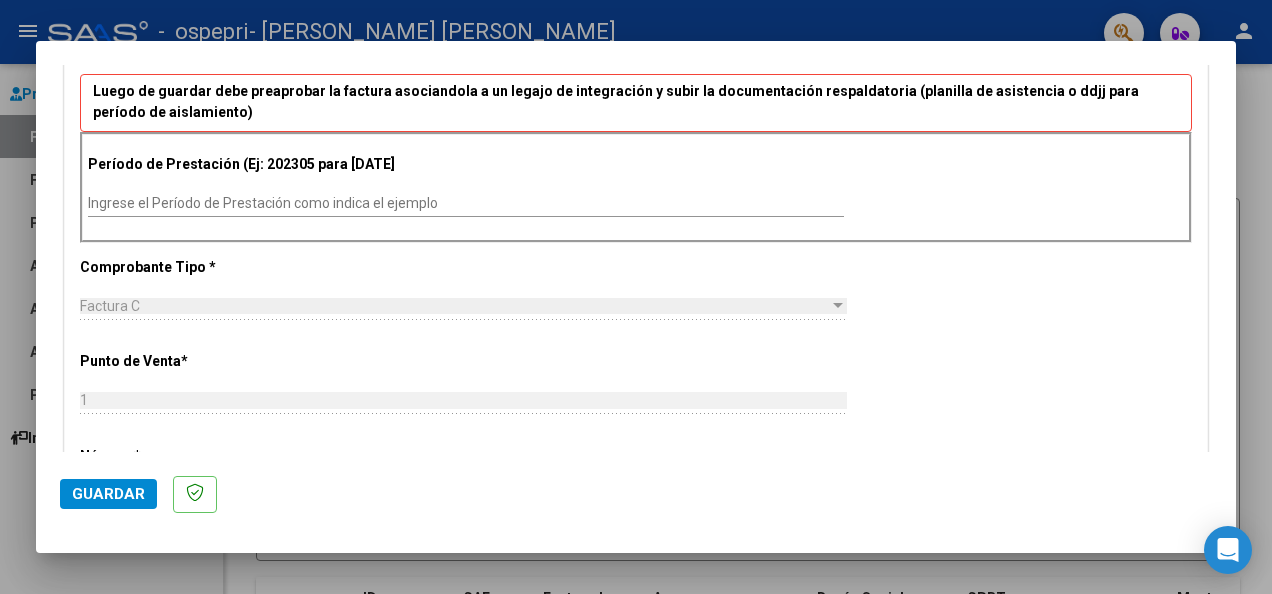 click on "Ingrese el Período de Prestación como indica el ejemplo" at bounding box center (466, 203) 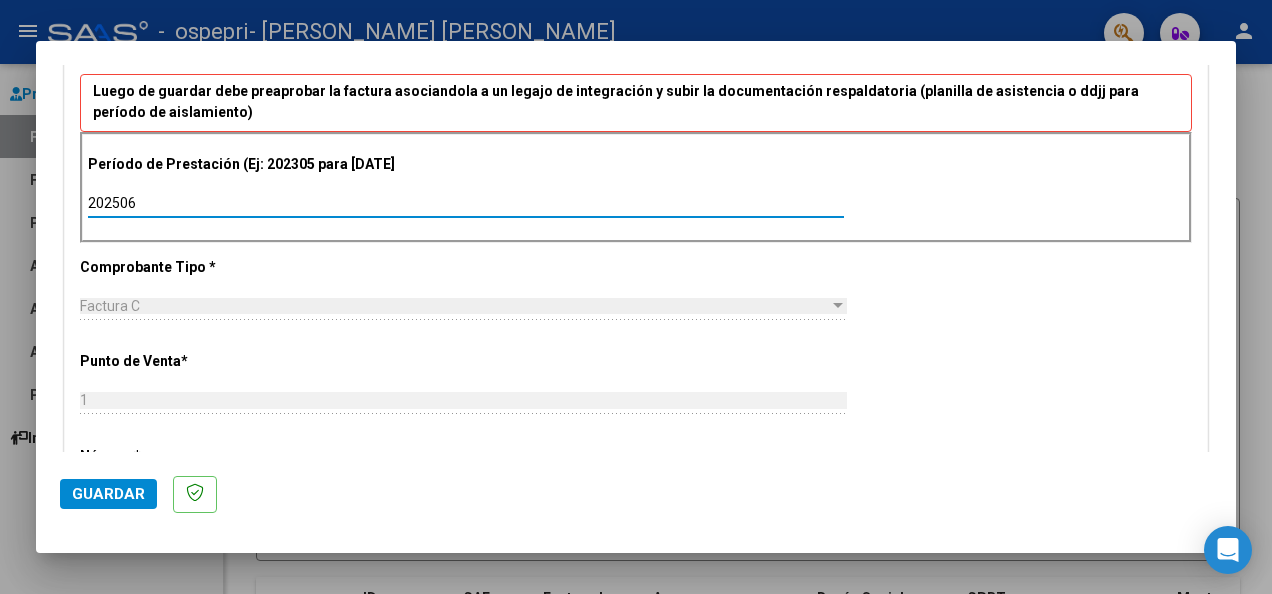 type on "202506" 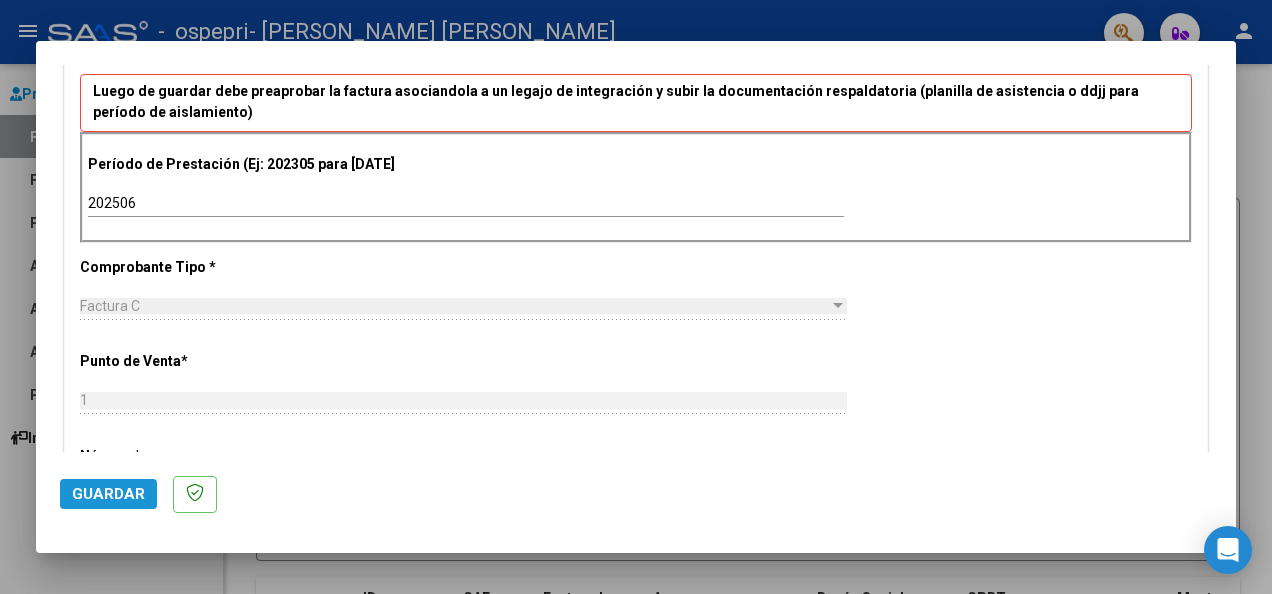 click on "Guardar" 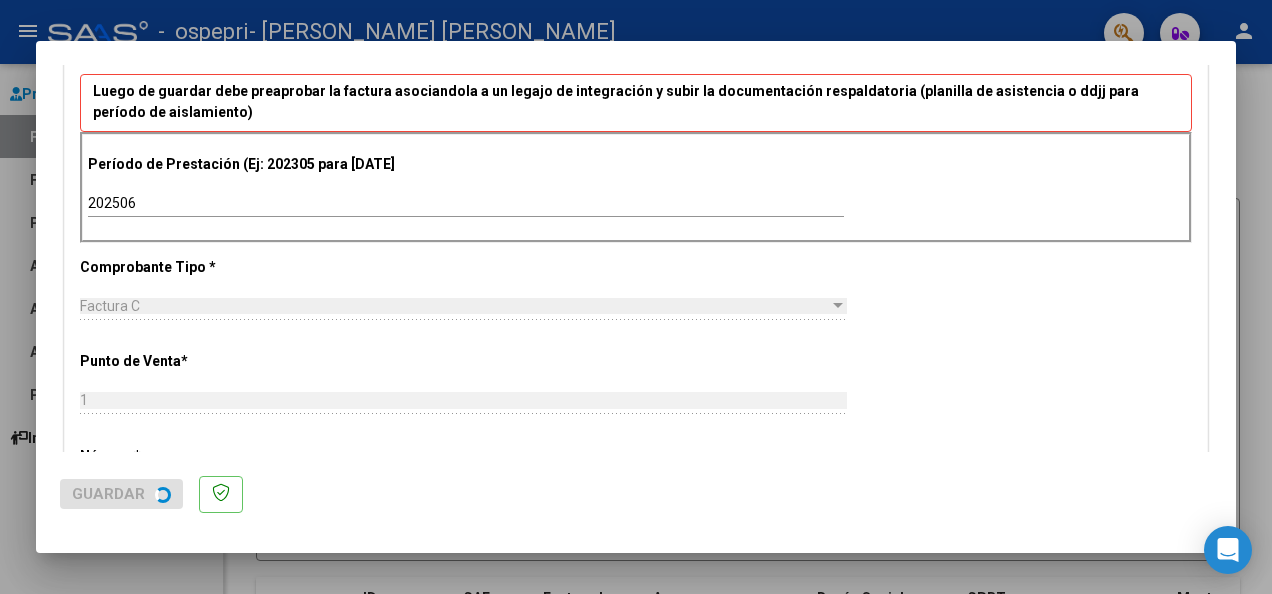 scroll, scrollTop: 0, scrollLeft: 0, axis: both 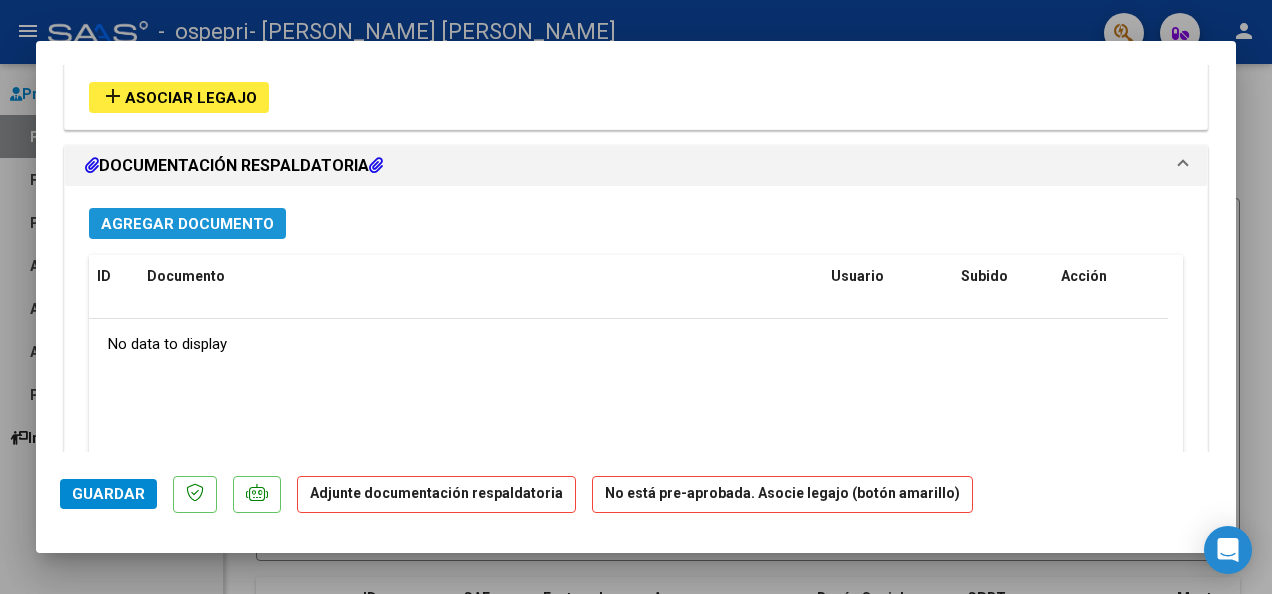 click on "Agregar Documento" at bounding box center [187, 224] 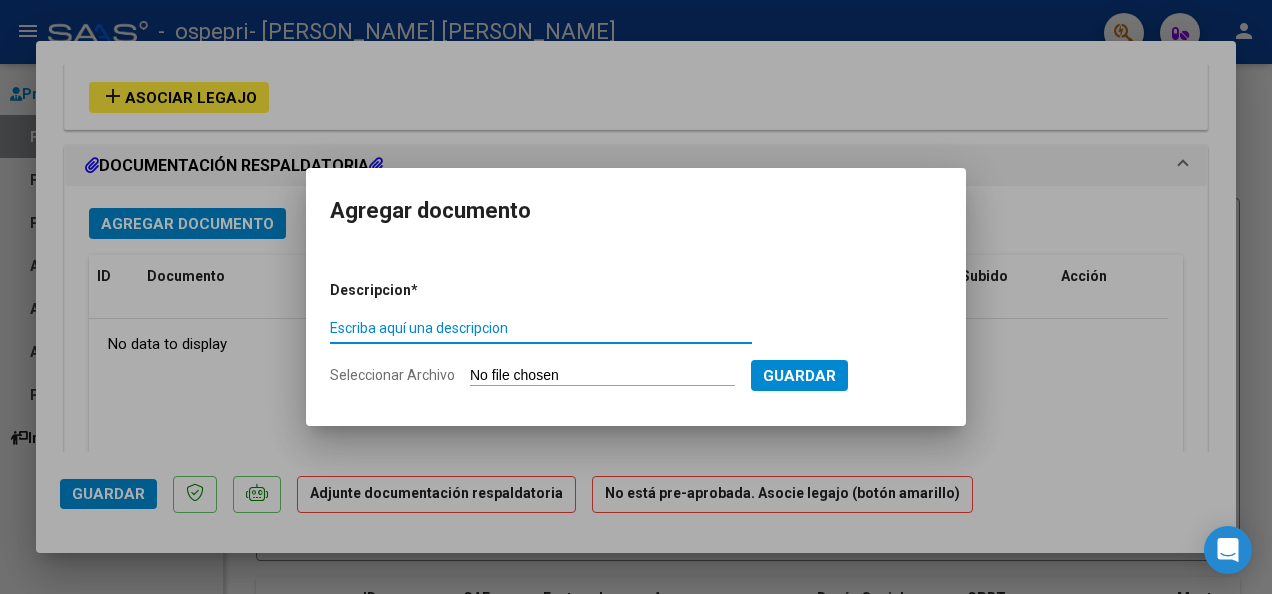 click on "Escriba aquí una descripcion" at bounding box center [541, 328] 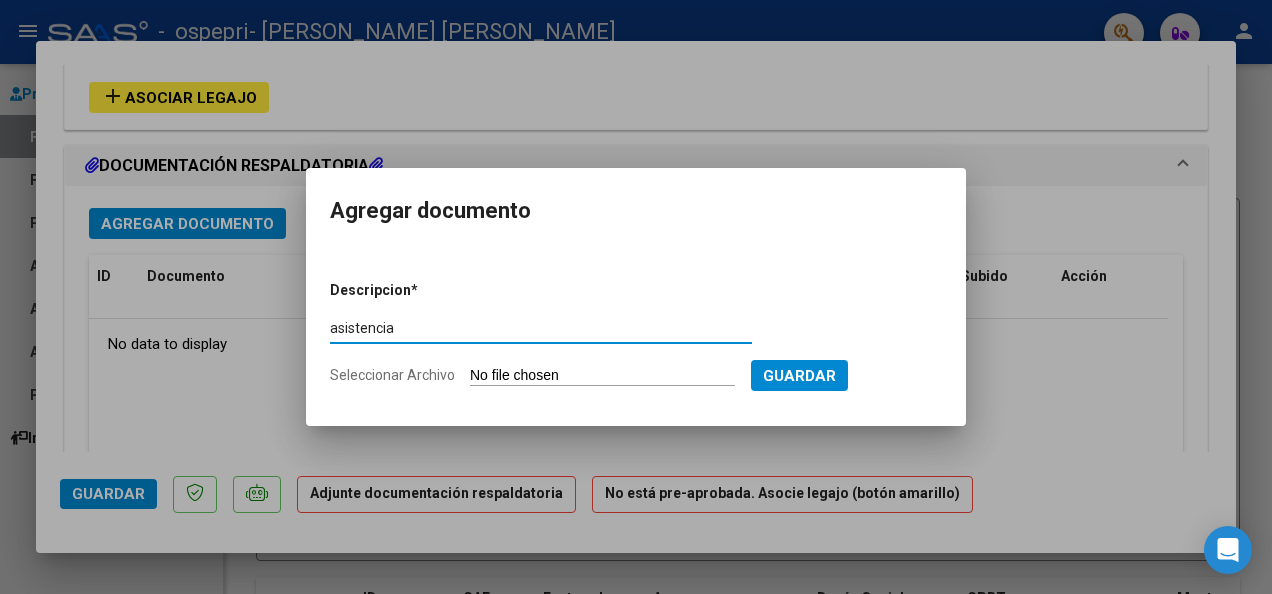 type on "asistencia" 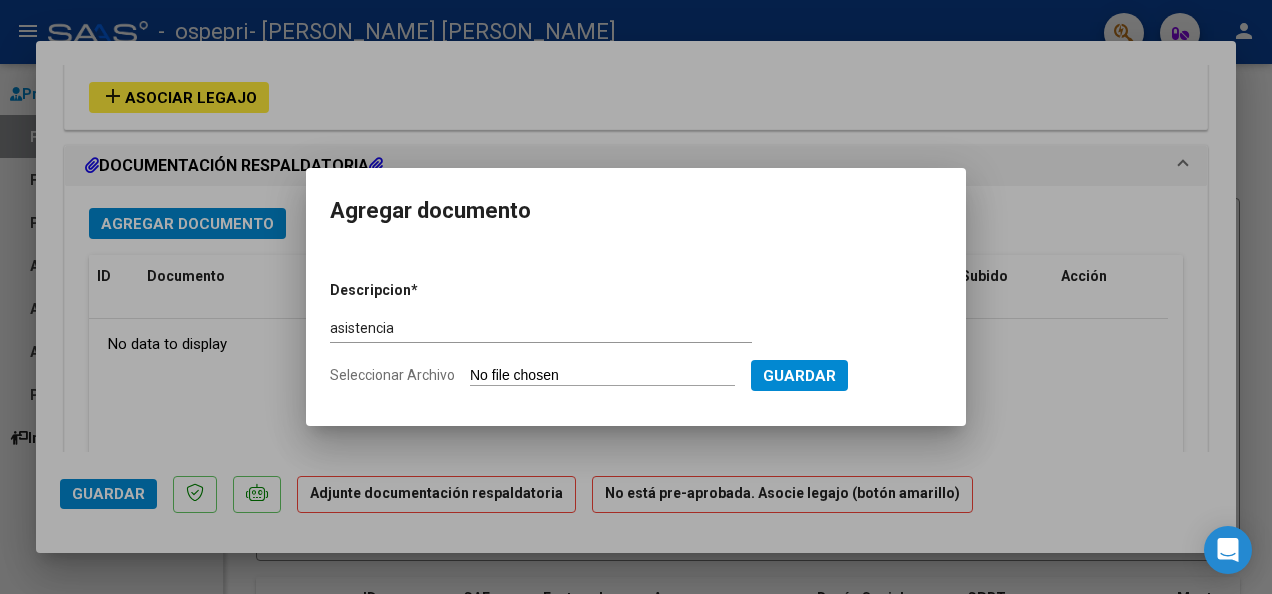 type on "C:\fakepath\benja6.jpg" 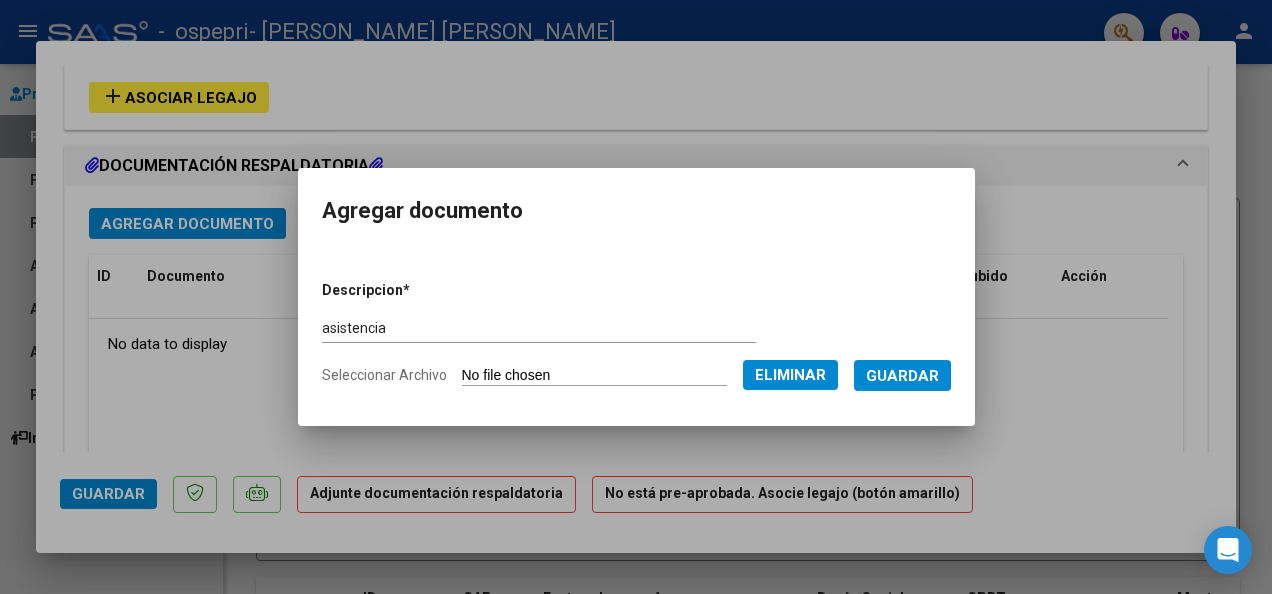 click on "Guardar" at bounding box center [902, 376] 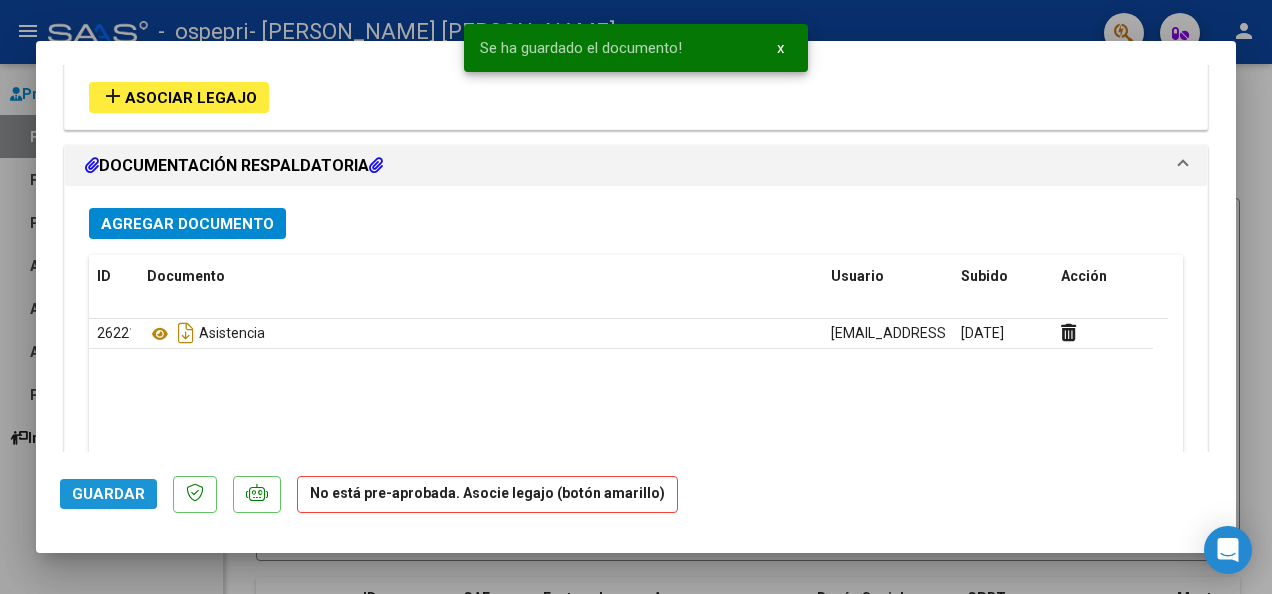 click on "Guardar" 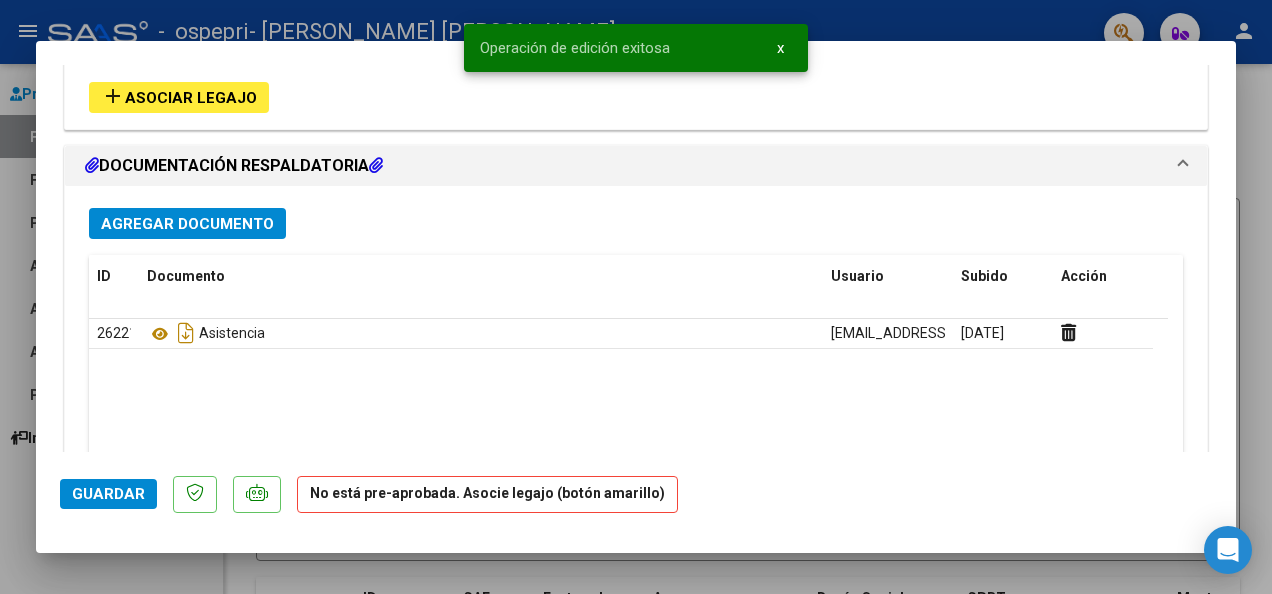 click at bounding box center (636, 297) 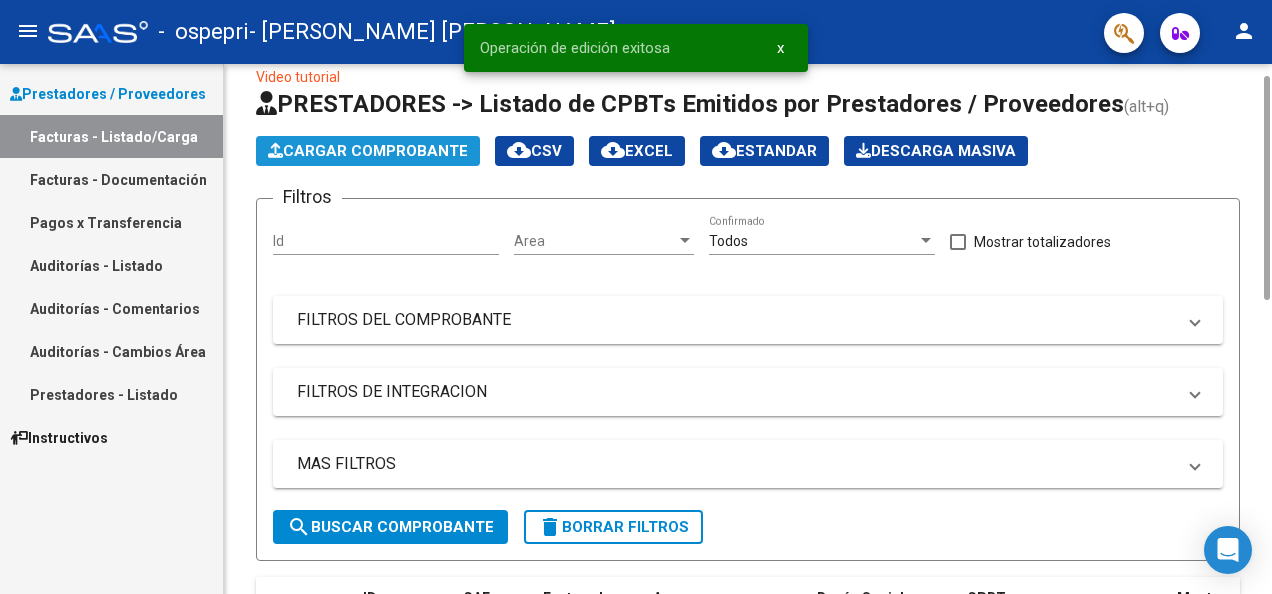 click on "Cargar Comprobante" 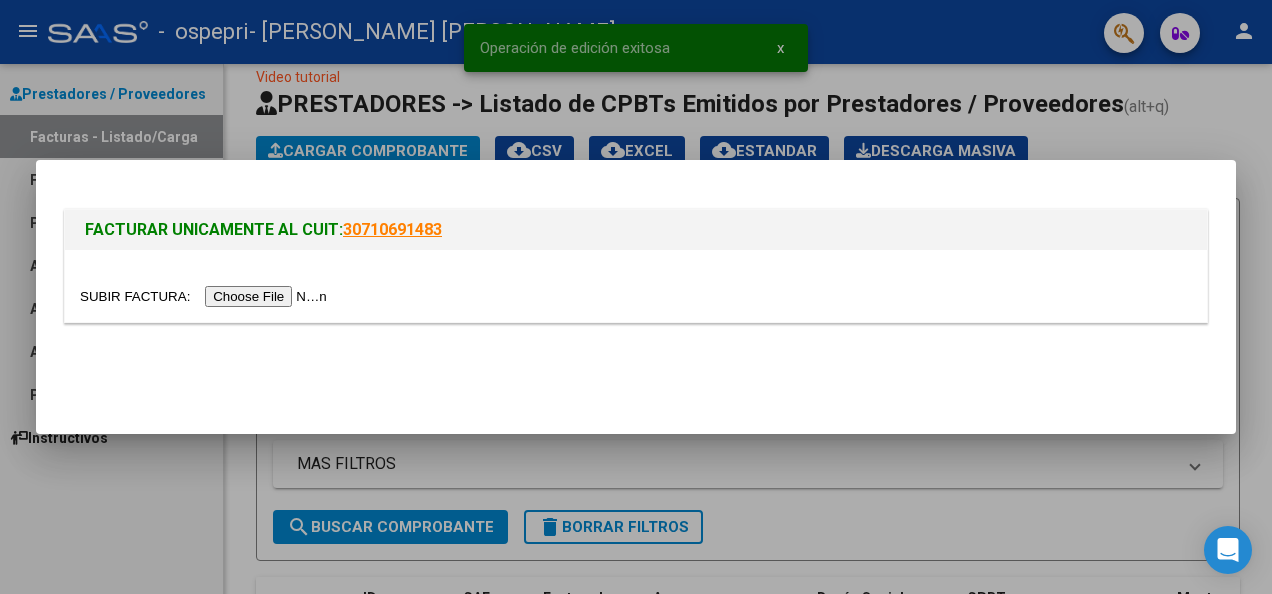 click at bounding box center (206, 296) 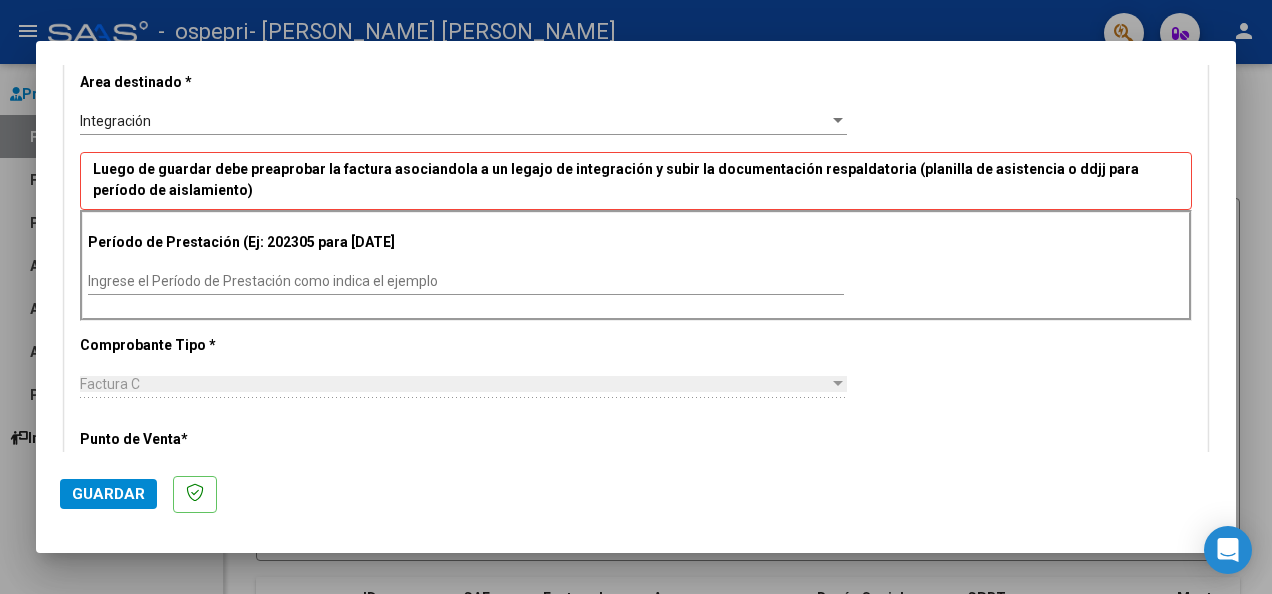 scroll, scrollTop: 404, scrollLeft: 0, axis: vertical 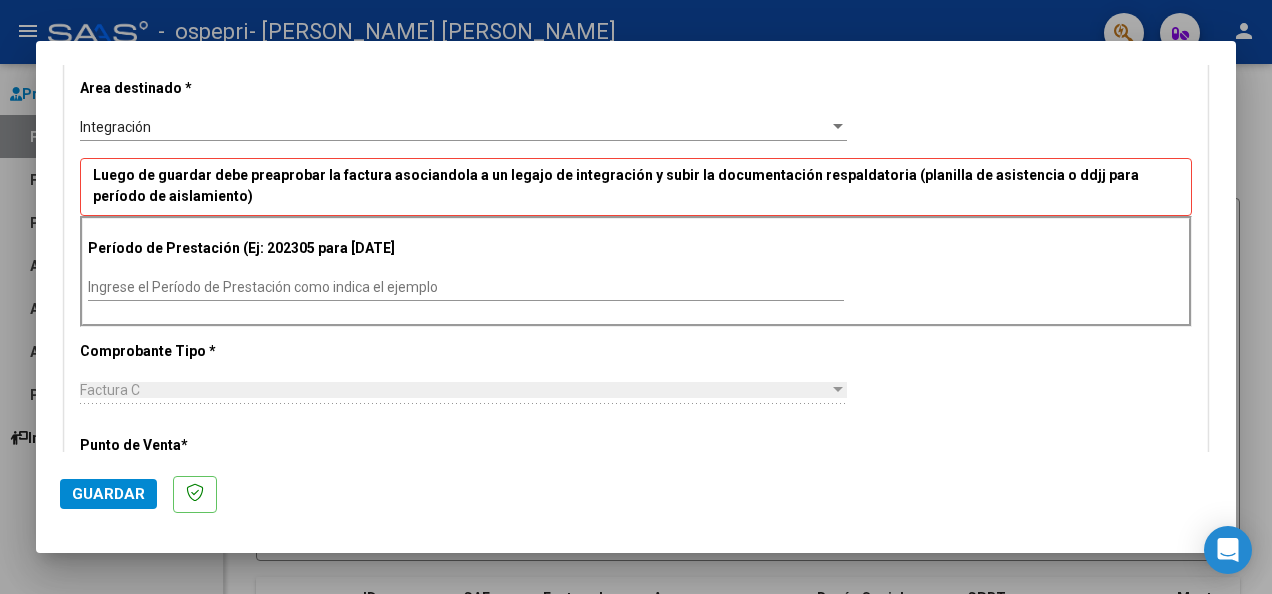 click on "Ingrese el Período de Prestación como indica el ejemplo" at bounding box center (466, 287) 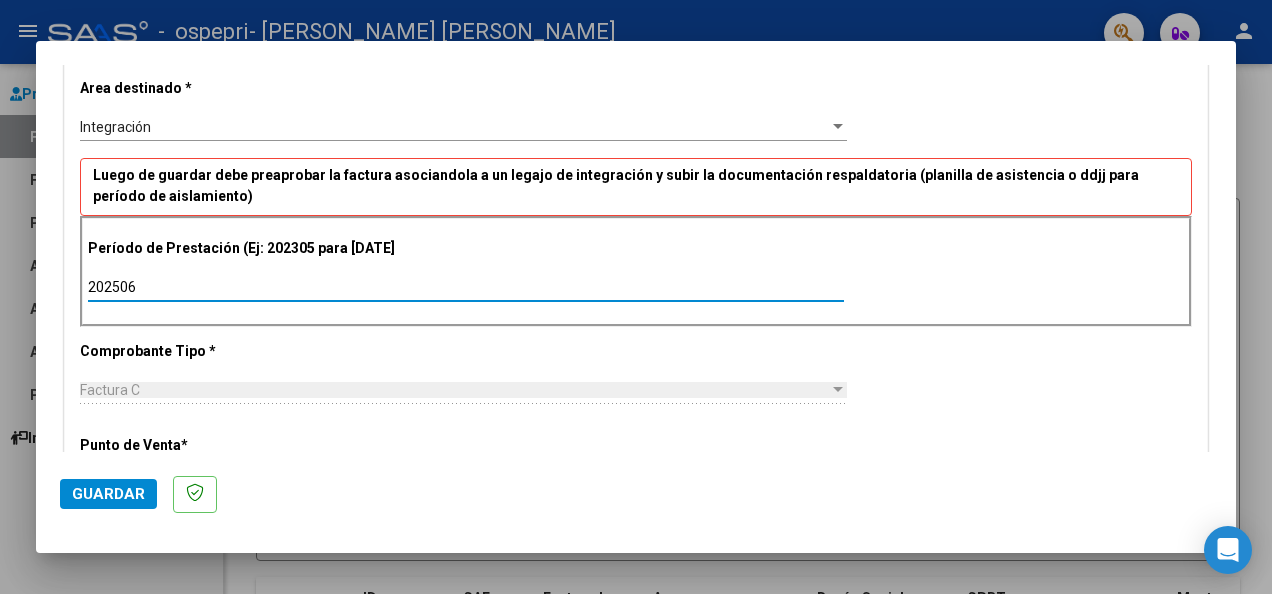 type on "202506" 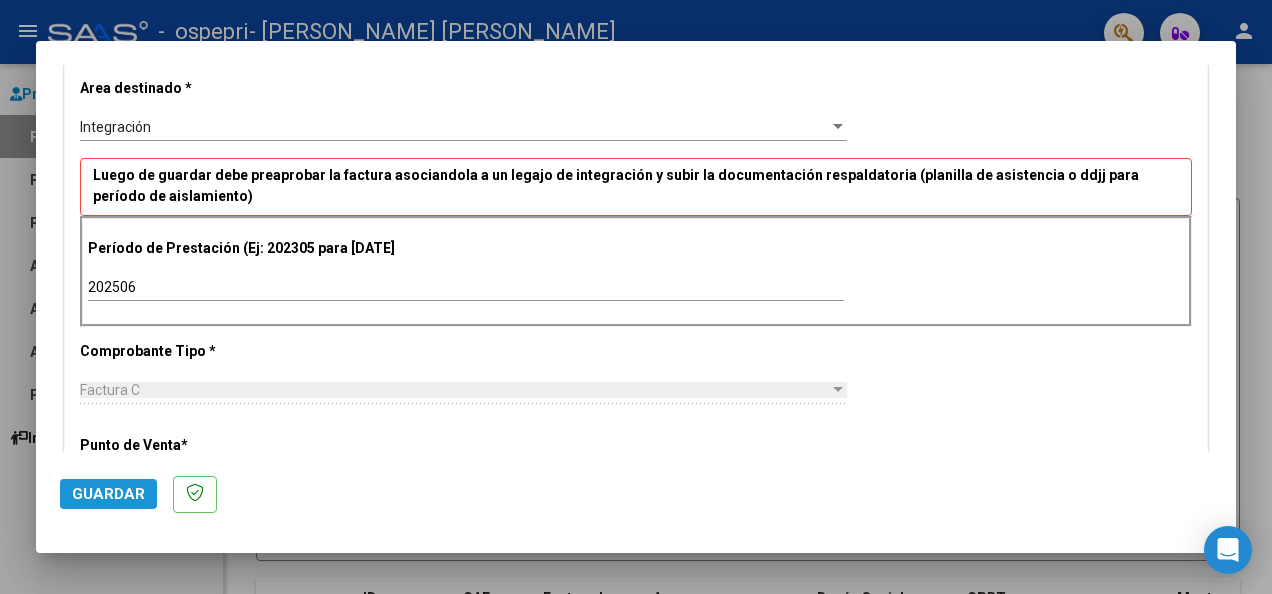click on "Guardar" 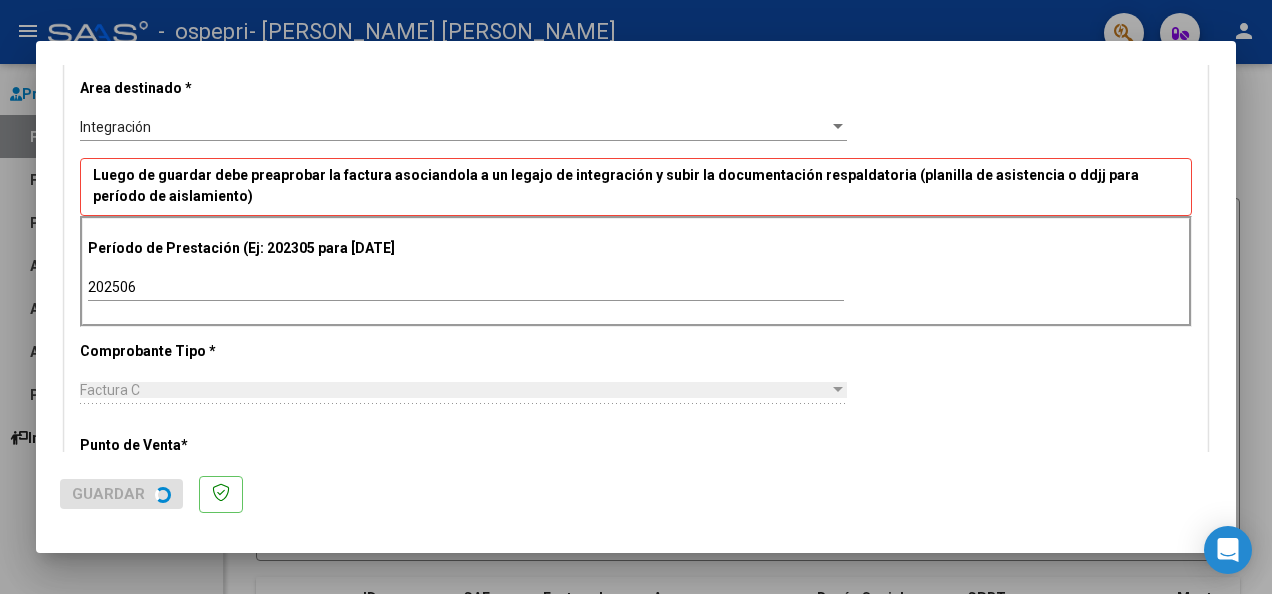 scroll, scrollTop: 0, scrollLeft: 0, axis: both 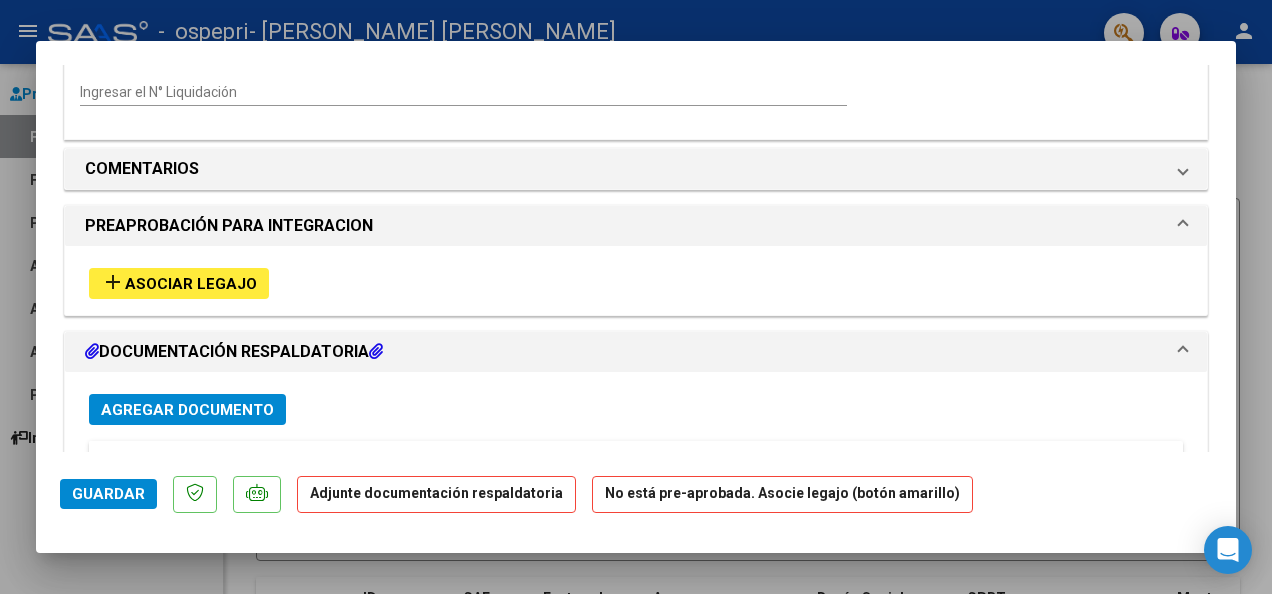 click on "Agregar Documento" at bounding box center [187, 410] 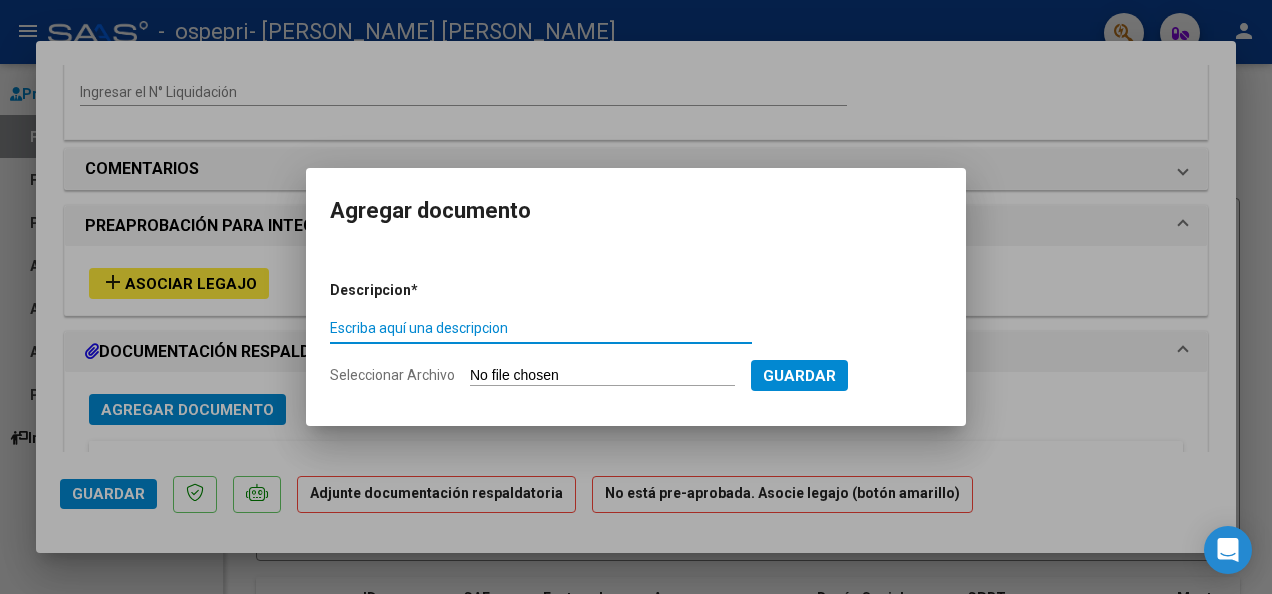 click on "Escriba aquí una descripcion" at bounding box center [541, 328] 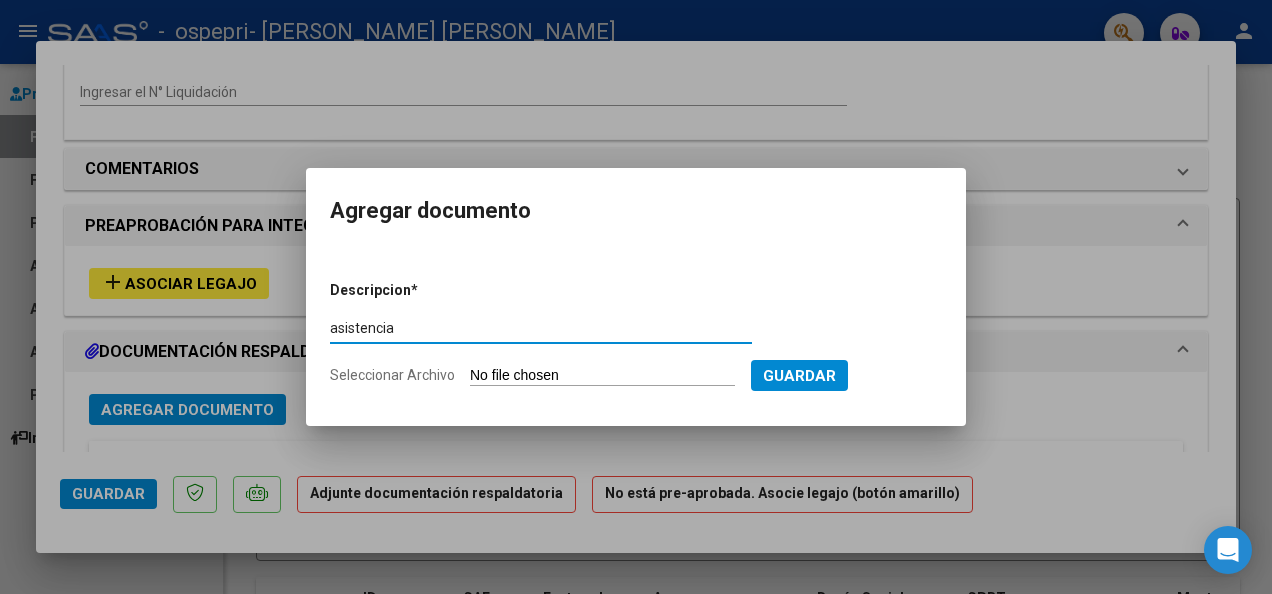type on "asistencia" 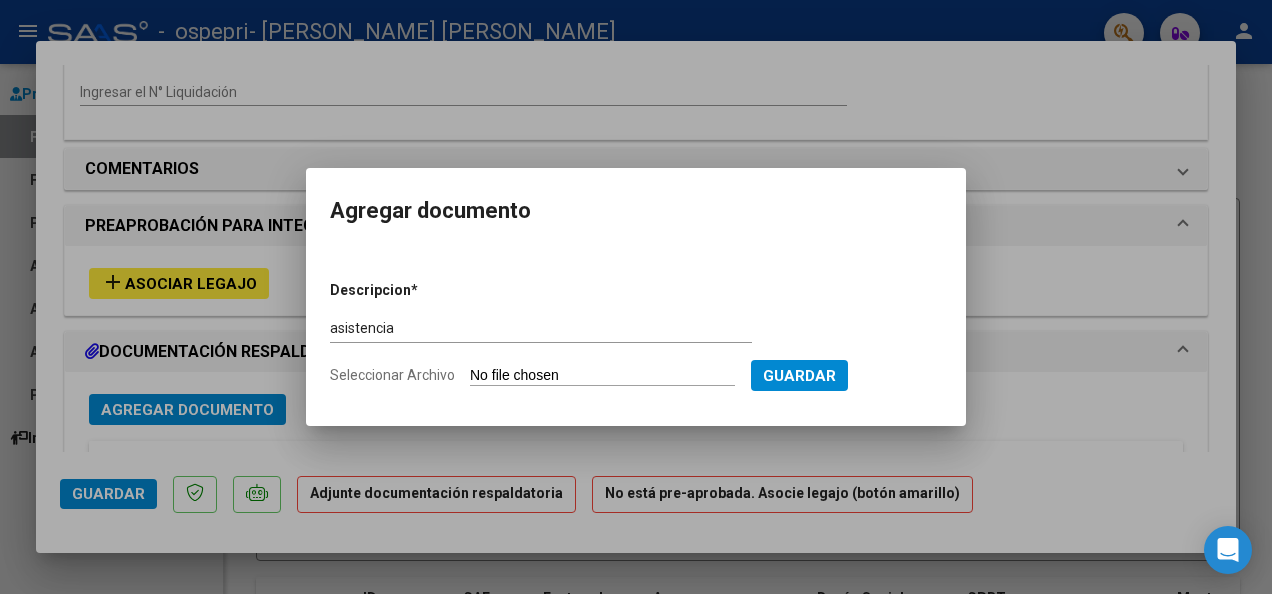 click on "Seleccionar Archivo" at bounding box center (602, 376) 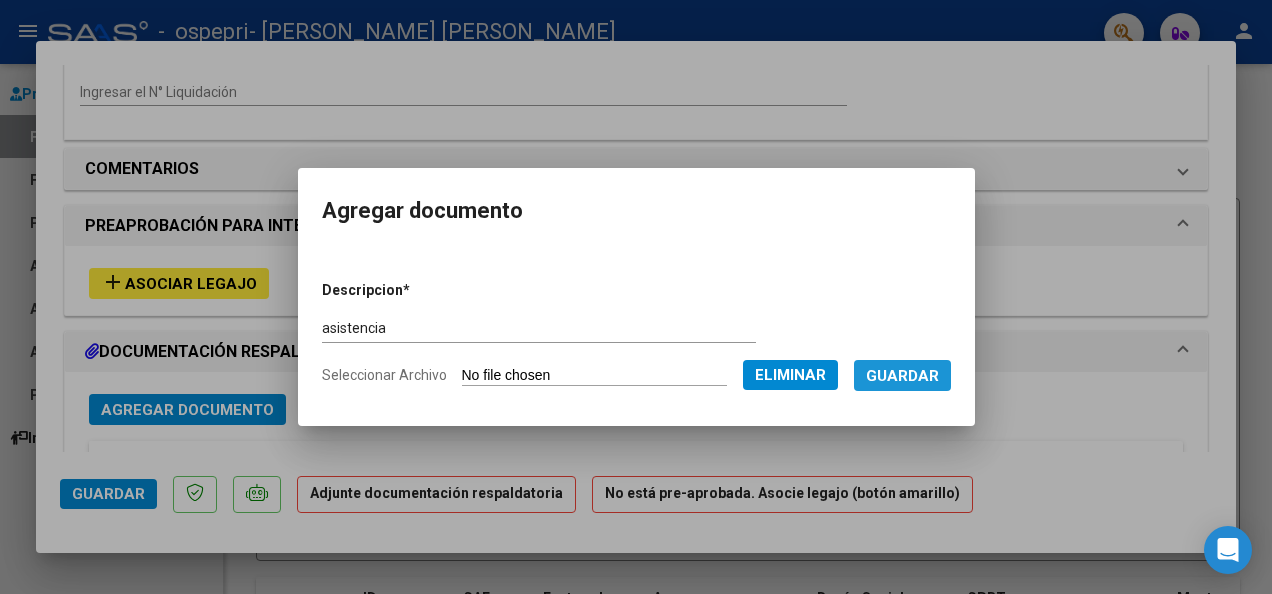 click on "Guardar" at bounding box center (902, 376) 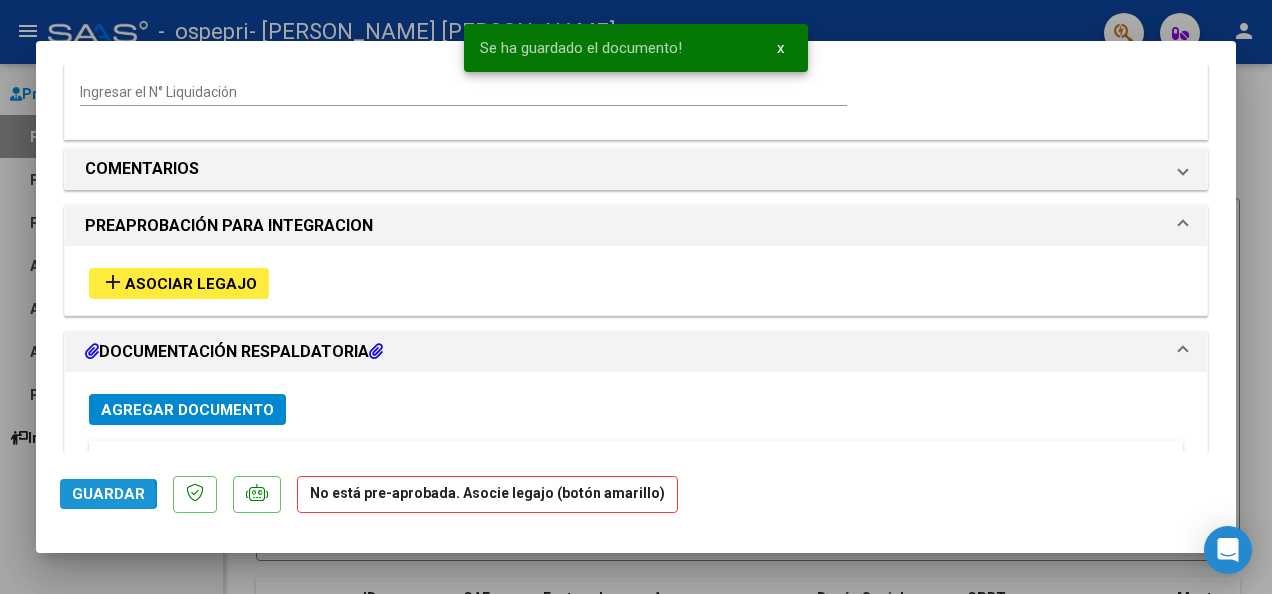 click on "Guardar" 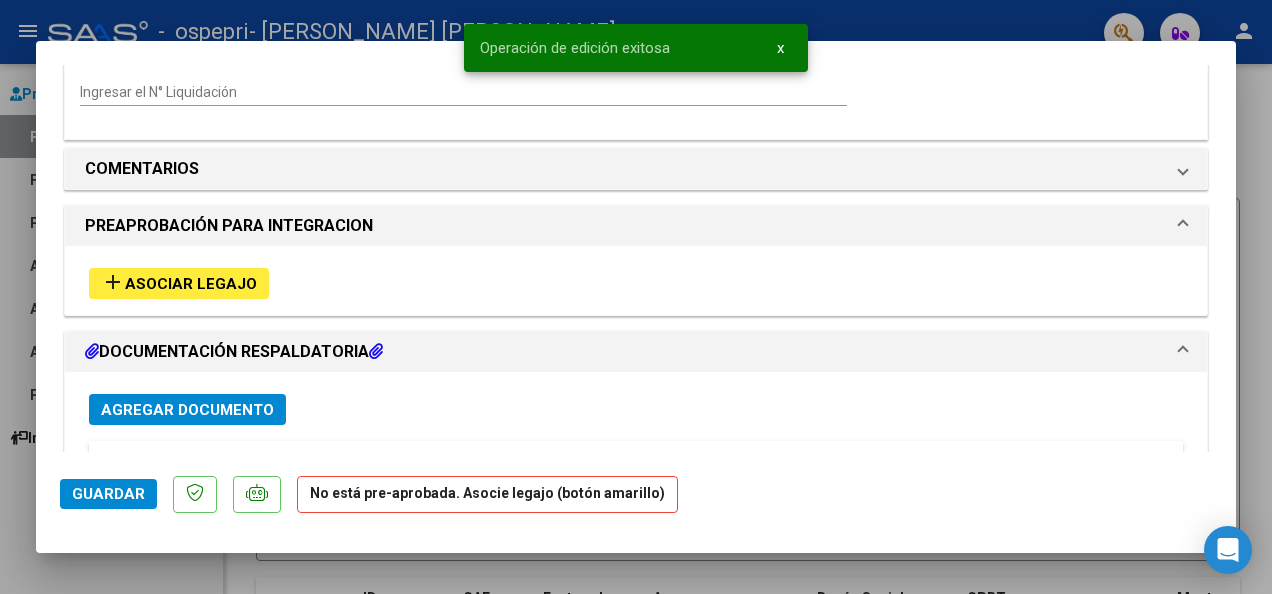 click at bounding box center (636, 297) 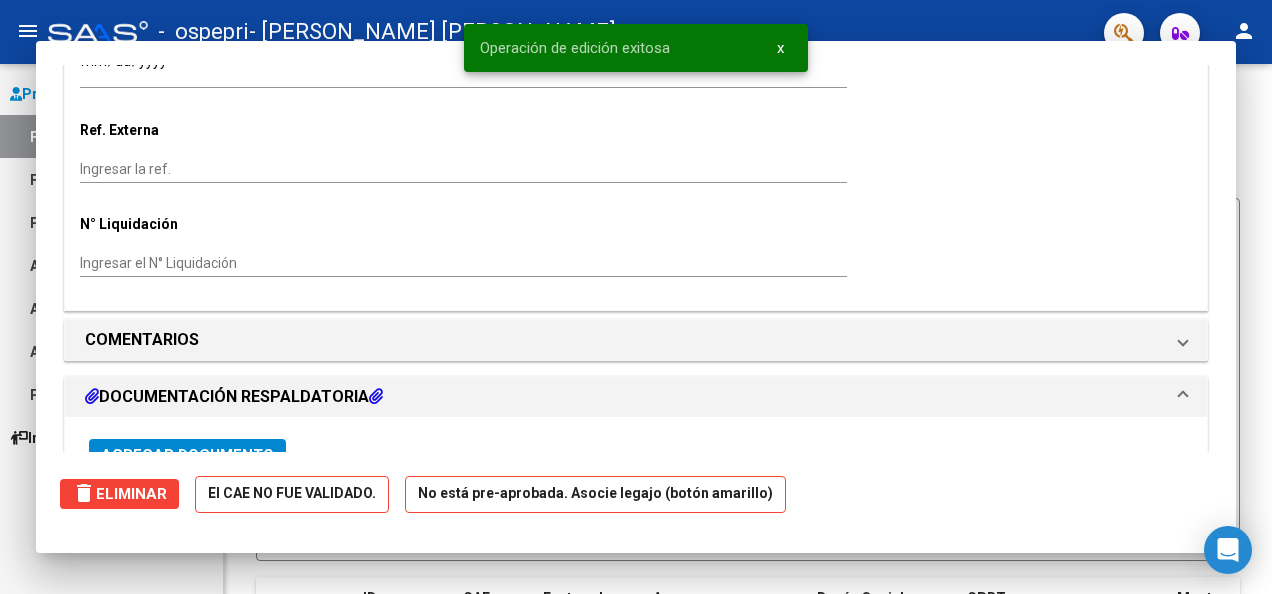 scroll, scrollTop: 0, scrollLeft: 0, axis: both 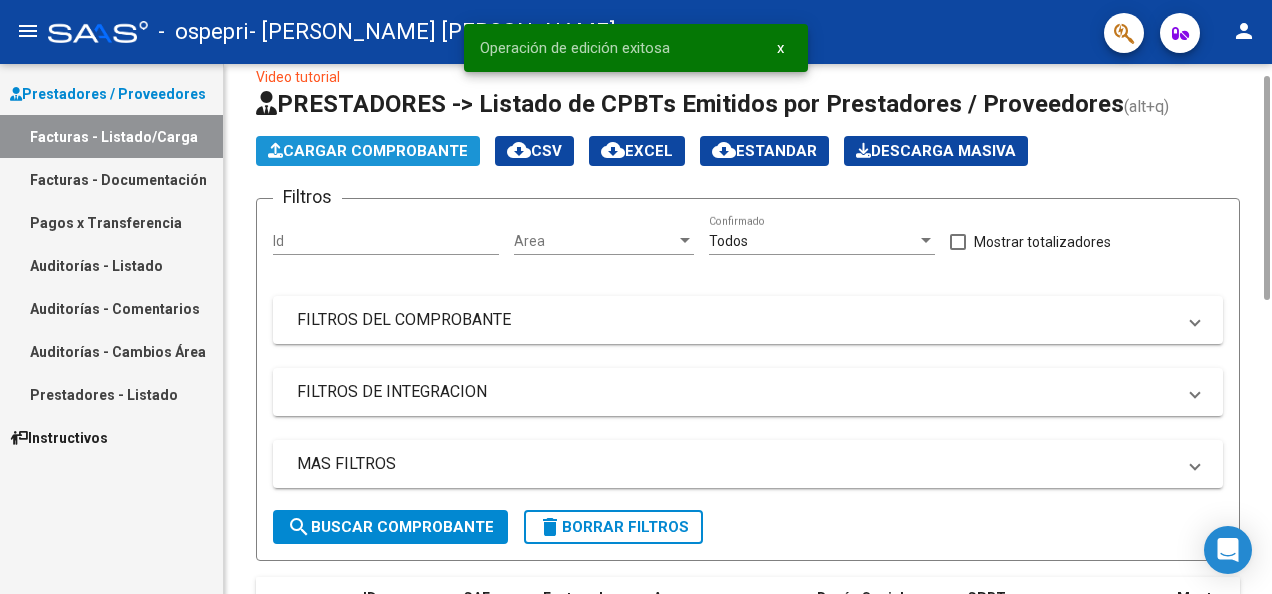 click on "Cargar Comprobante" 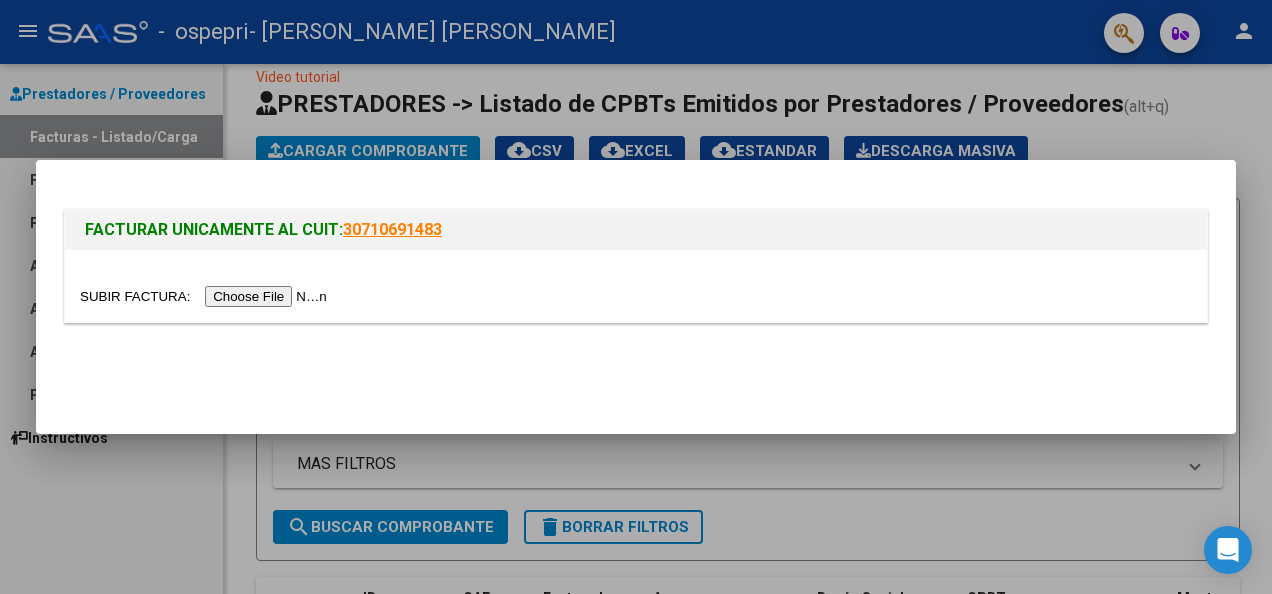 click at bounding box center [206, 296] 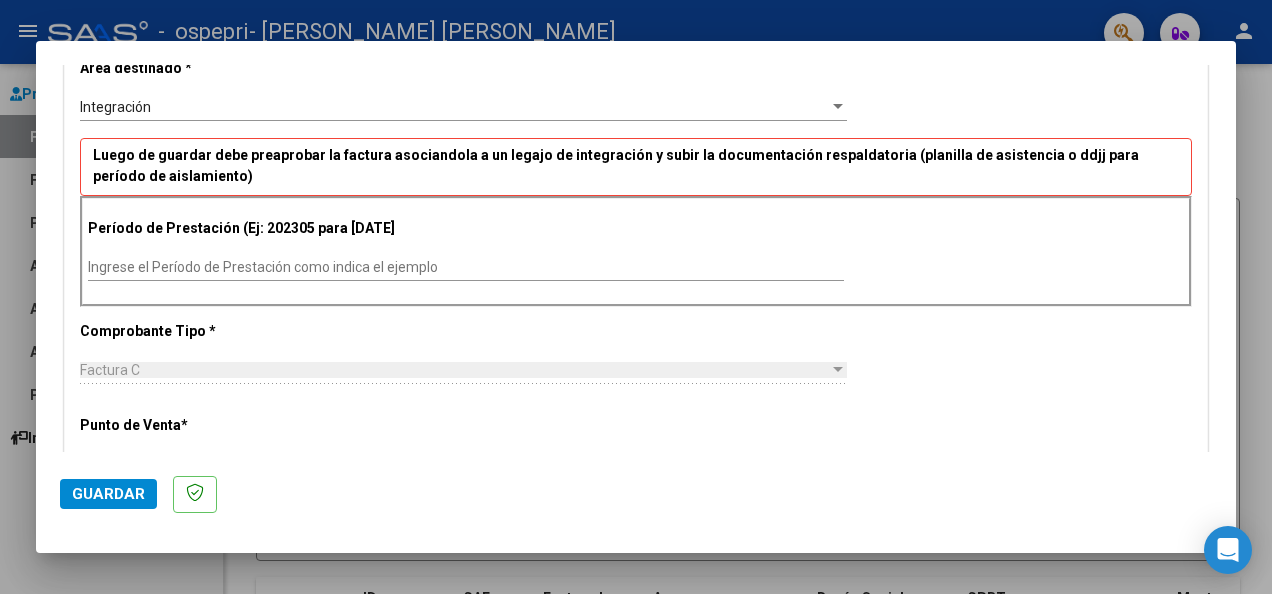 scroll, scrollTop: 420, scrollLeft: 0, axis: vertical 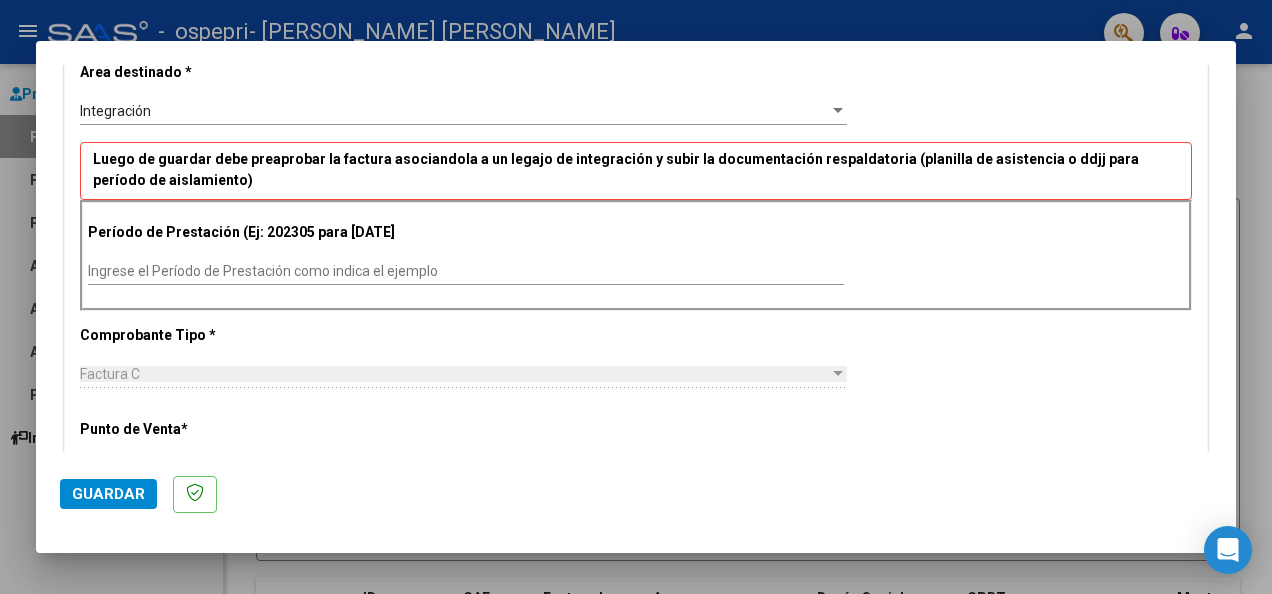 click on "Ingrese el Período de Prestación como indica el ejemplo" at bounding box center (466, 271) 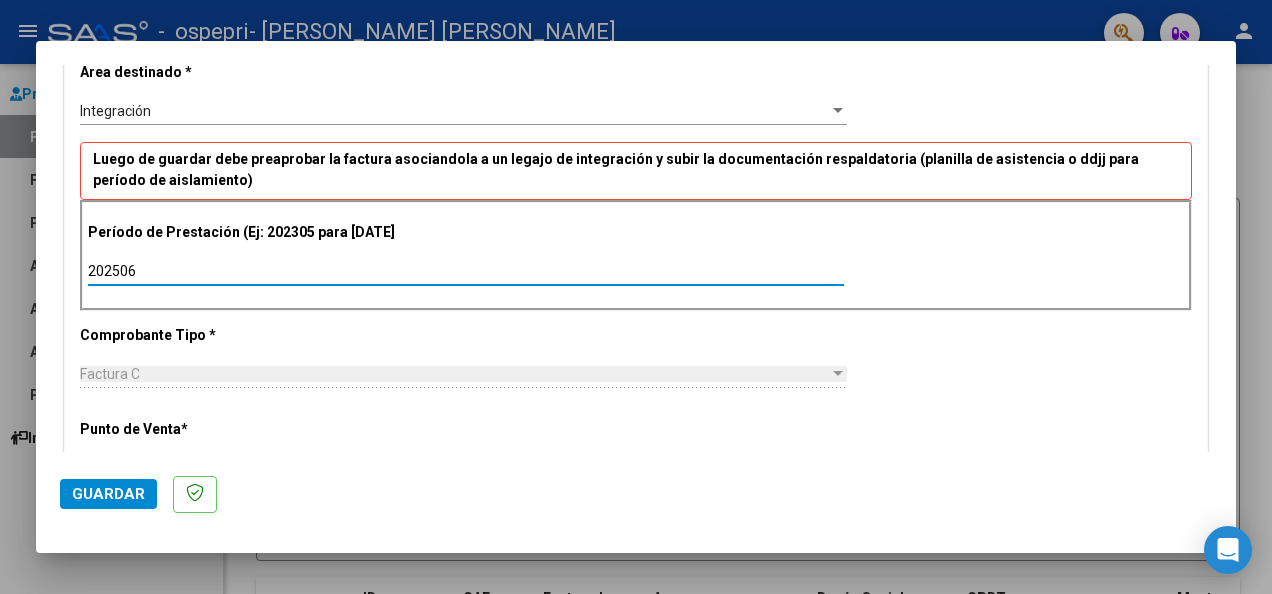 type on "202506" 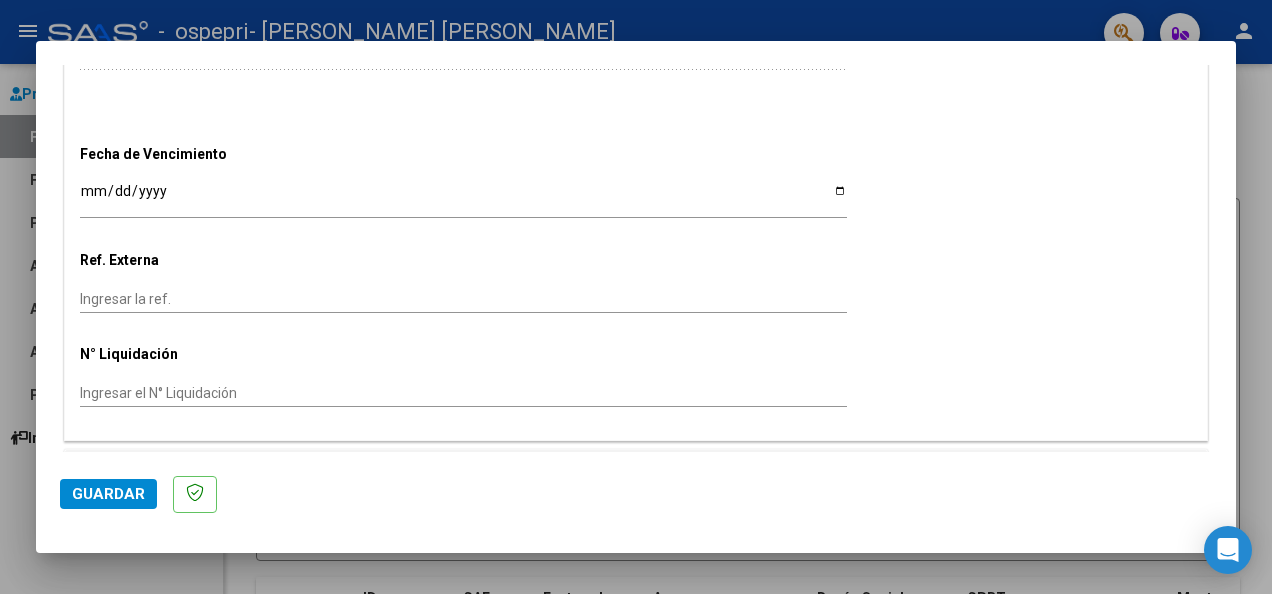scroll, scrollTop: 1271, scrollLeft: 0, axis: vertical 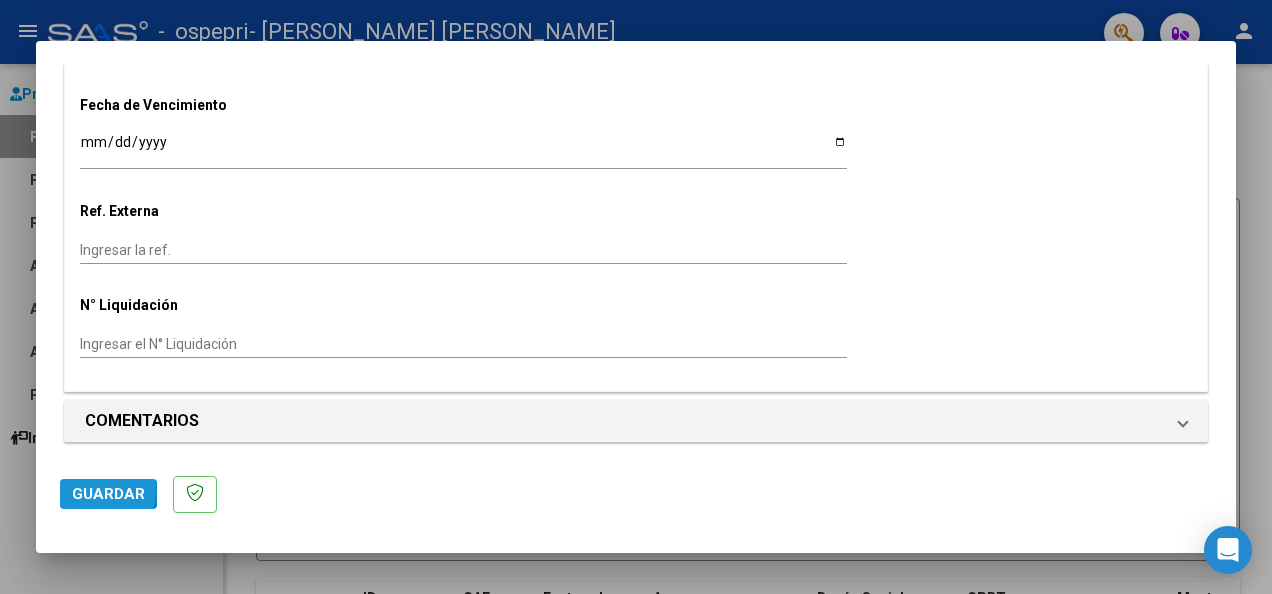 click on "Guardar" 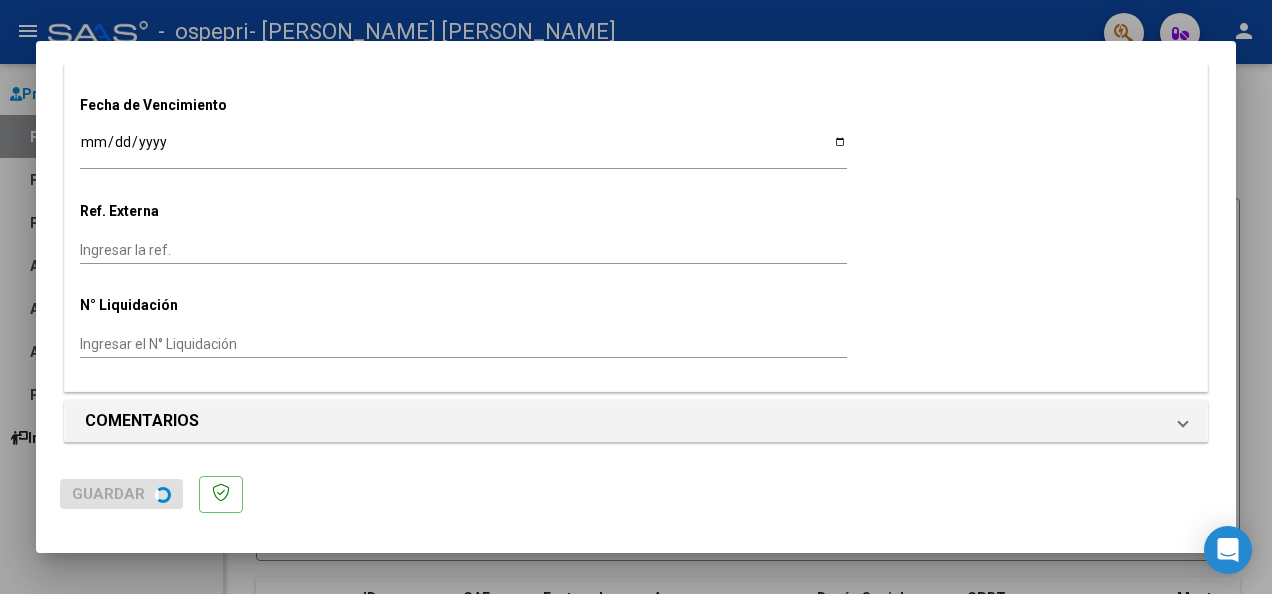 scroll, scrollTop: 0, scrollLeft: 0, axis: both 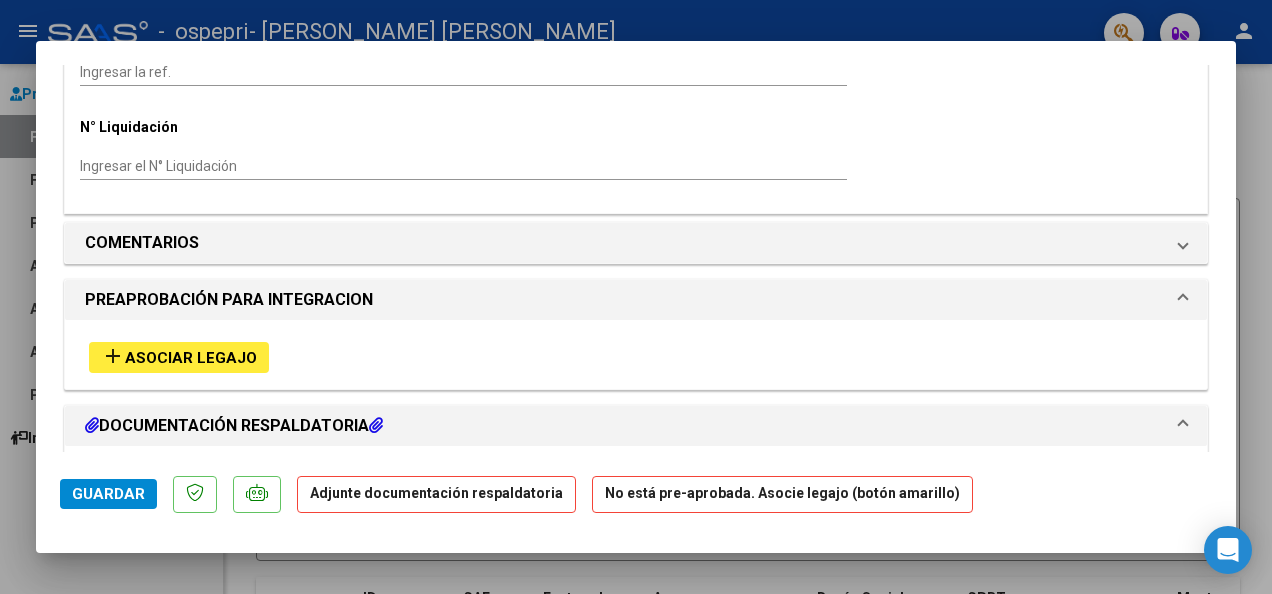 click on "DOCUMENTACIÓN RESPALDATORIA" at bounding box center [234, 426] 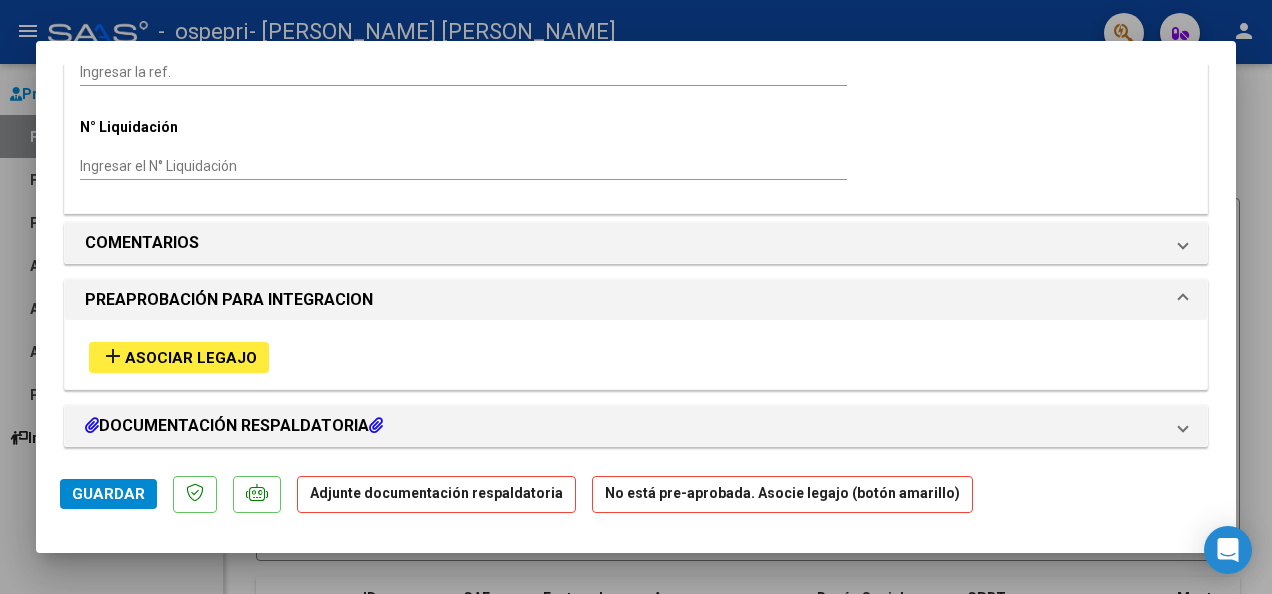 scroll, scrollTop: 1432, scrollLeft: 0, axis: vertical 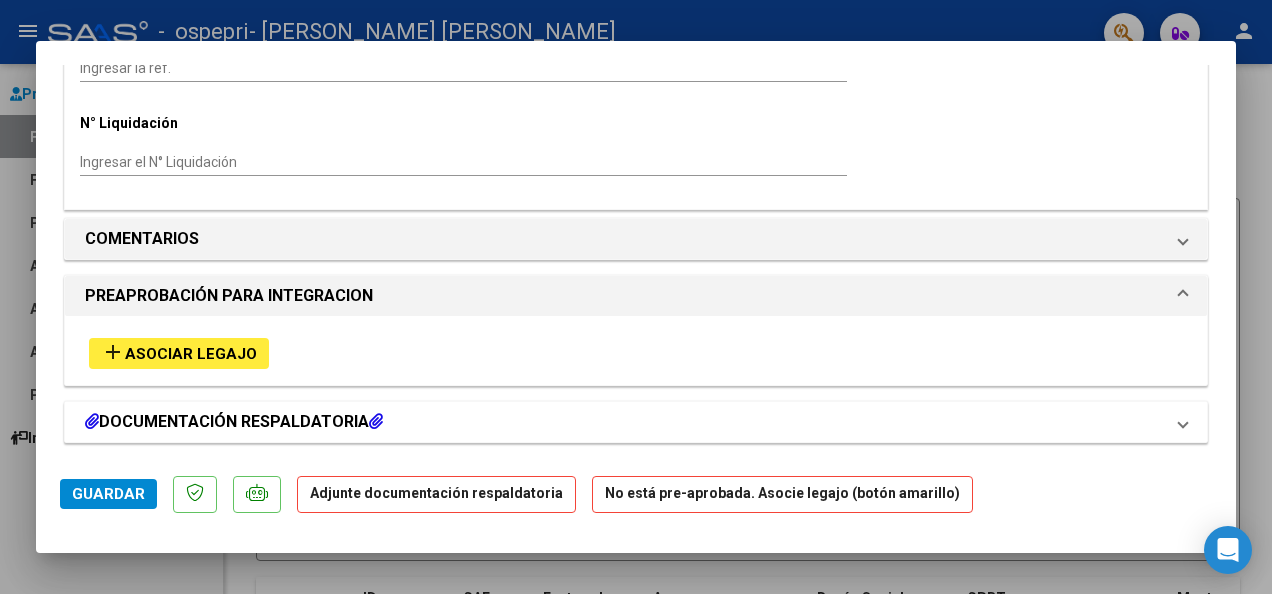click on "DOCUMENTACIÓN RESPALDATORIA" at bounding box center (234, 422) 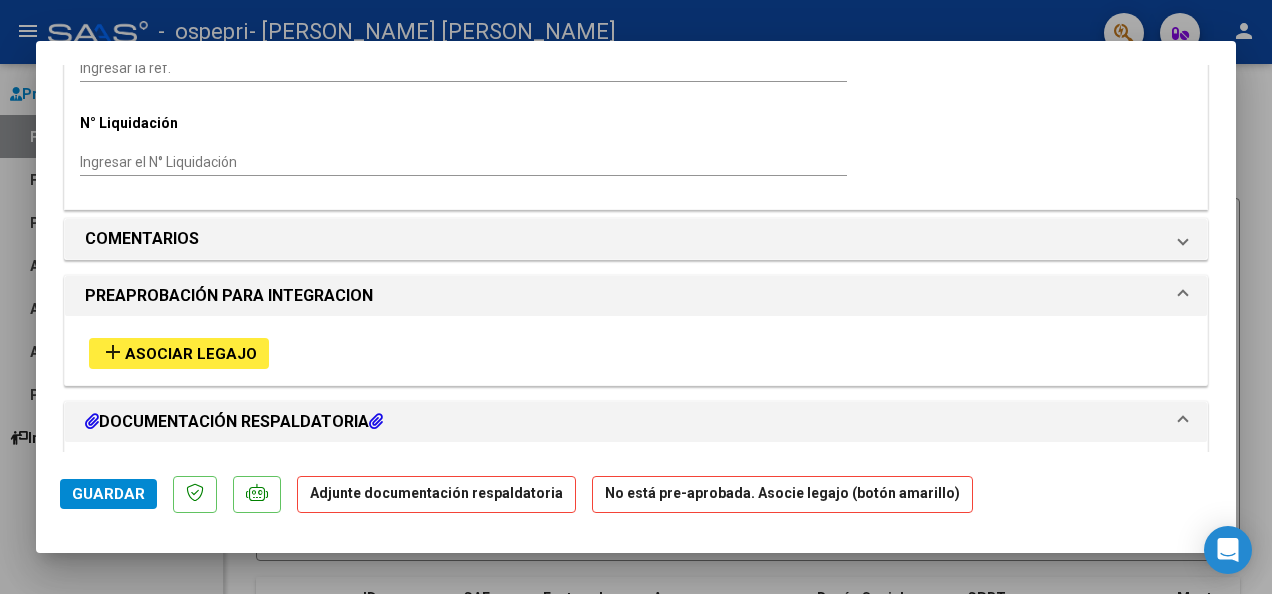 click on "DOCUMENTACIÓN RESPALDATORIA" at bounding box center [234, 422] 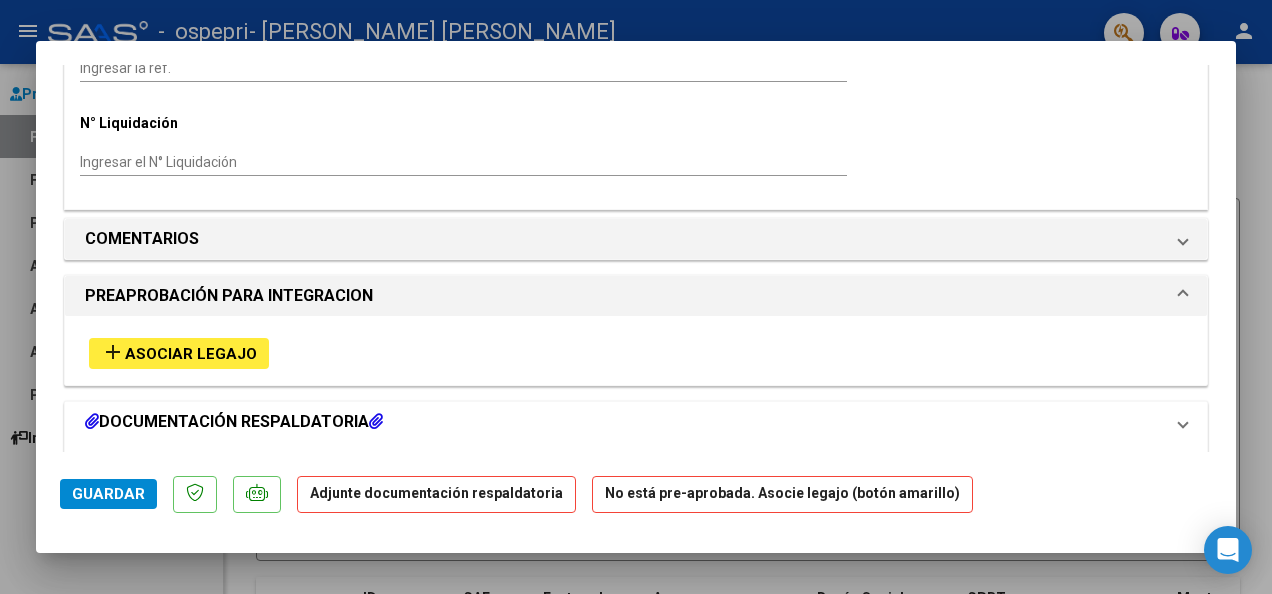 click on "DOCUMENTACIÓN RESPALDATORIA" at bounding box center (234, 422) 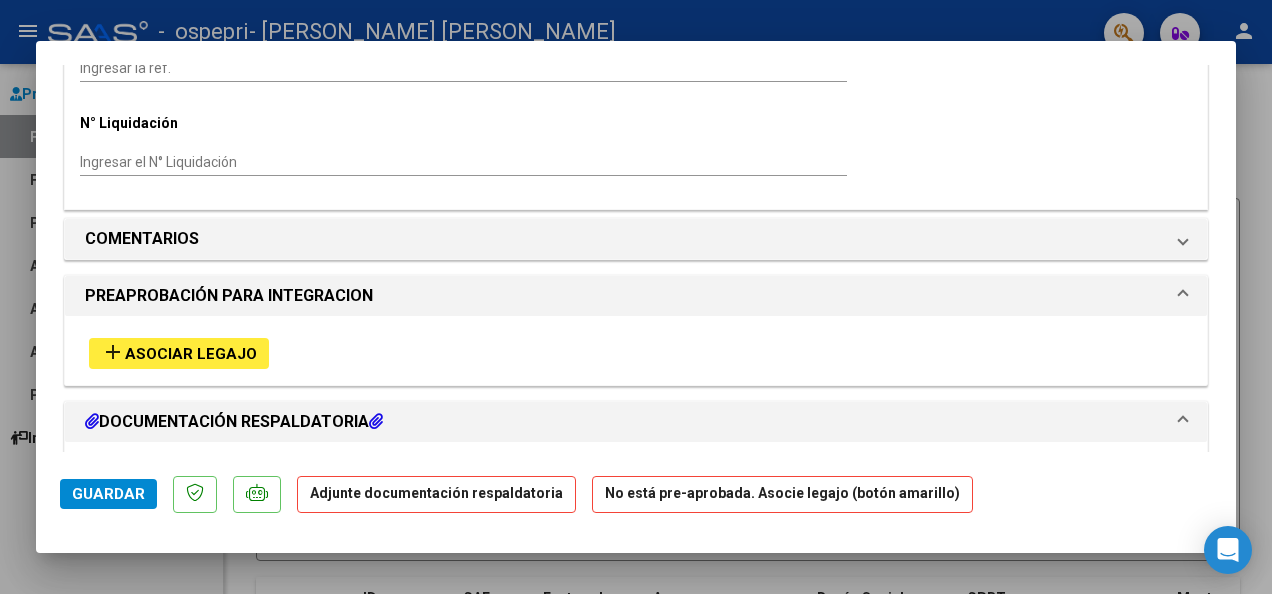drag, startPoint x: 202, startPoint y: 411, endPoint x: 176, endPoint y: 418, distance: 26.925823 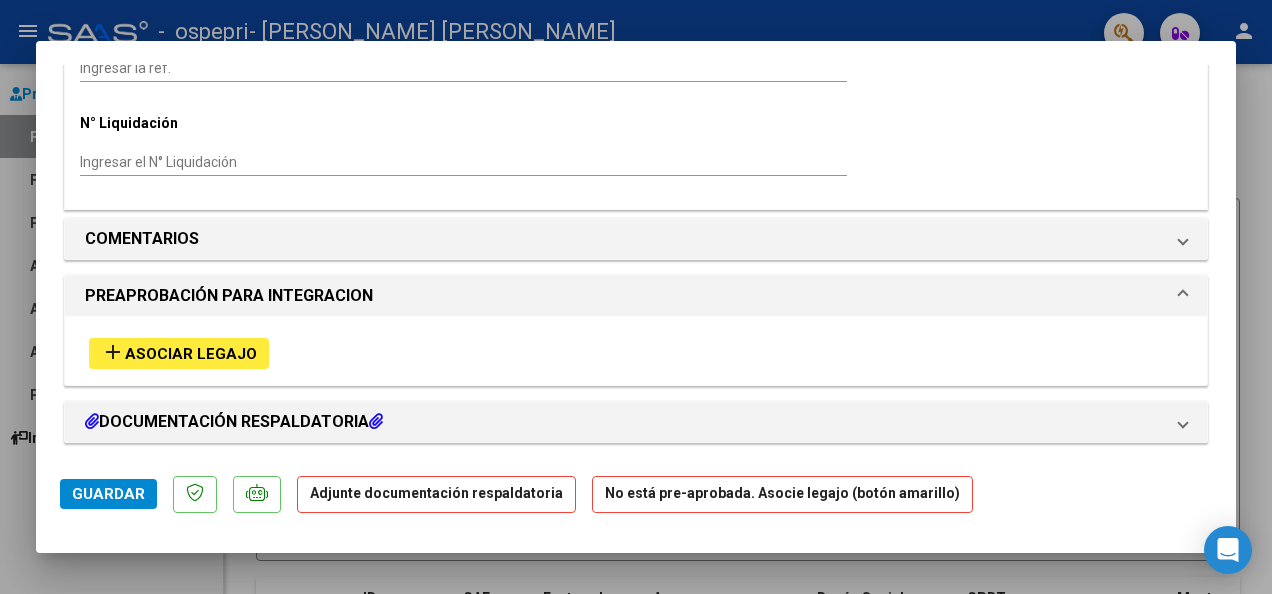 click on "Guardar" 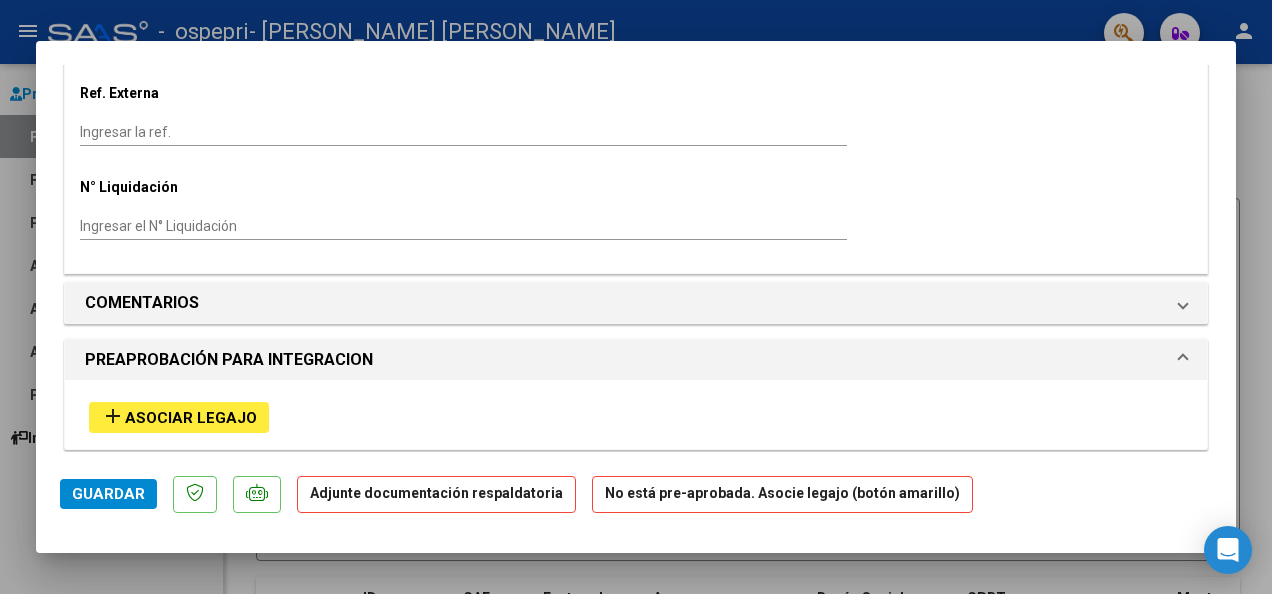 scroll, scrollTop: 1432, scrollLeft: 0, axis: vertical 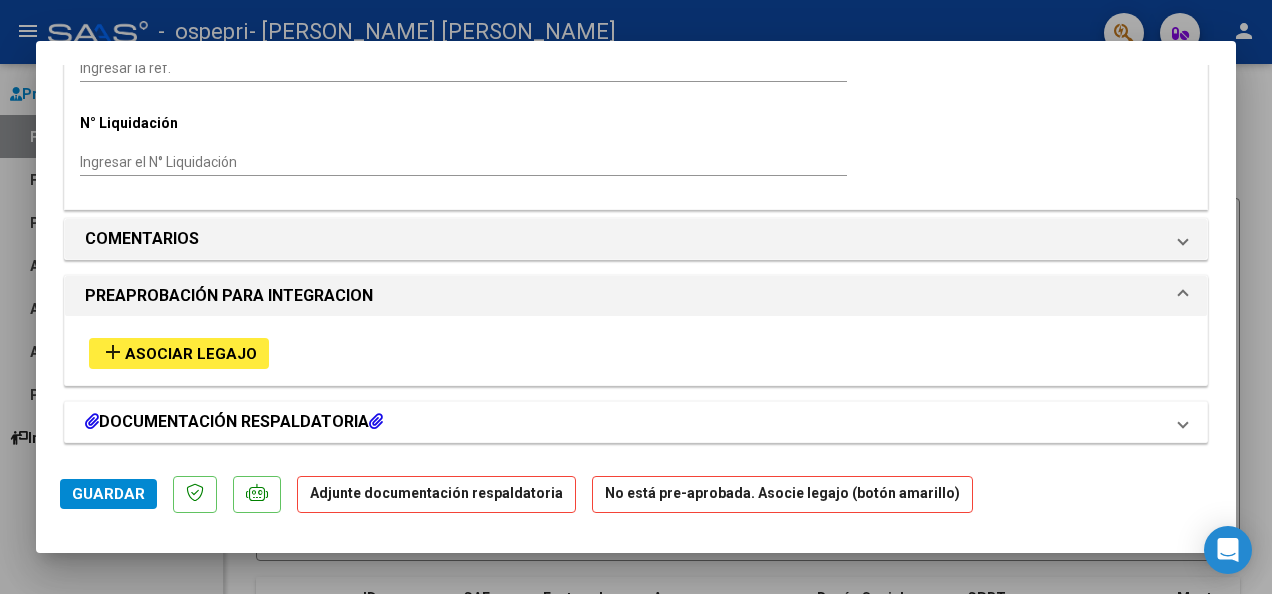 click on "DOCUMENTACIÓN RESPALDATORIA" at bounding box center (234, 422) 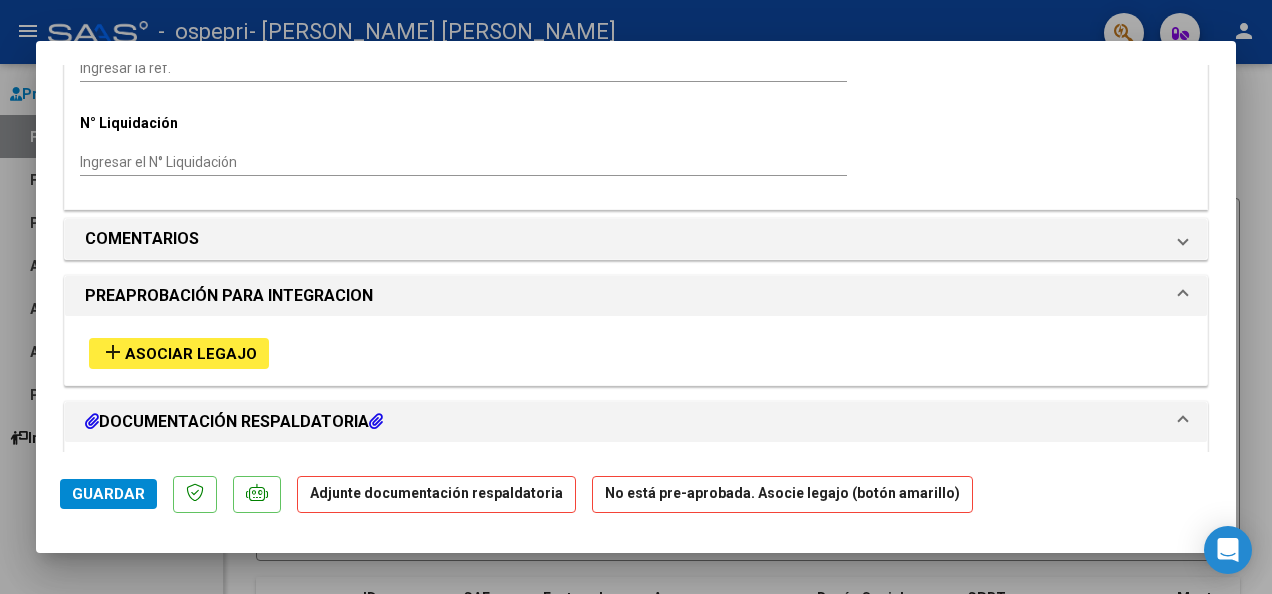 click on "Adjunte documentación respaldatoria" 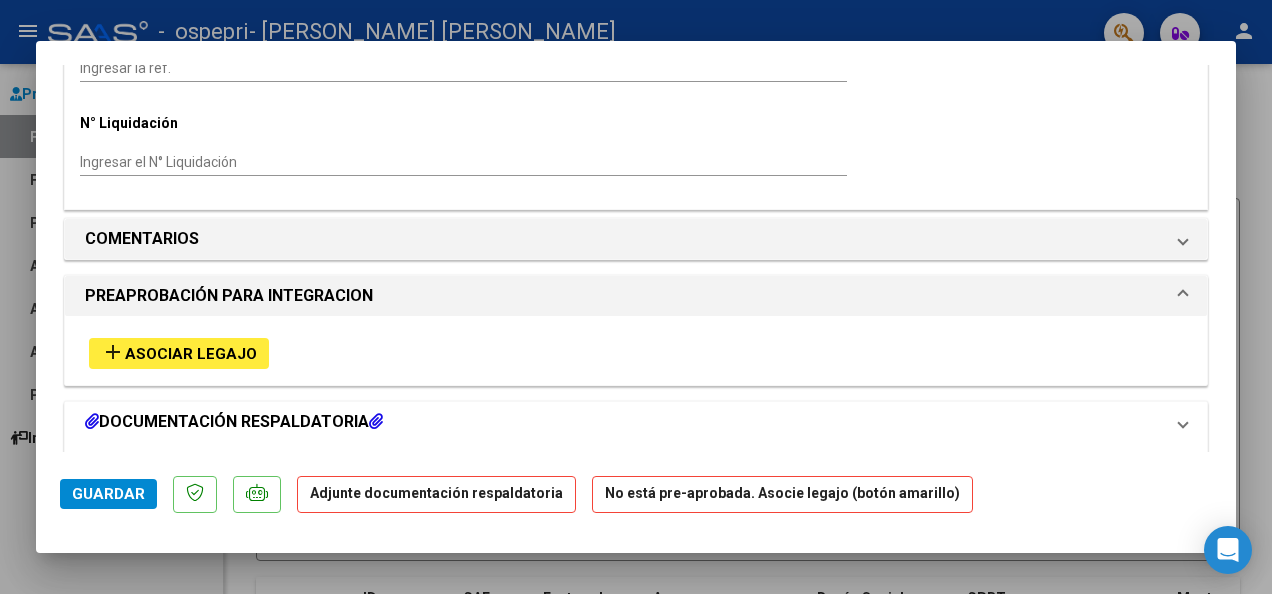 click on "DOCUMENTACIÓN RESPALDATORIA" at bounding box center (234, 422) 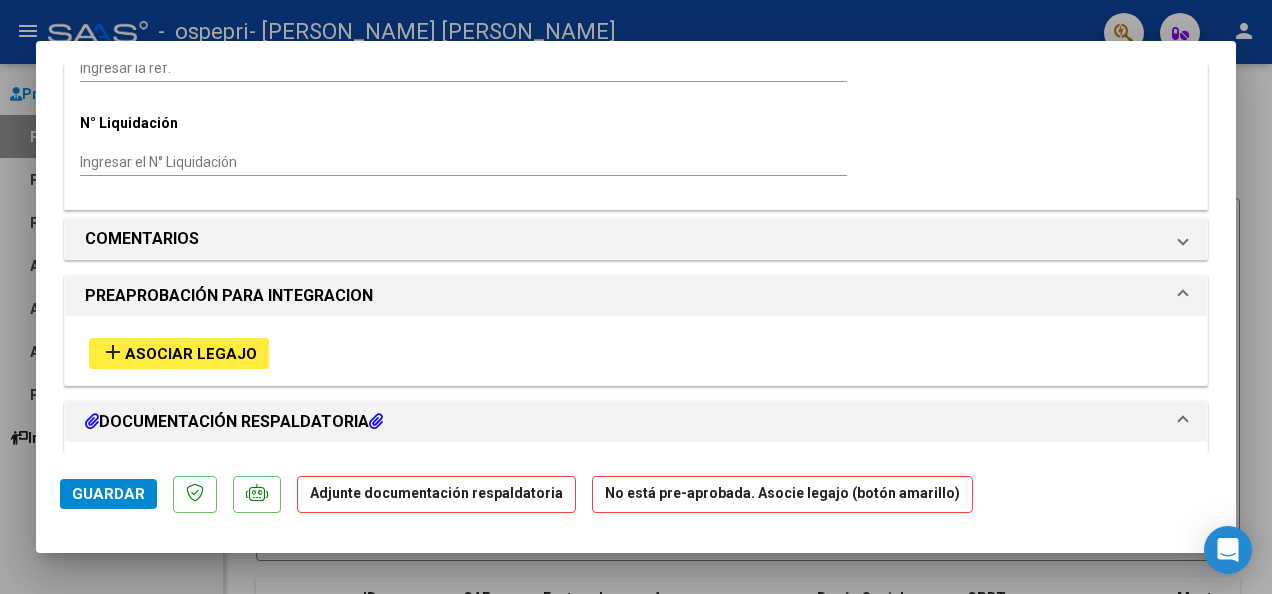 click on "DOCUMENTACIÓN RESPALDATORIA" at bounding box center [234, 422] 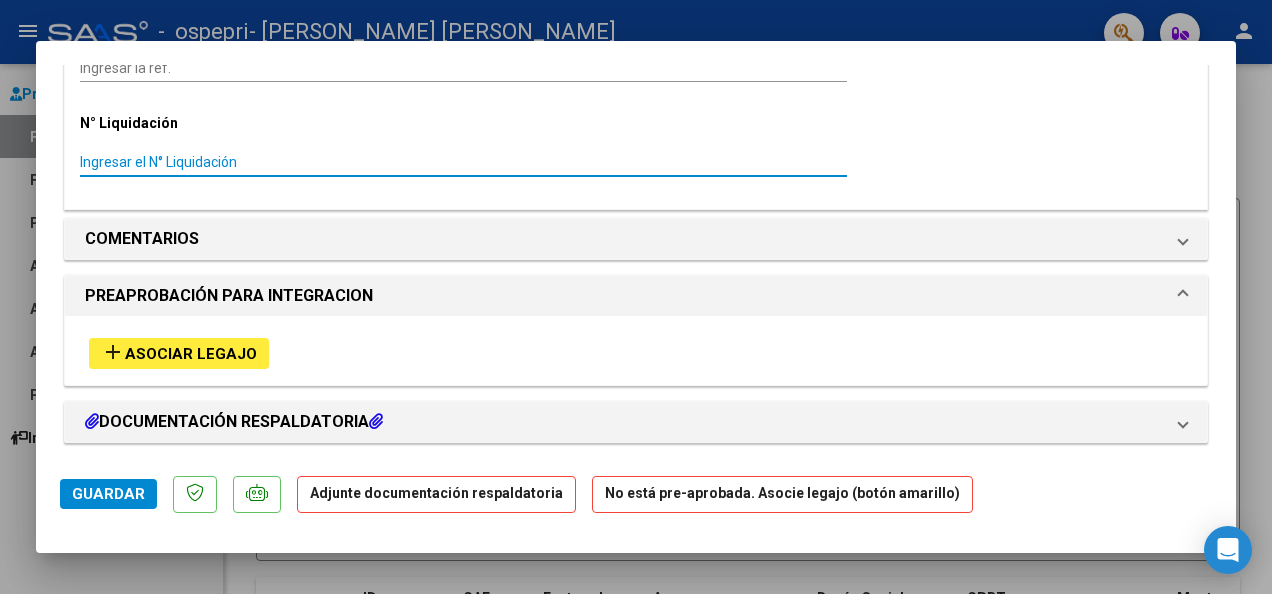click on "Ingresar el N° Liquidación" at bounding box center [463, 162] 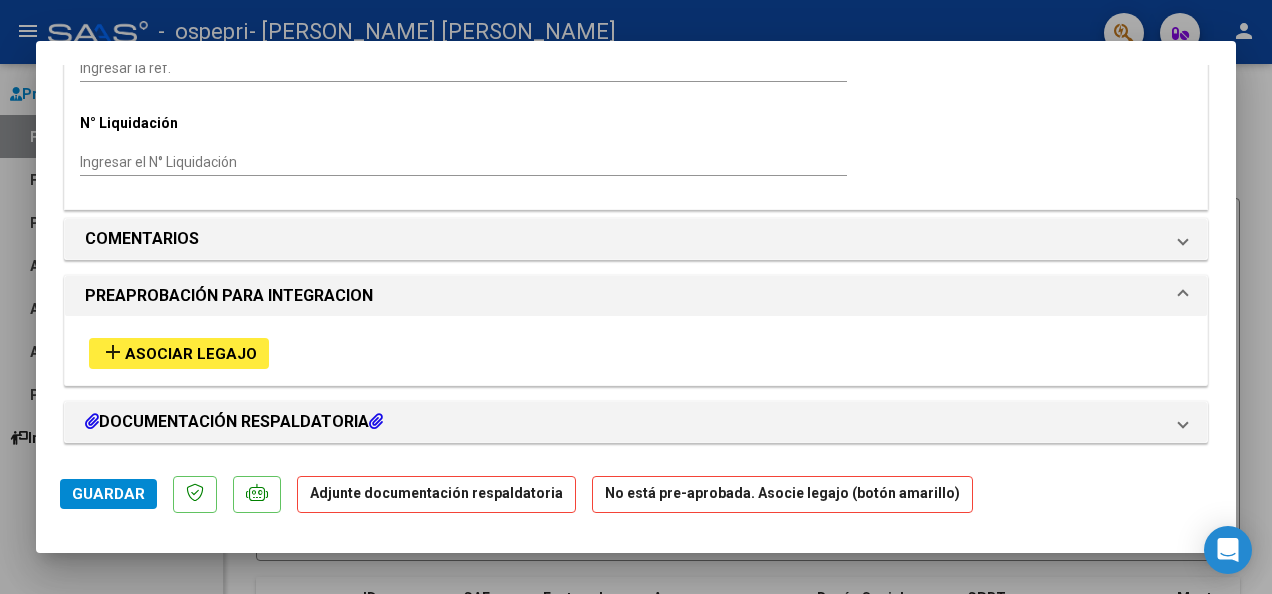 drag, startPoint x: 426, startPoint y: 154, endPoint x: 196, endPoint y: 147, distance: 230.10649 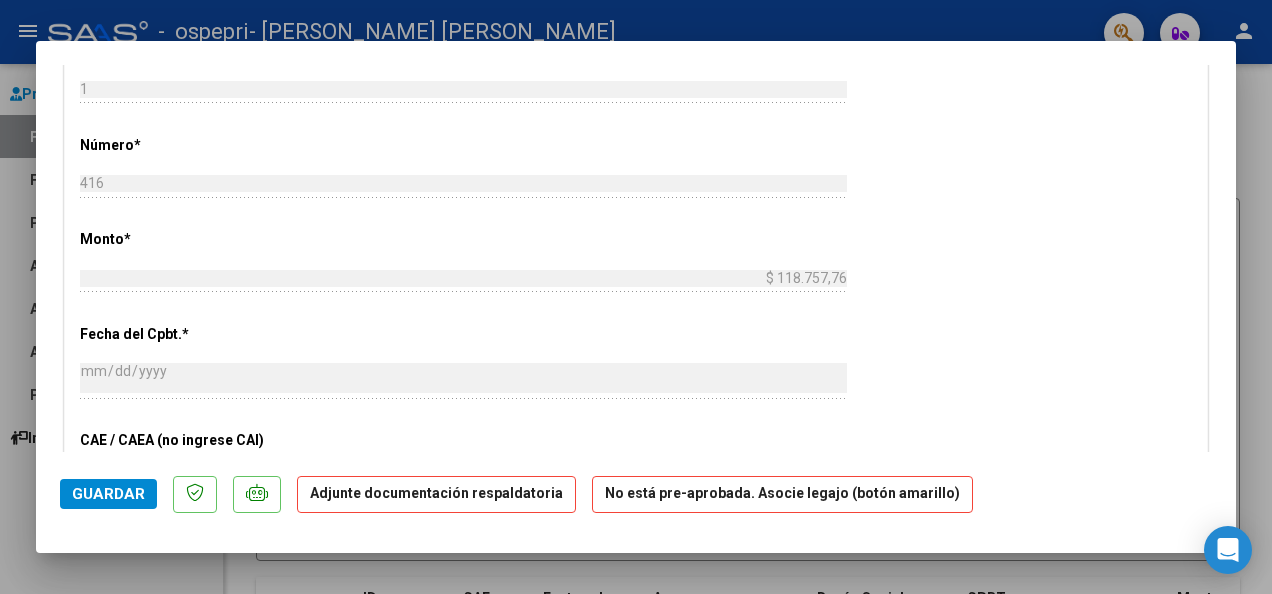 scroll, scrollTop: 793, scrollLeft: 0, axis: vertical 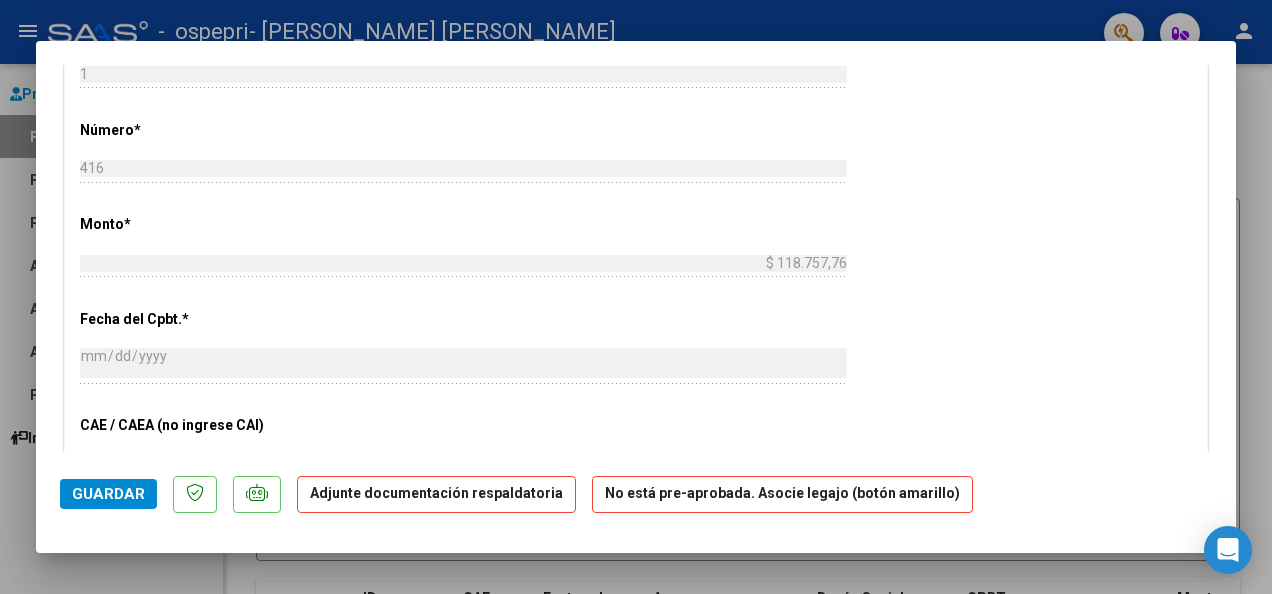 click on "Guardar" 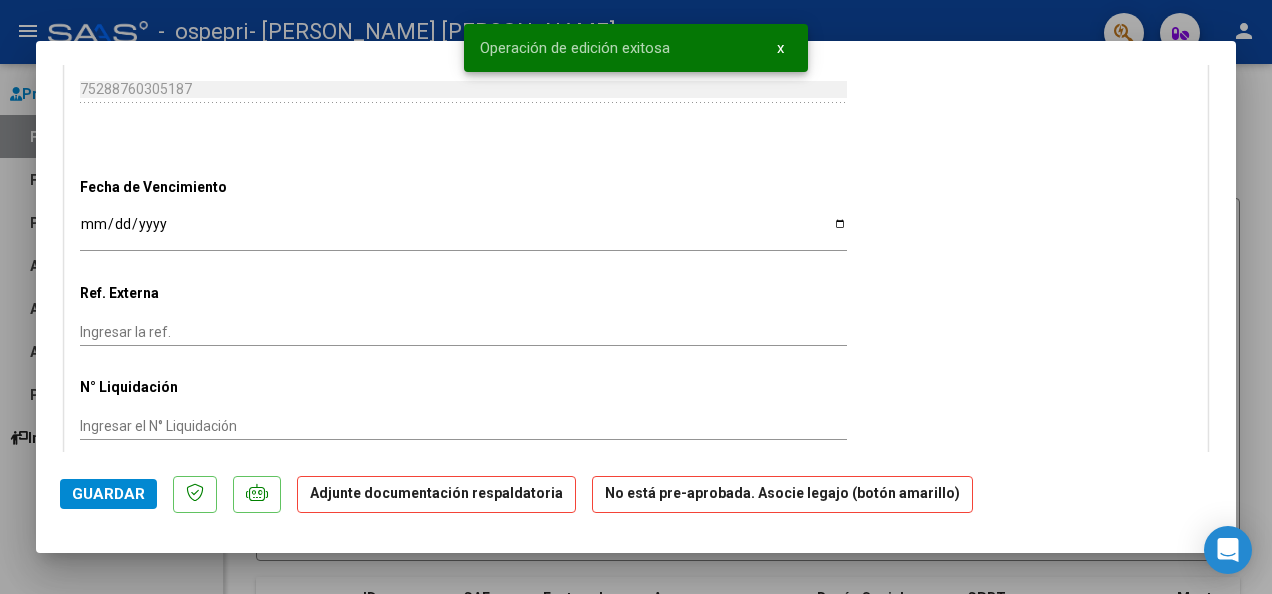 scroll, scrollTop: 1432, scrollLeft: 0, axis: vertical 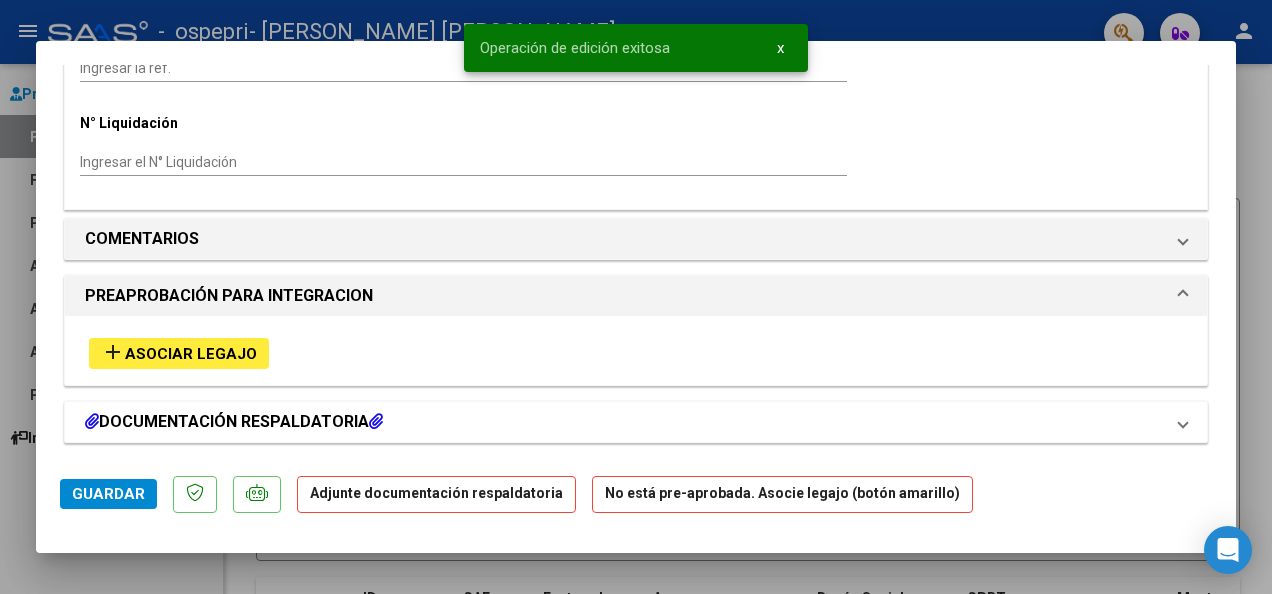 click on "DOCUMENTACIÓN RESPALDATORIA" at bounding box center (234, 422) 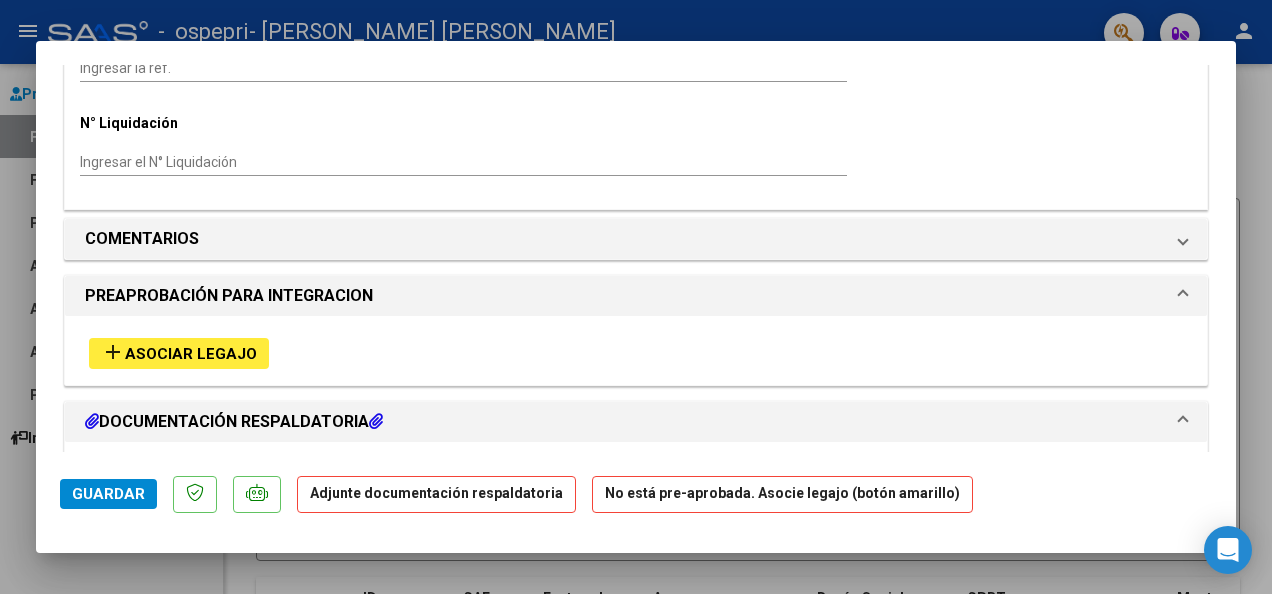 click on "DOCUMENTACIÓN RESPALDATORIA" at bounding box center (234, 422) 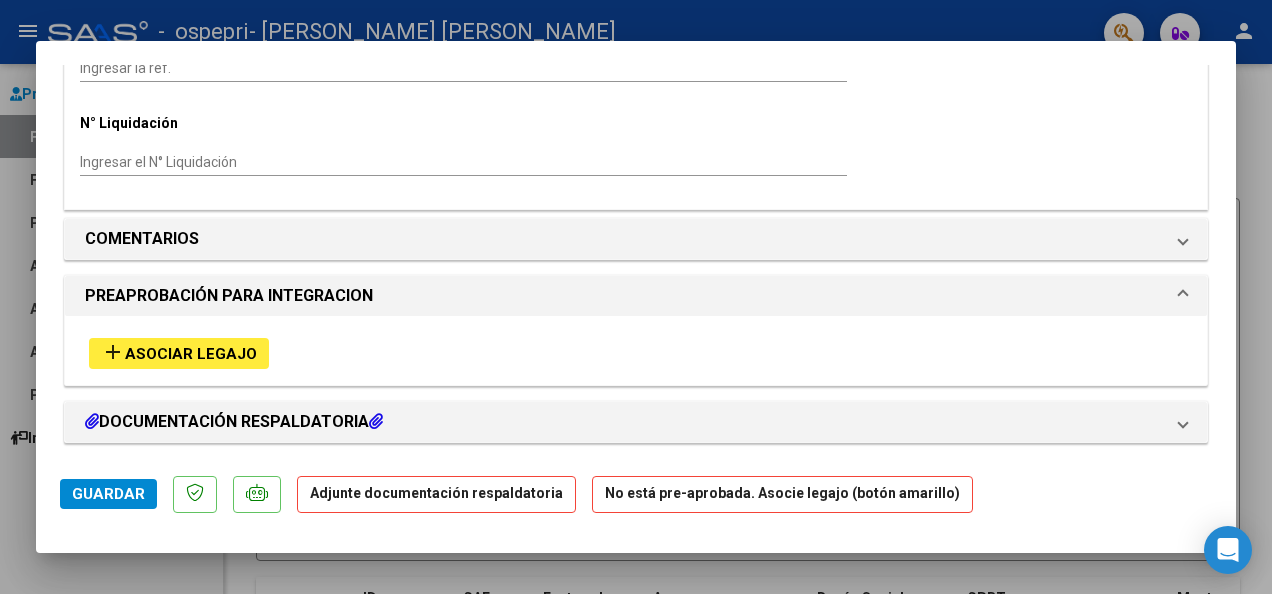 click on "Adjunte documentación respaldatoria" 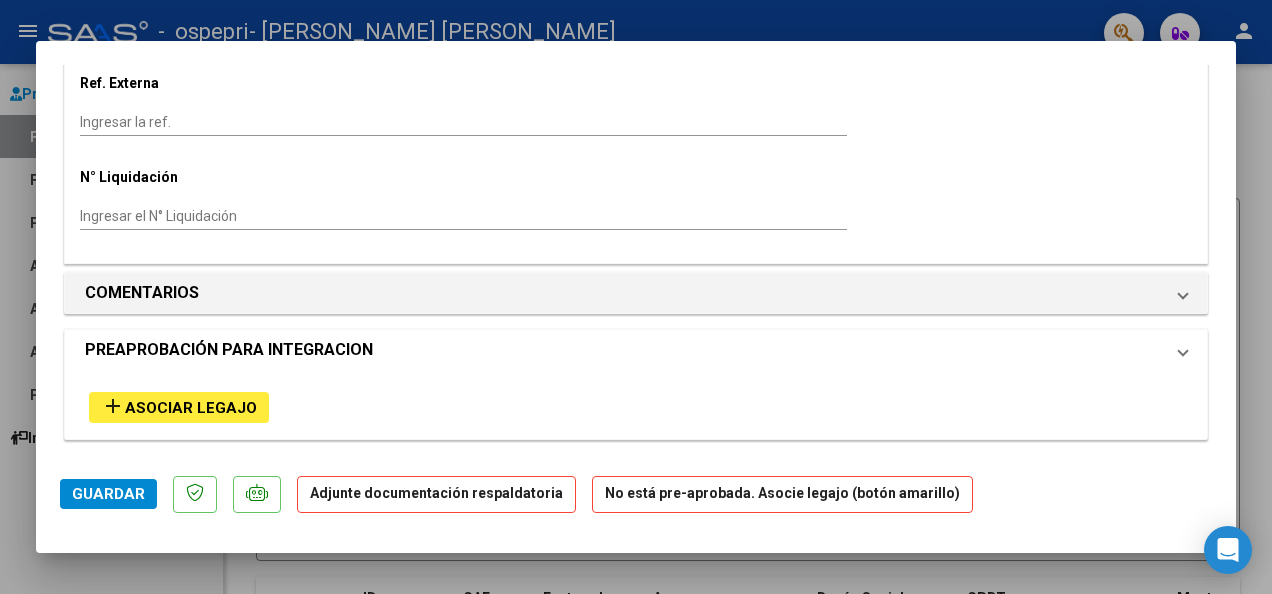 scroll, scrollTop: 1364, scrollLeft: 0, axis: vertical 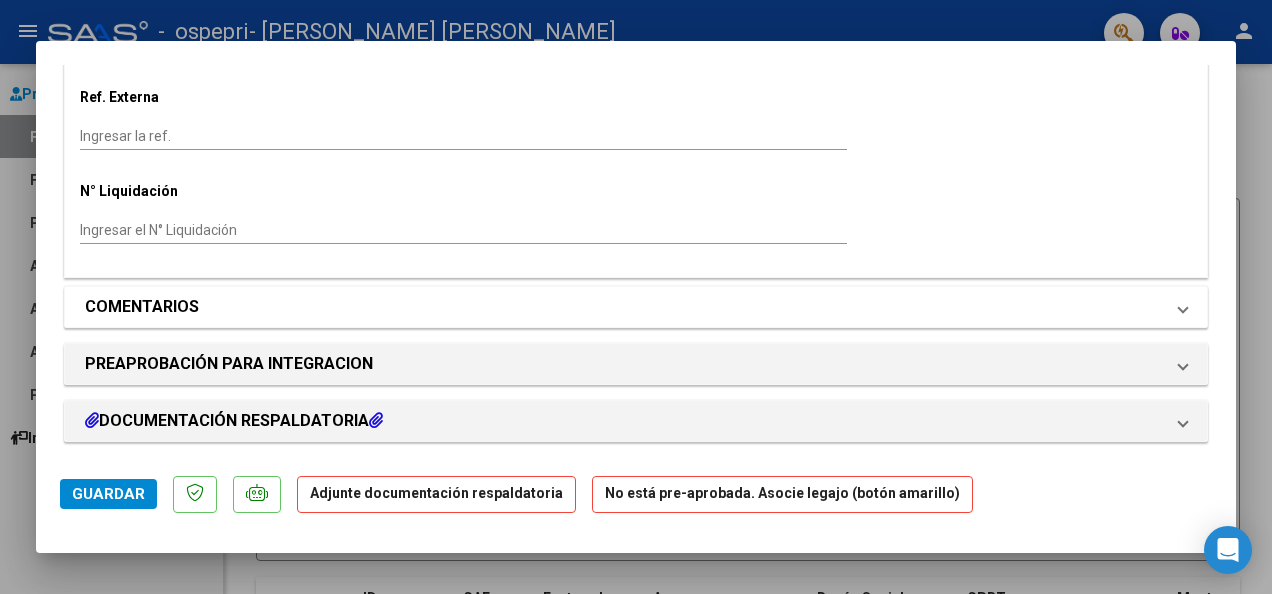 click on "COMENTARIOS" at bounding box center [142, 307] 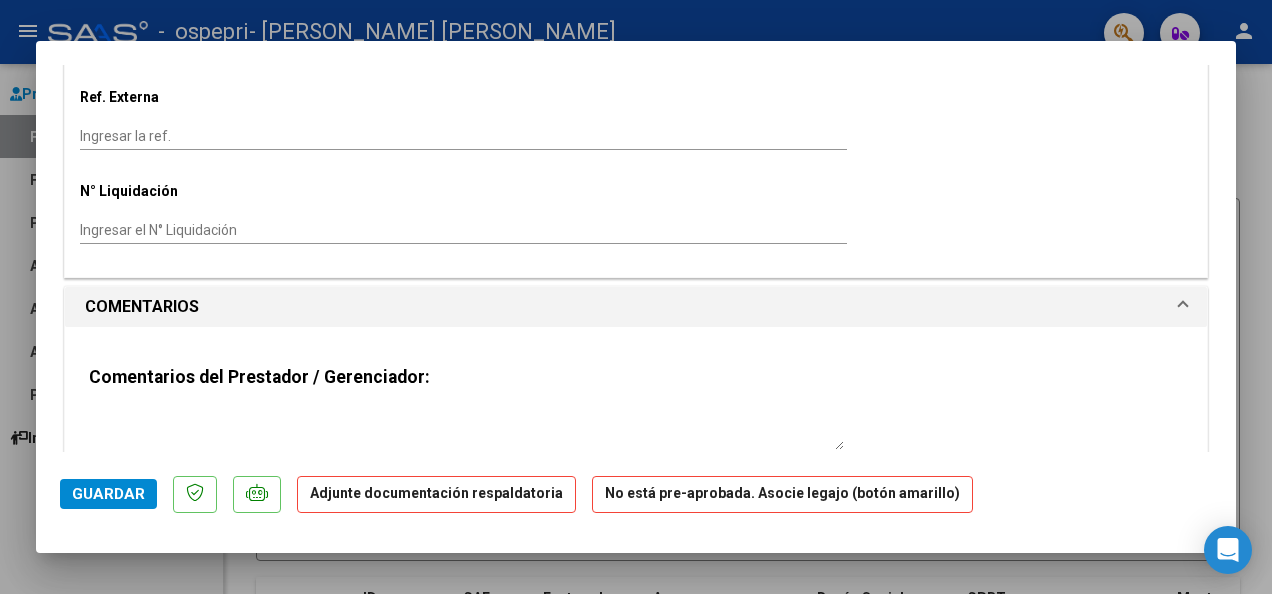 scroll, scrollTop: 1570, scrollLeft: 0, axis: vertical 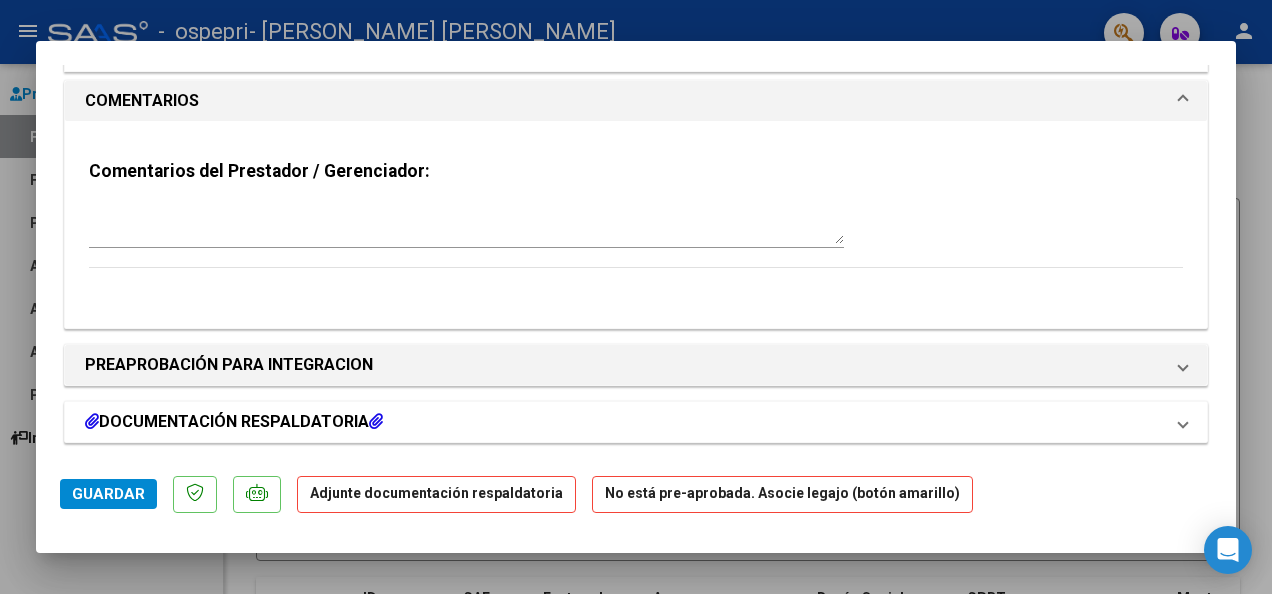 click on "DOCUMENTACIÓN RESPALDATORIA" at bounding box center (624, 422) 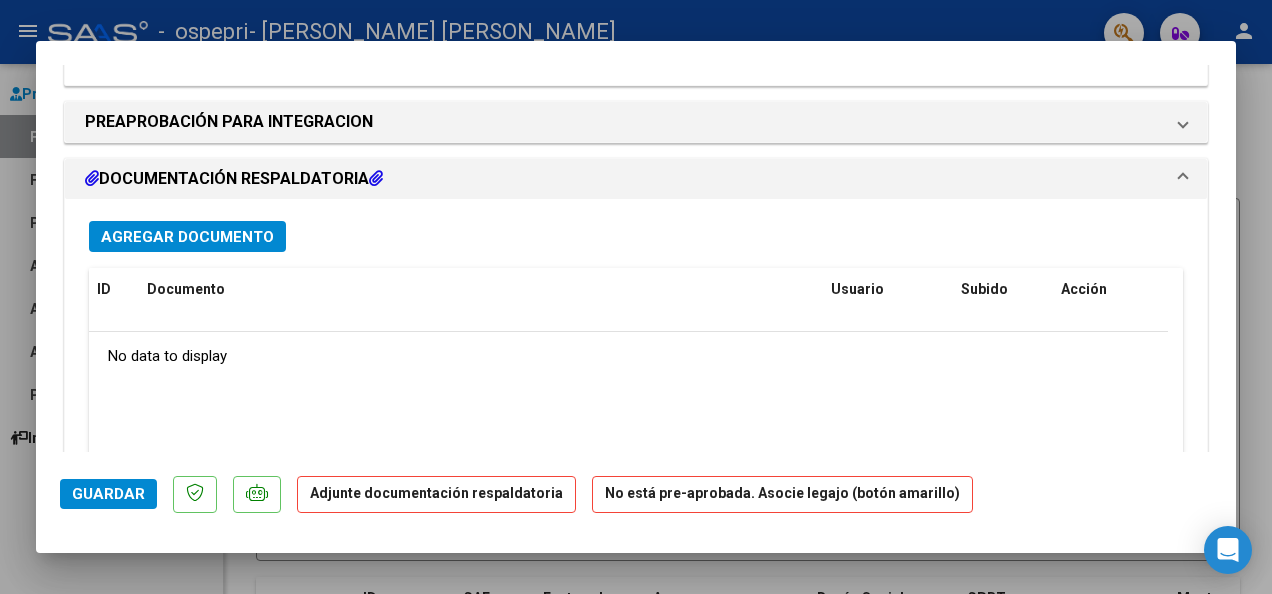 scroll, scrollTop: 1794, scrollLeft: 0, axis: vertical 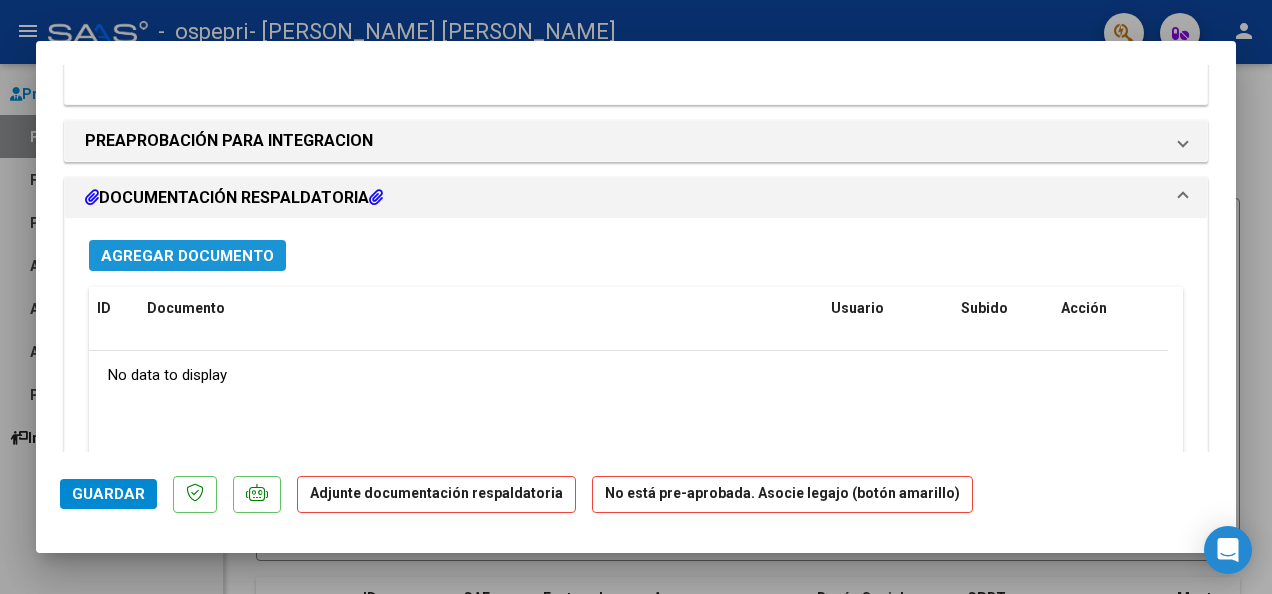 click on "Agregar Documento" at bounding box center (187, 255) 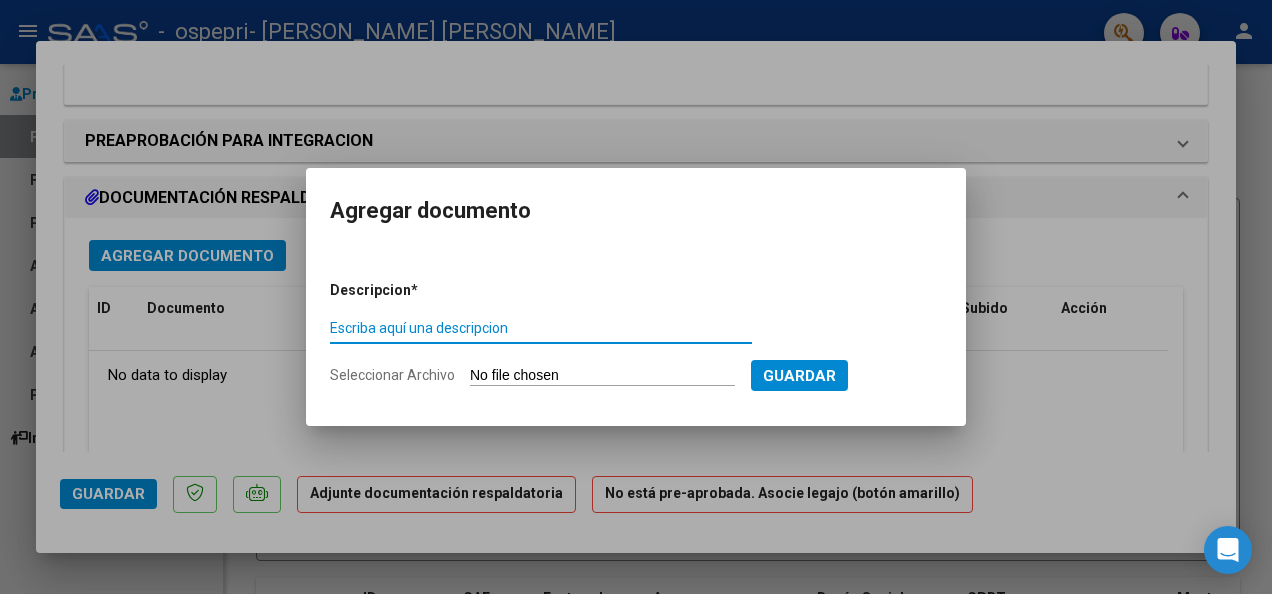 click on "Escriba aquí una descripcion" at bounding box center (541, 328) 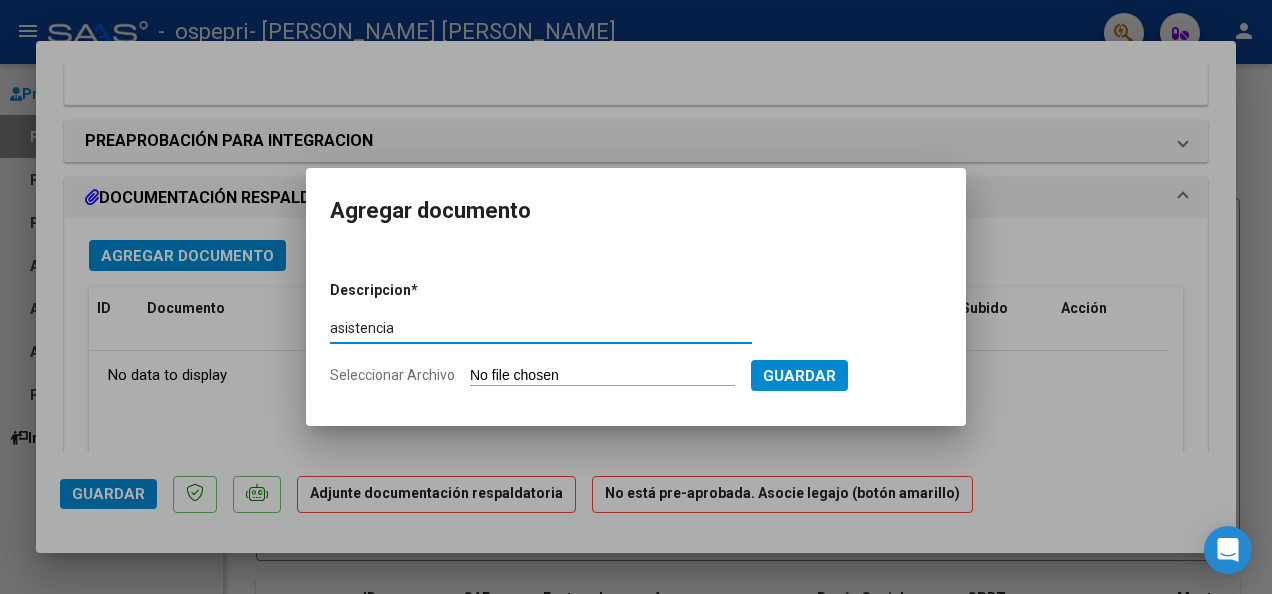 type on "asistencia" 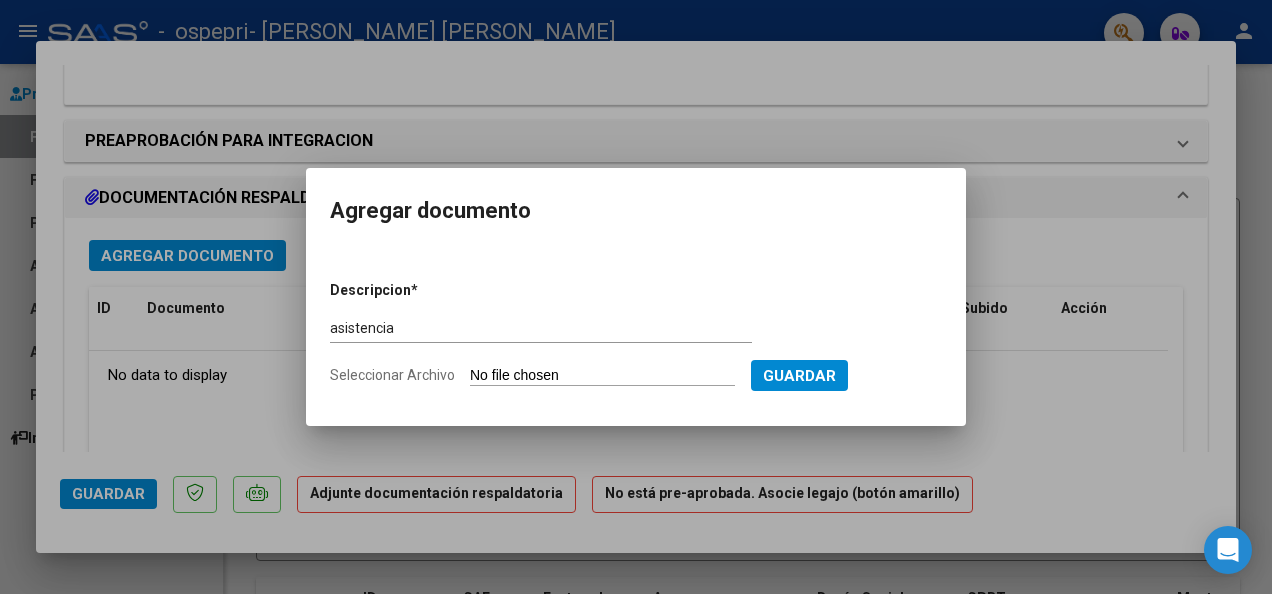 type on "C:\fakepath\jaz6.jpg" 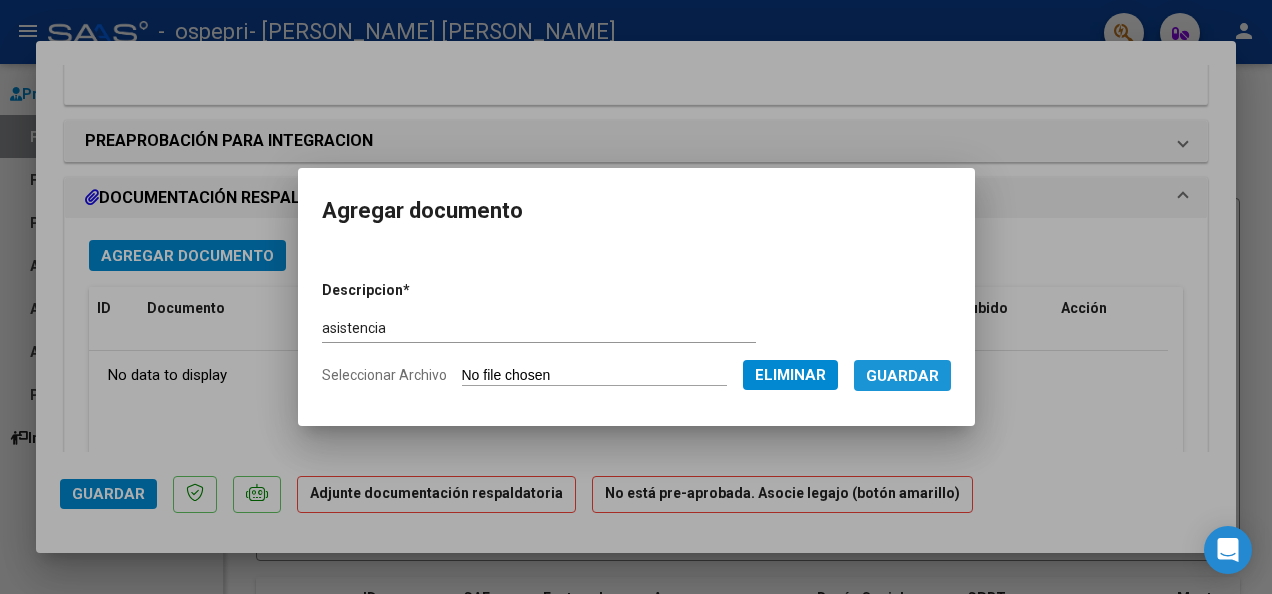 click on "Guardar" at bounding box center (902, 376) 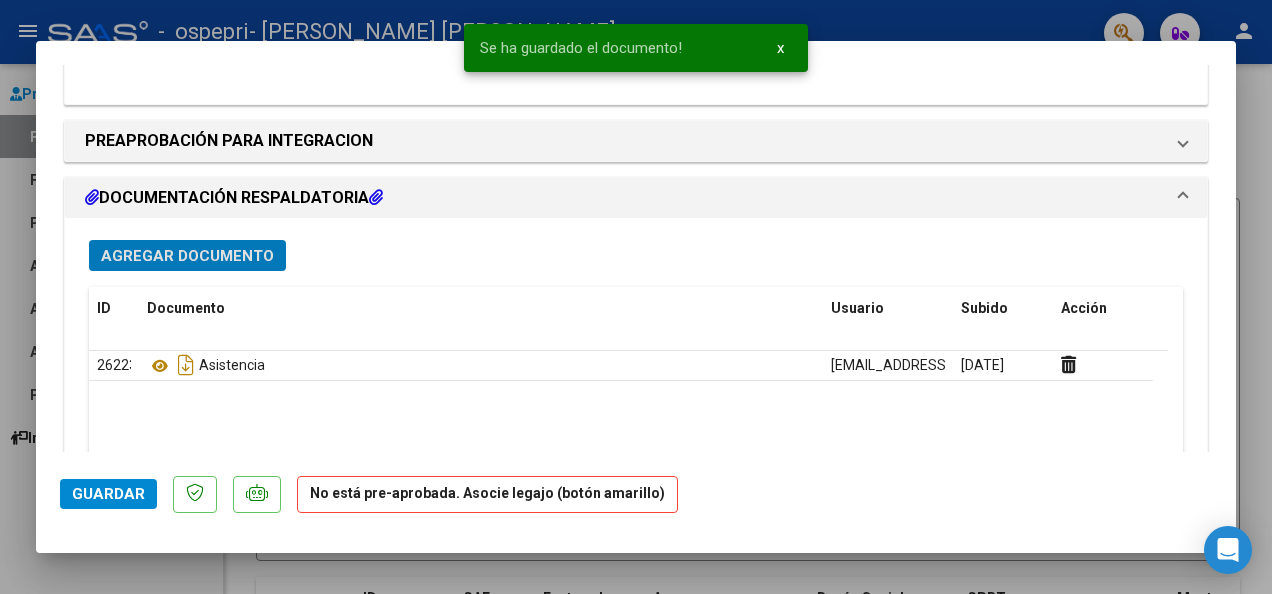 click on "Guardar" 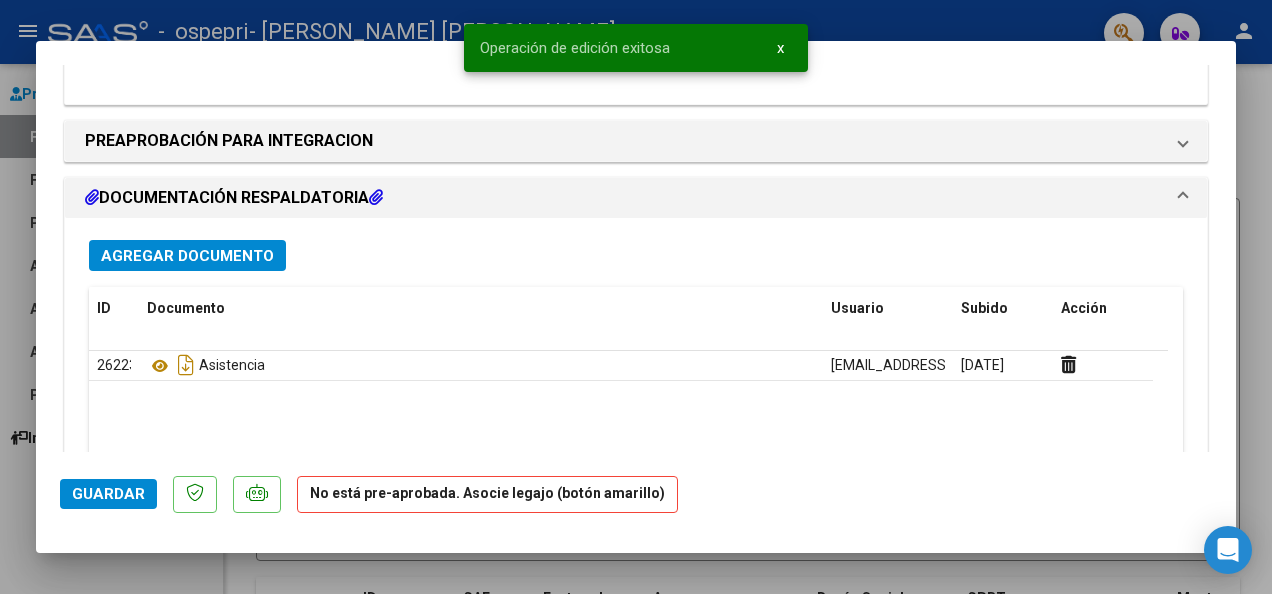 click at bounding box center [636, 297] 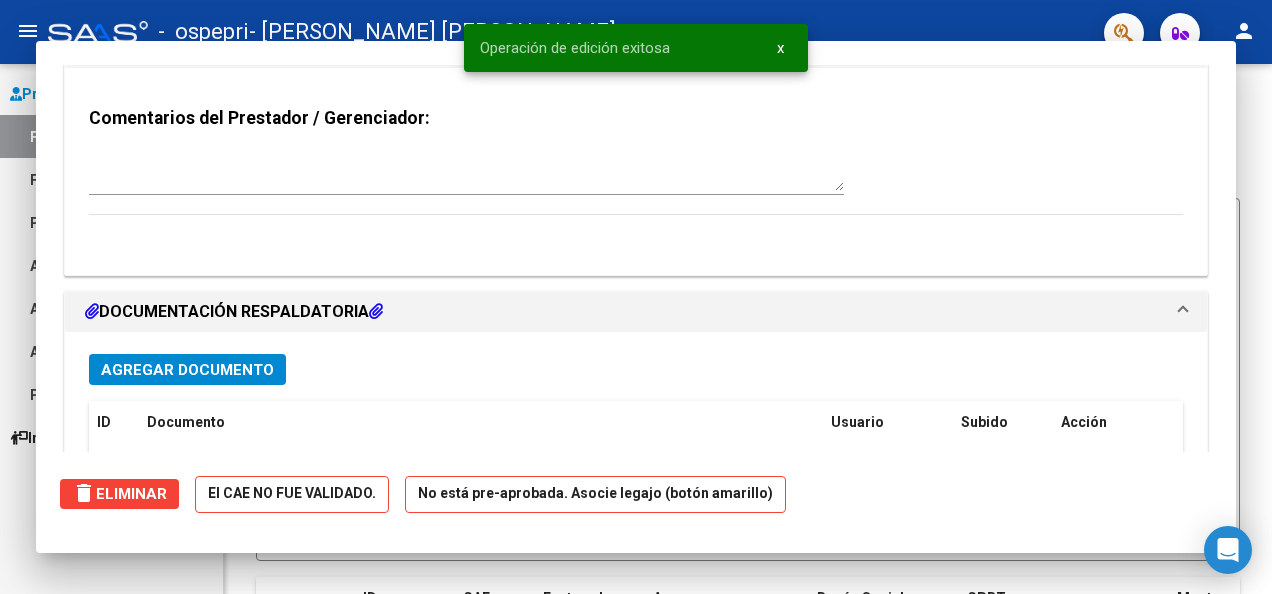 scroll, scrollTop: 0, scrollLeft: 0, axis: both 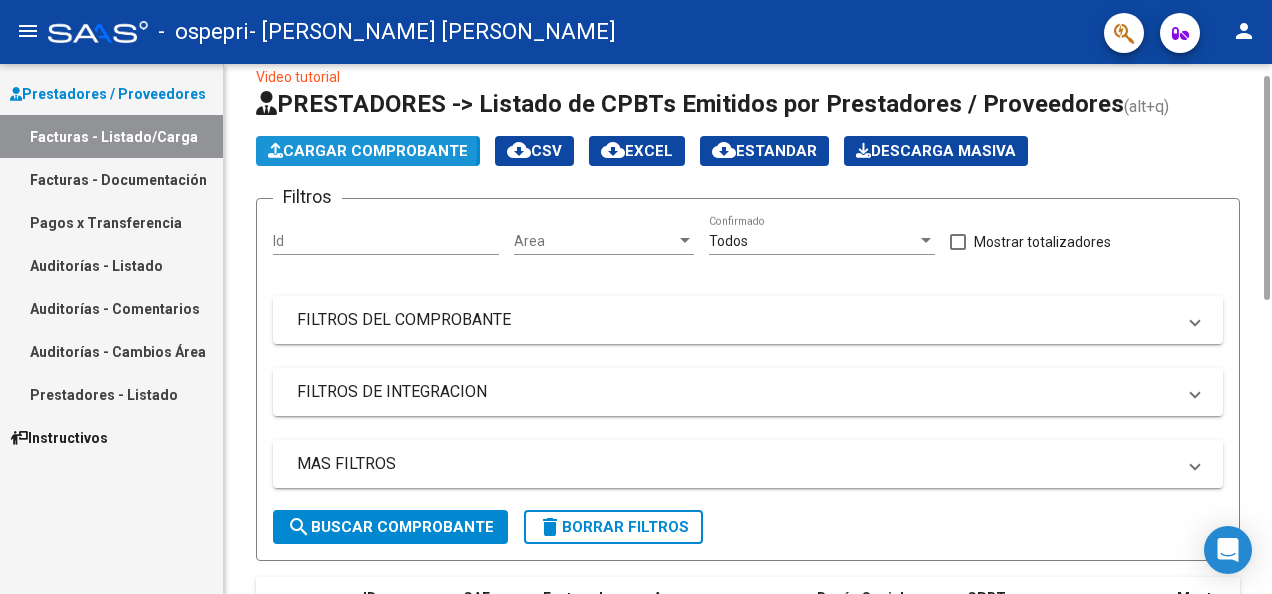 click on "Cargar Comprobante" 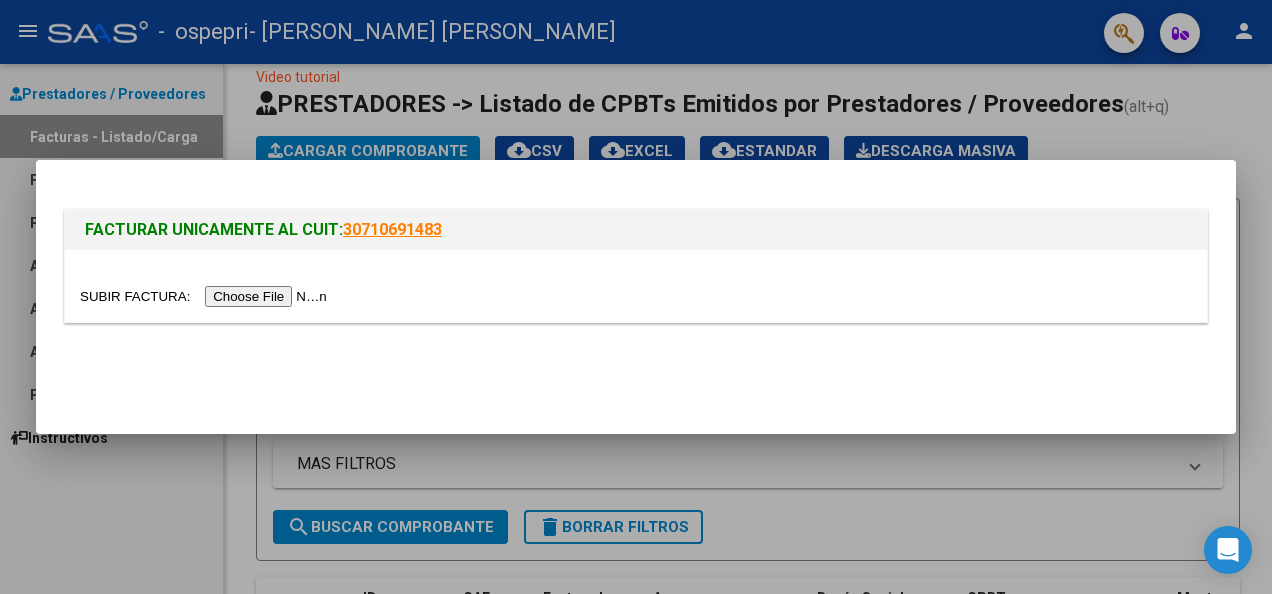 click at bounding box center [206, 296] 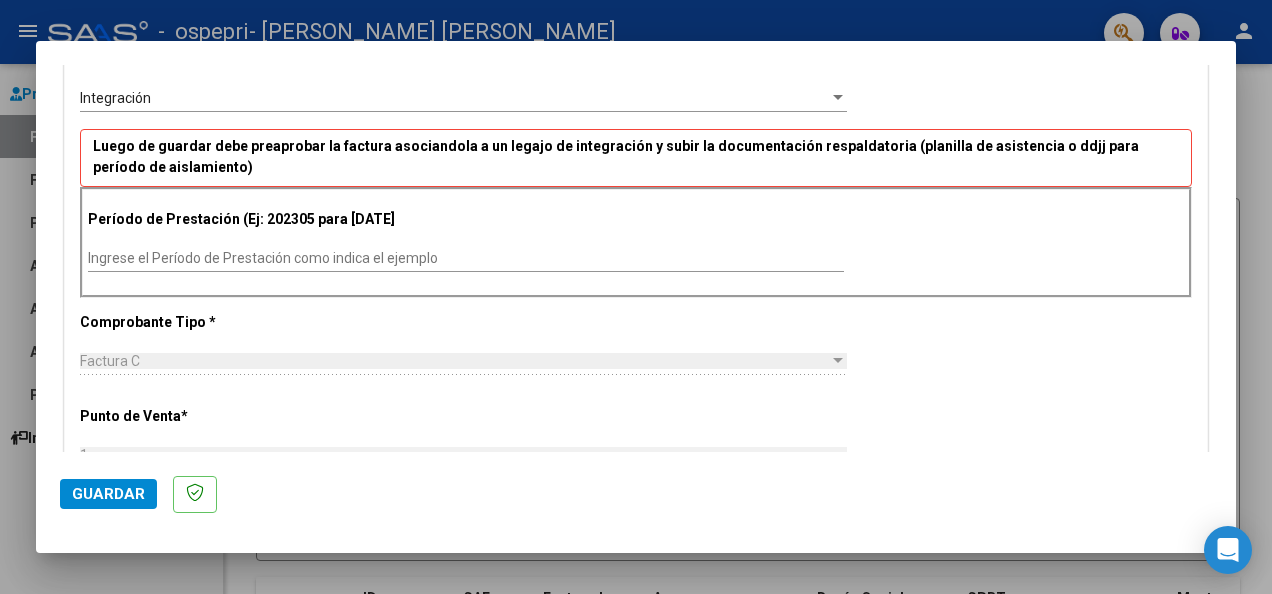 scroll, scrollTop: 427, scrollLeft: 0, axis: vertical 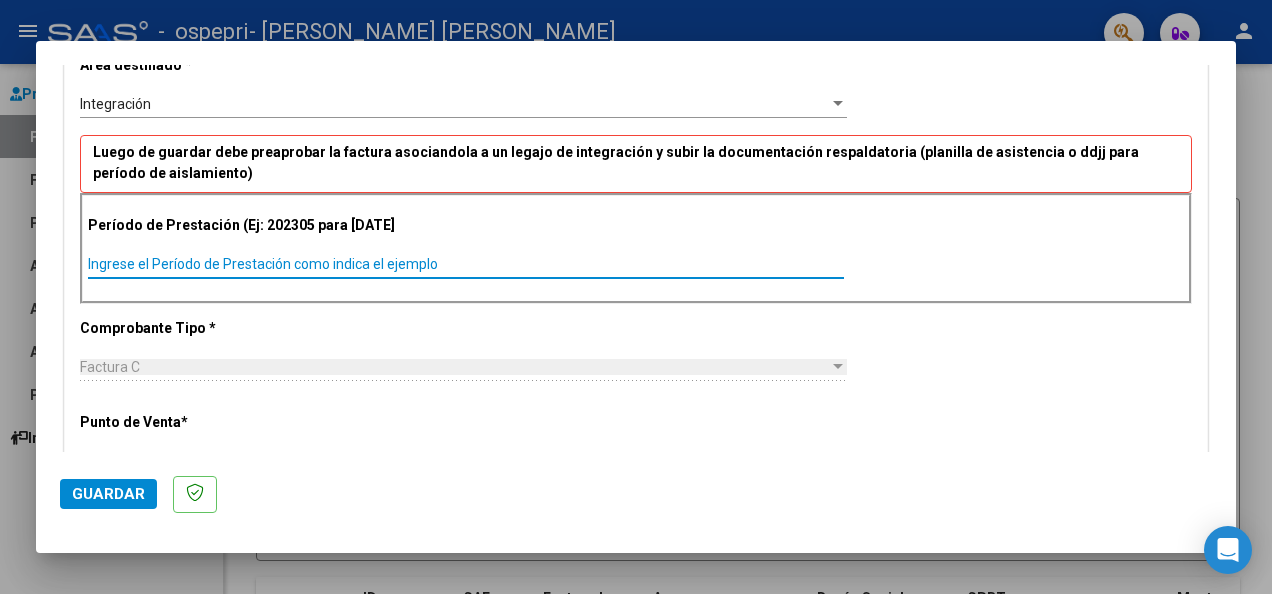 click on "Ingrese el Período de Prestación como indica el ejemplo" at bounding box center (466, 264) 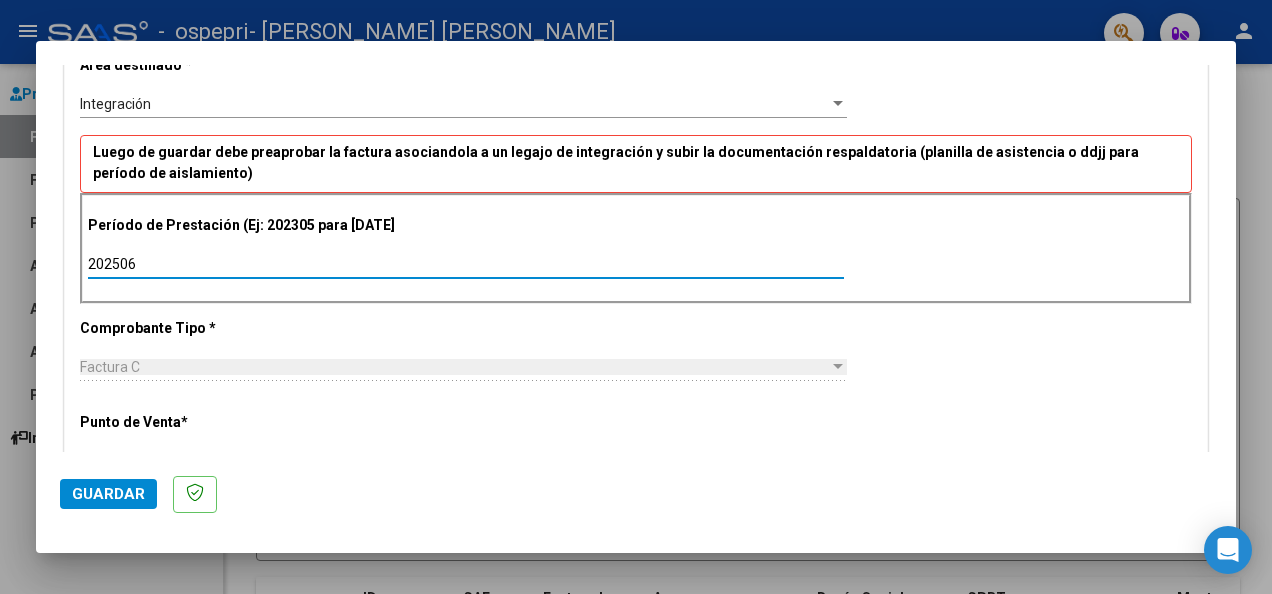 type on "202506" 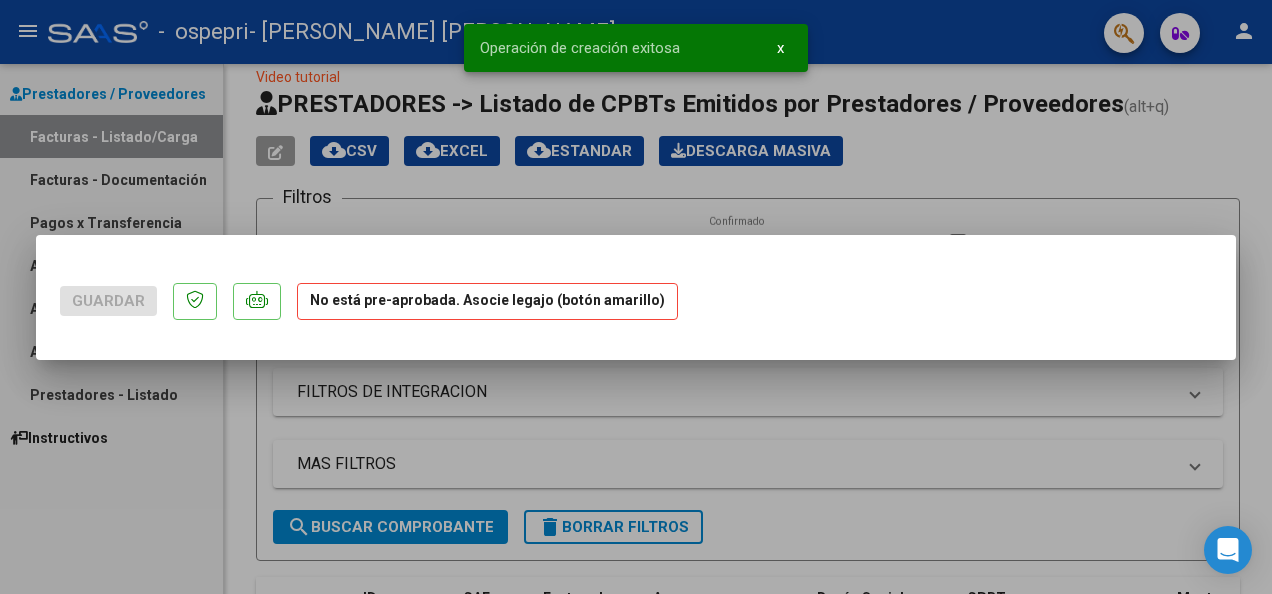 scroll, scrollTop: 0, scrollLeft: 0, axis: both 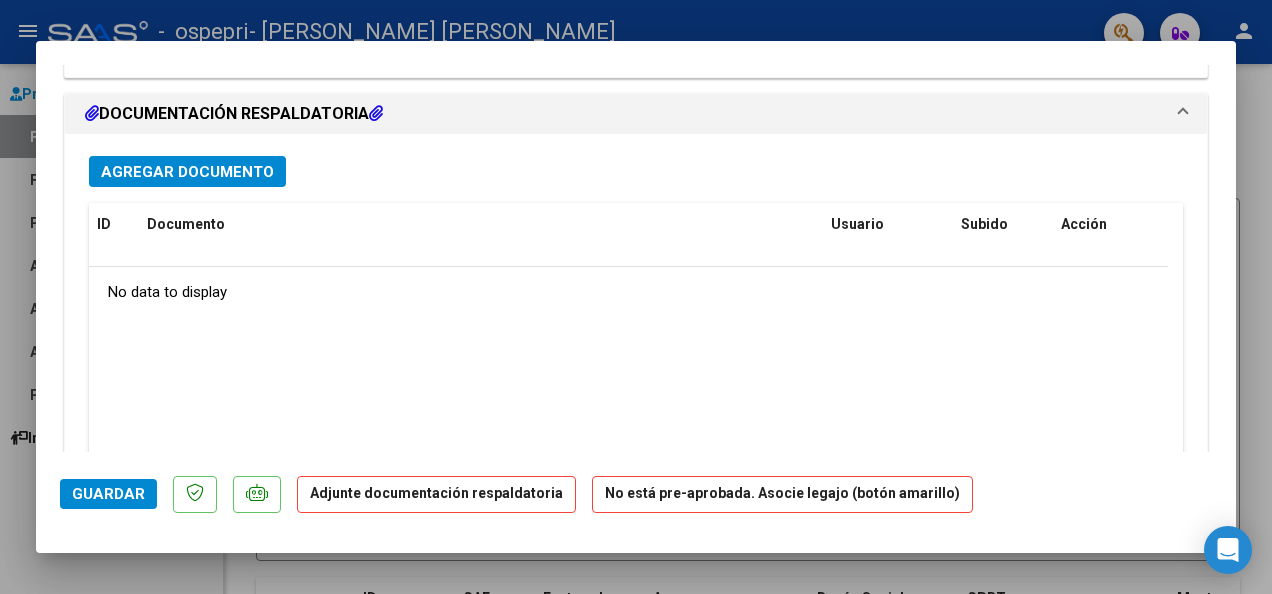 click on "Agregar Documento" at bounding box center (187, 172) 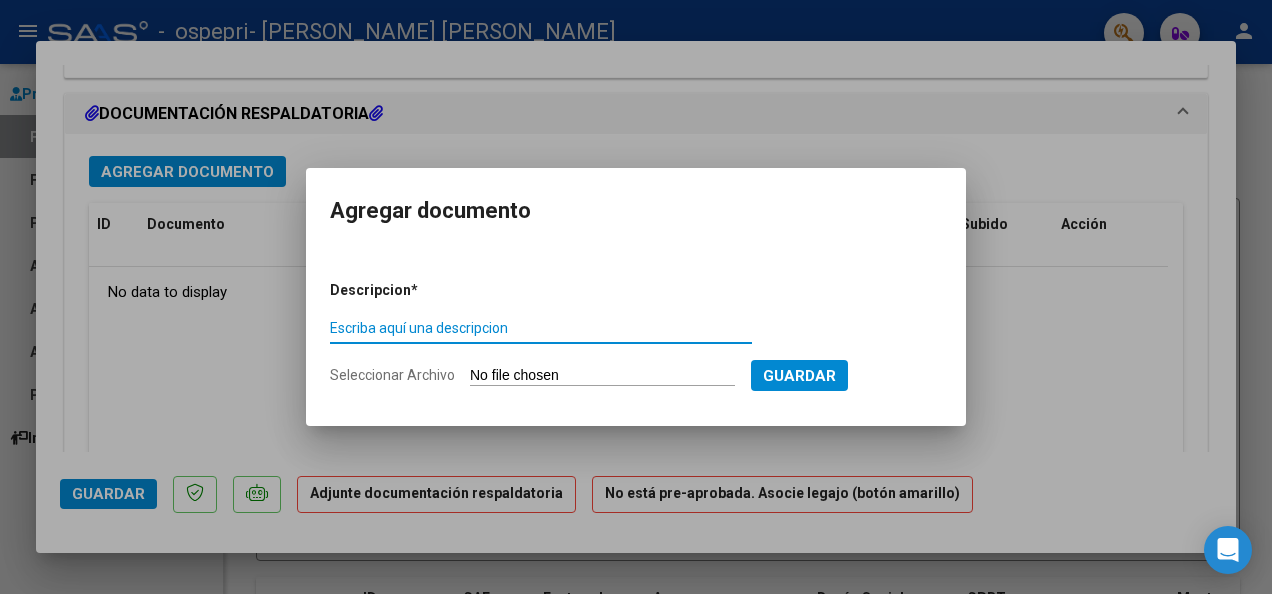 click on "Escriba aquí una descripcion" at bounding box center (541, 328) 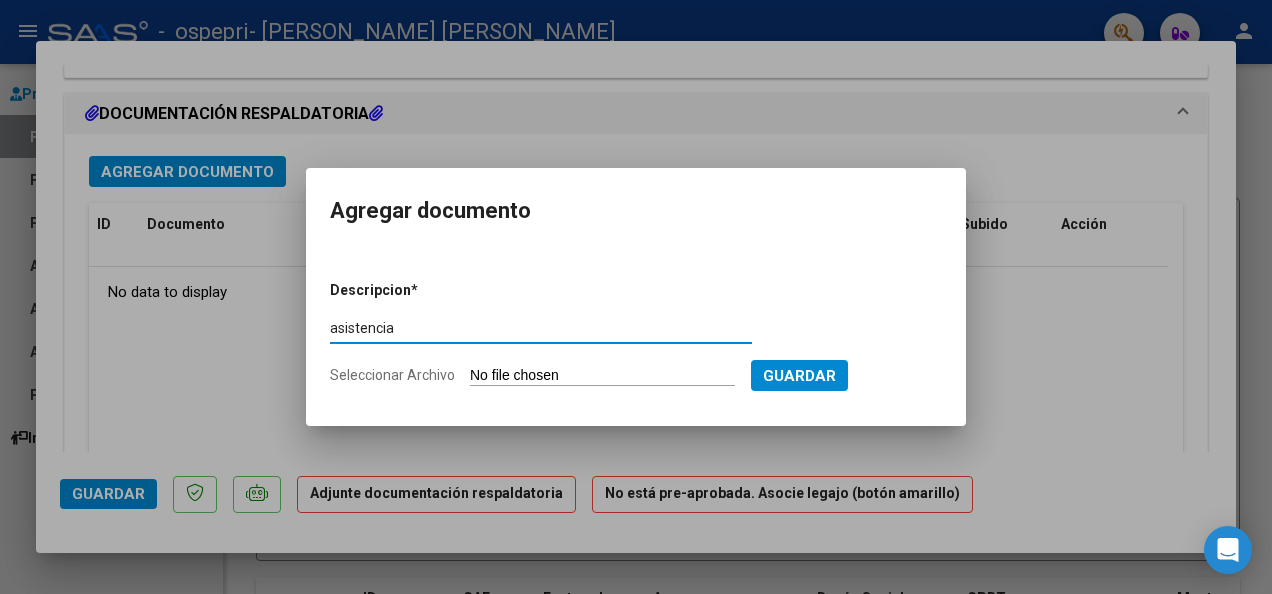 type on "asistencia" 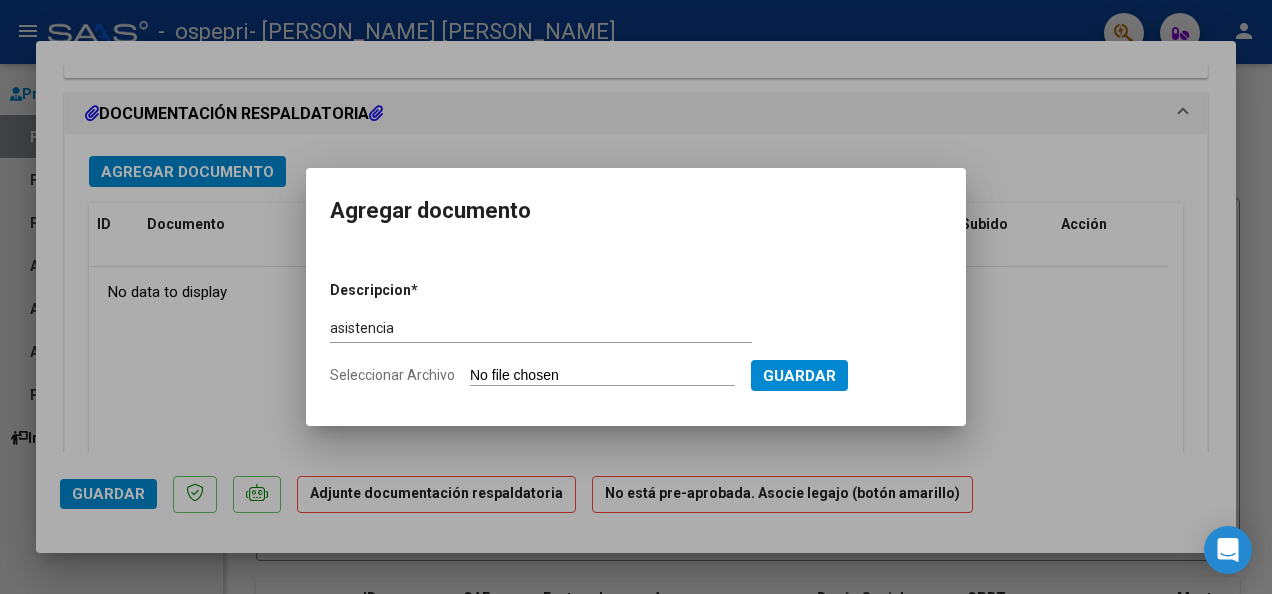 click on "Seleccionar Archivo" at bounding box center (602, 376) 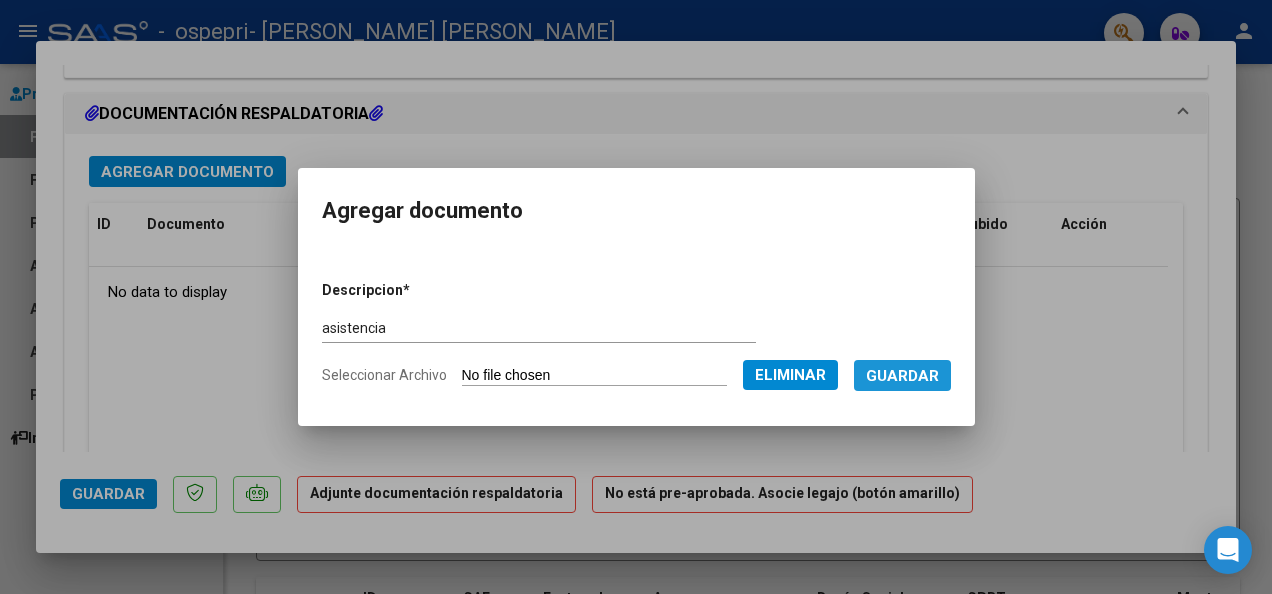 click on "Guardar" at bounding box center (902, 376) 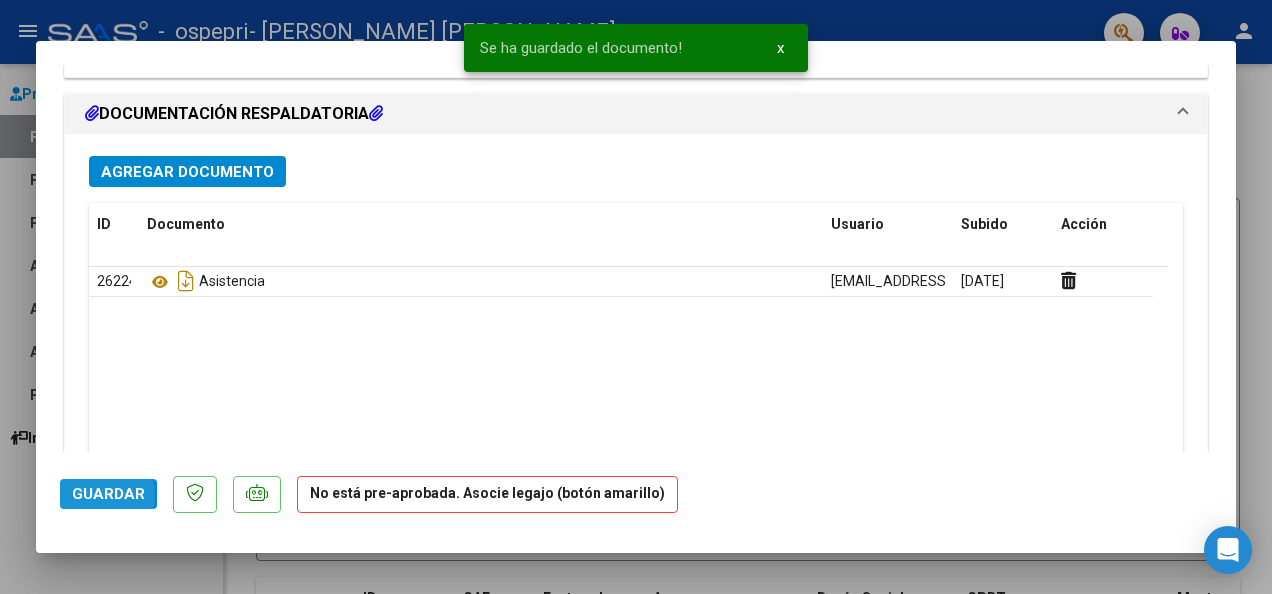 click on "Guardar" 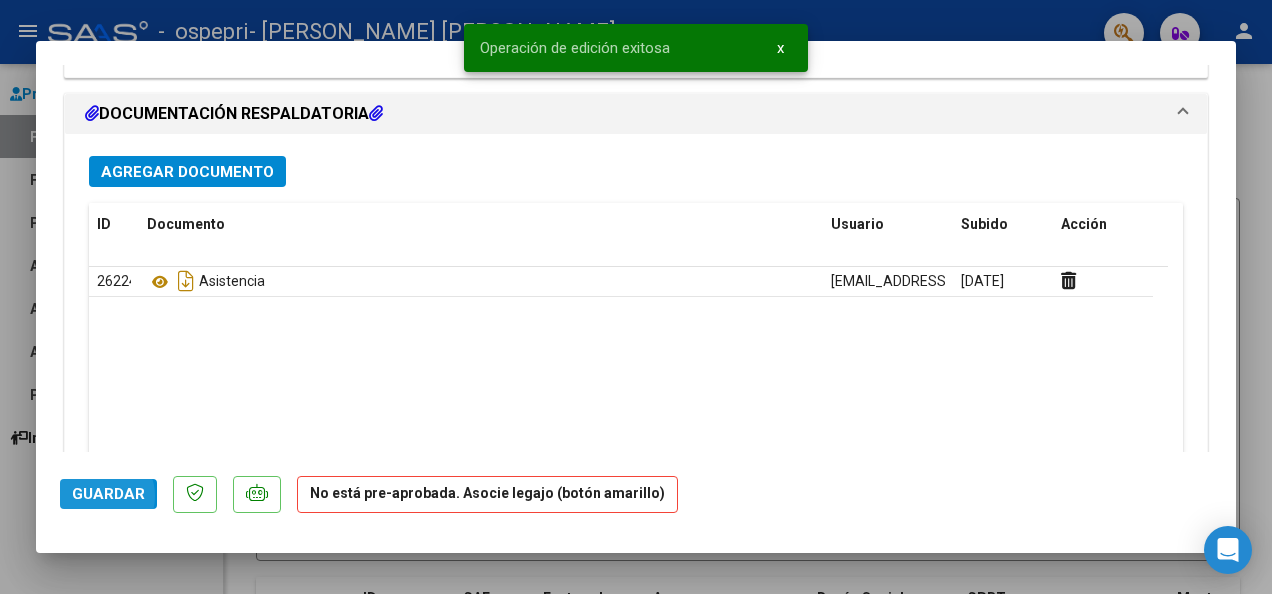 click on "Guardar" 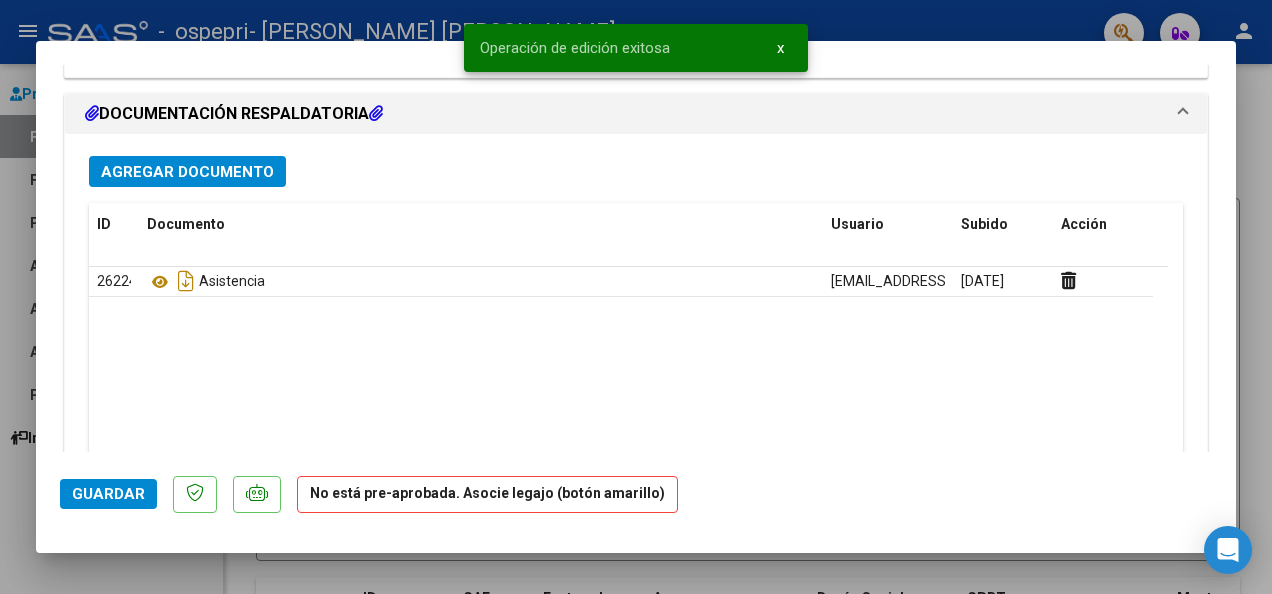 click at bounding box center [636, 297] 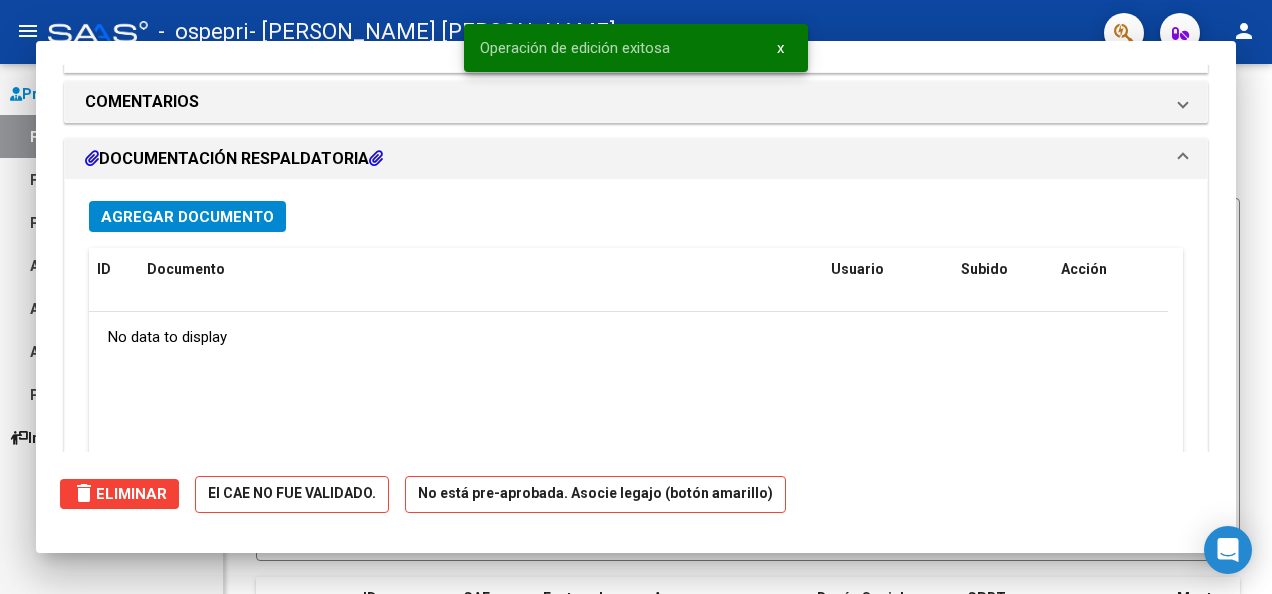 scroll, scrollTop: 1786, scrollLeft: 0, axis: vertical 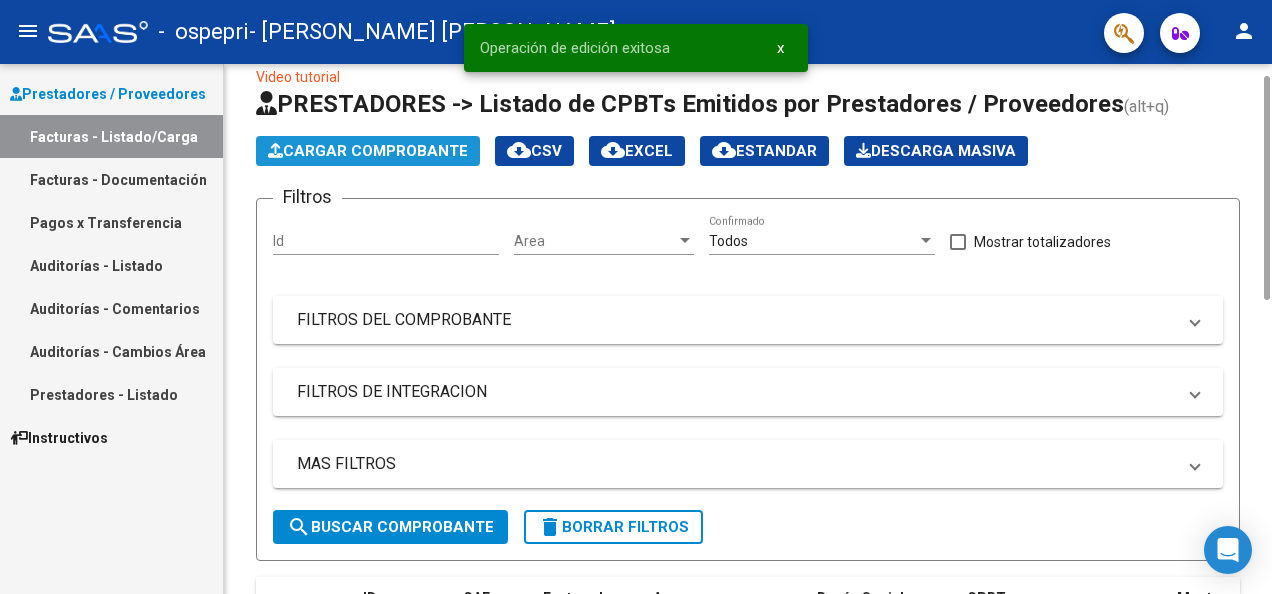 click on "Cargar Comprobante" 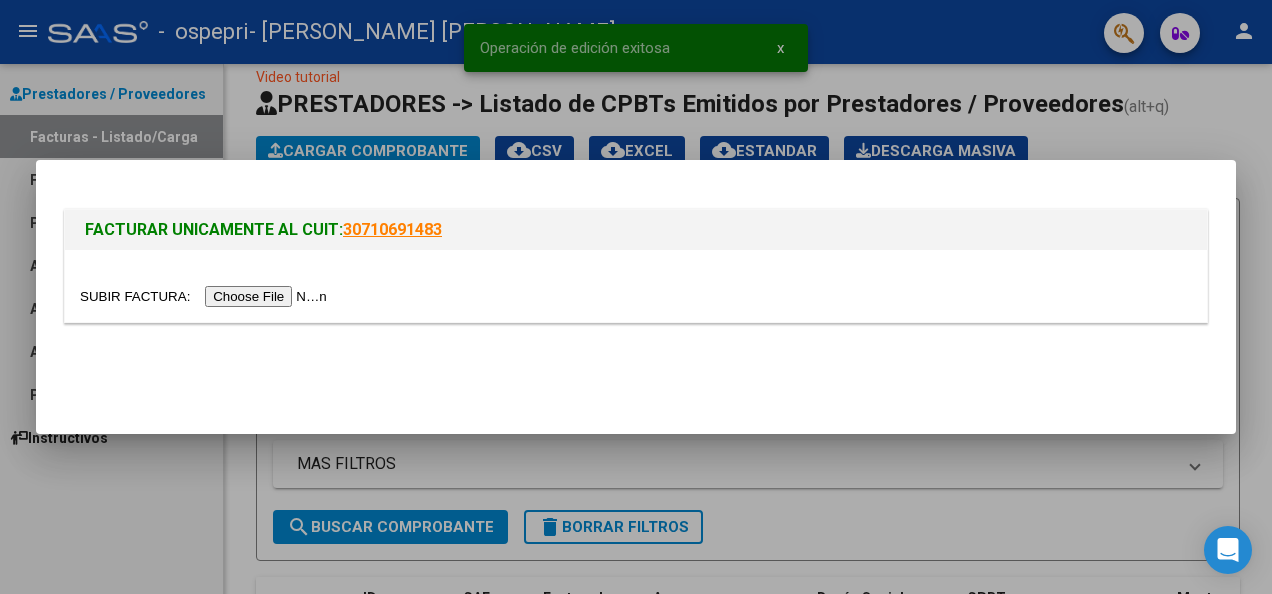 click at bounding box center [206, 296] 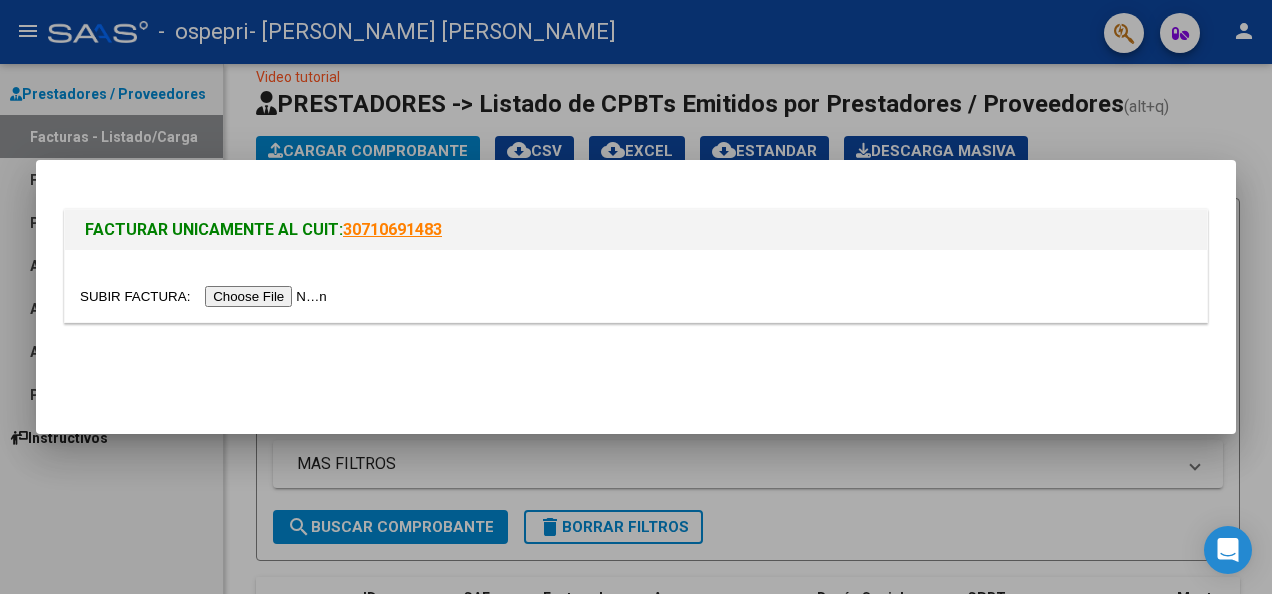 click at bounding box center [636, 297] 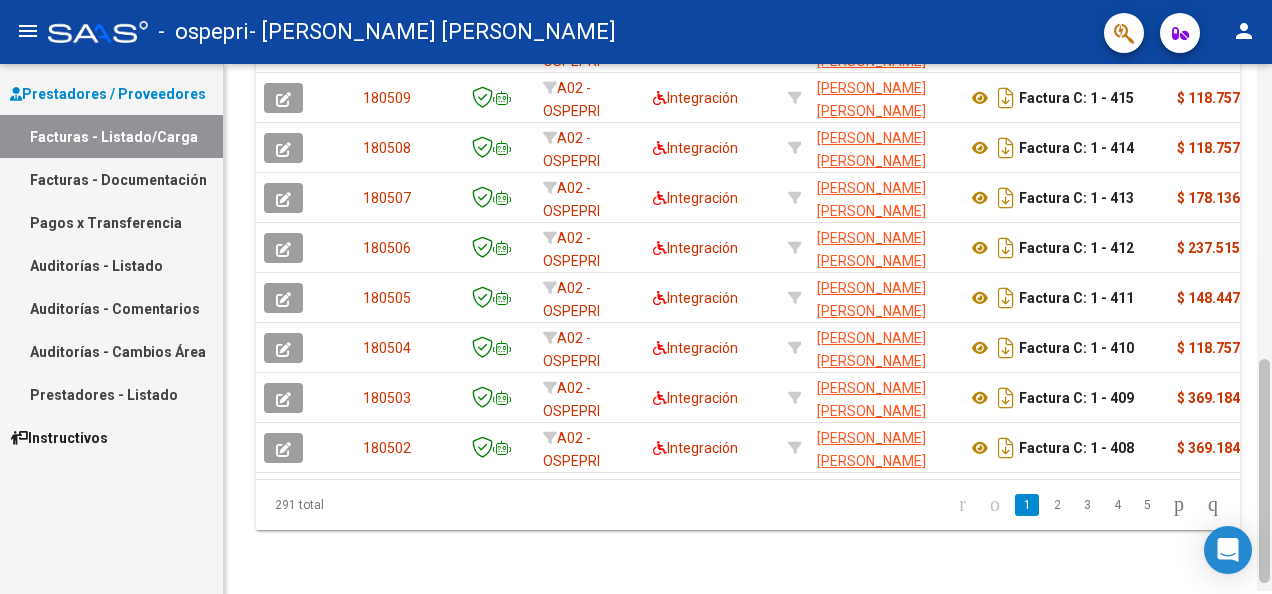 scroll, scrollTop: 721, scrollLeft: 0, axis: vertical 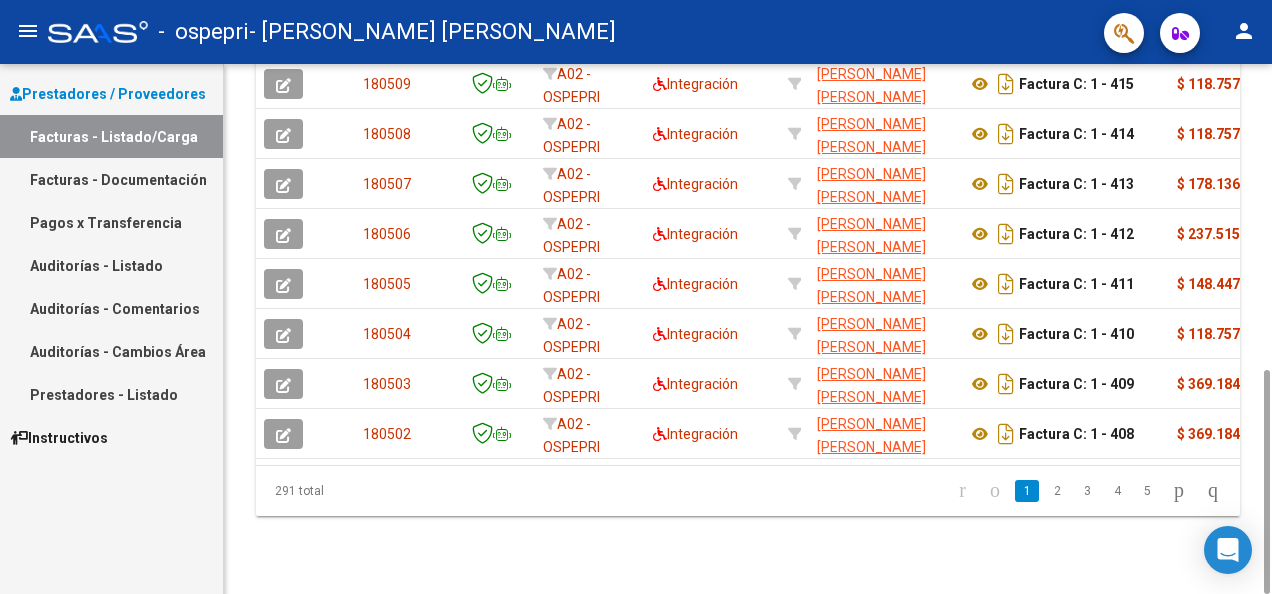 drag, startPoint x: 1266, startPoint y: 112, endPoint x: 1272, endPoint y: 412, distance: 300.06 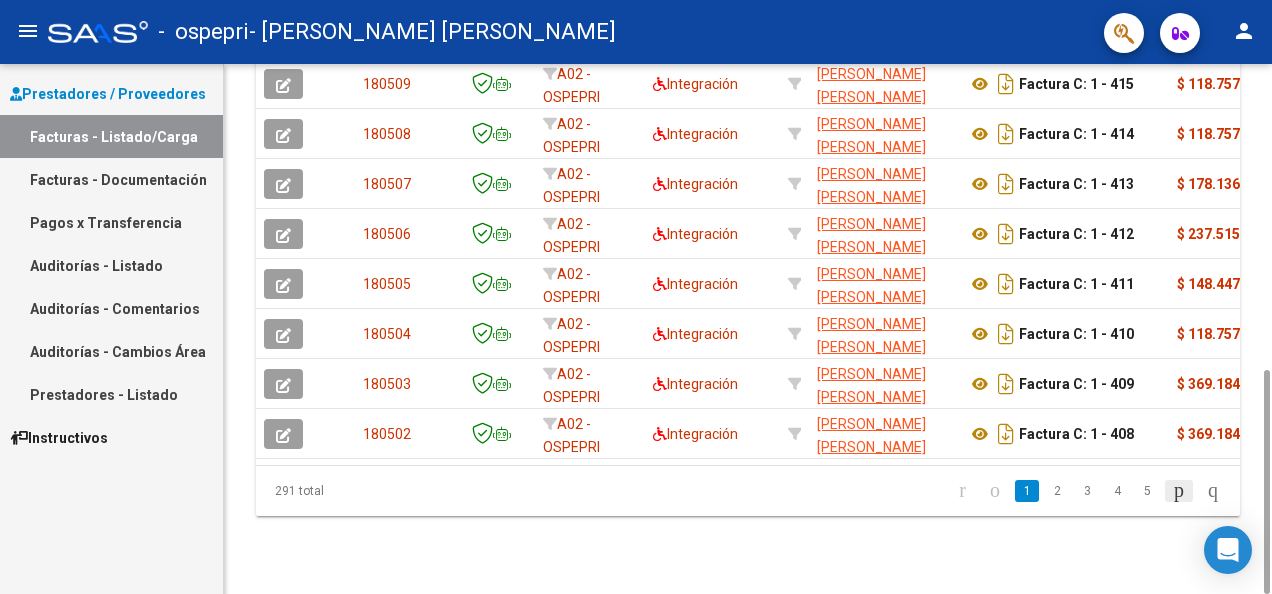 click 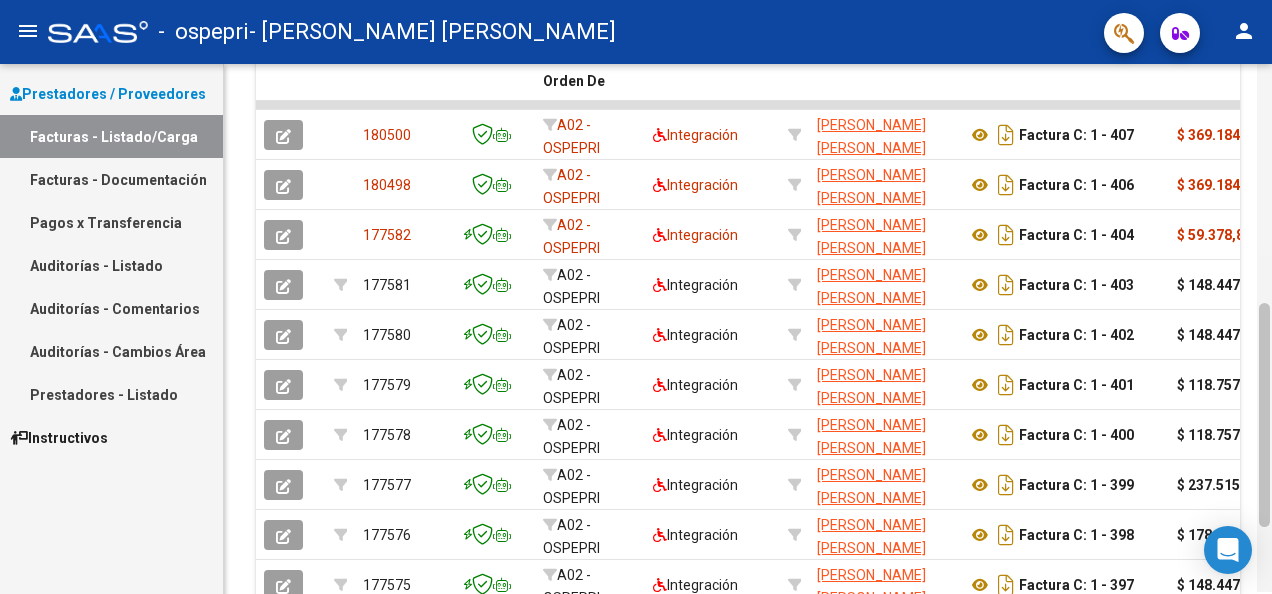 scroll, scrollTop: 568, scrollLeft: 0, axis: vertical 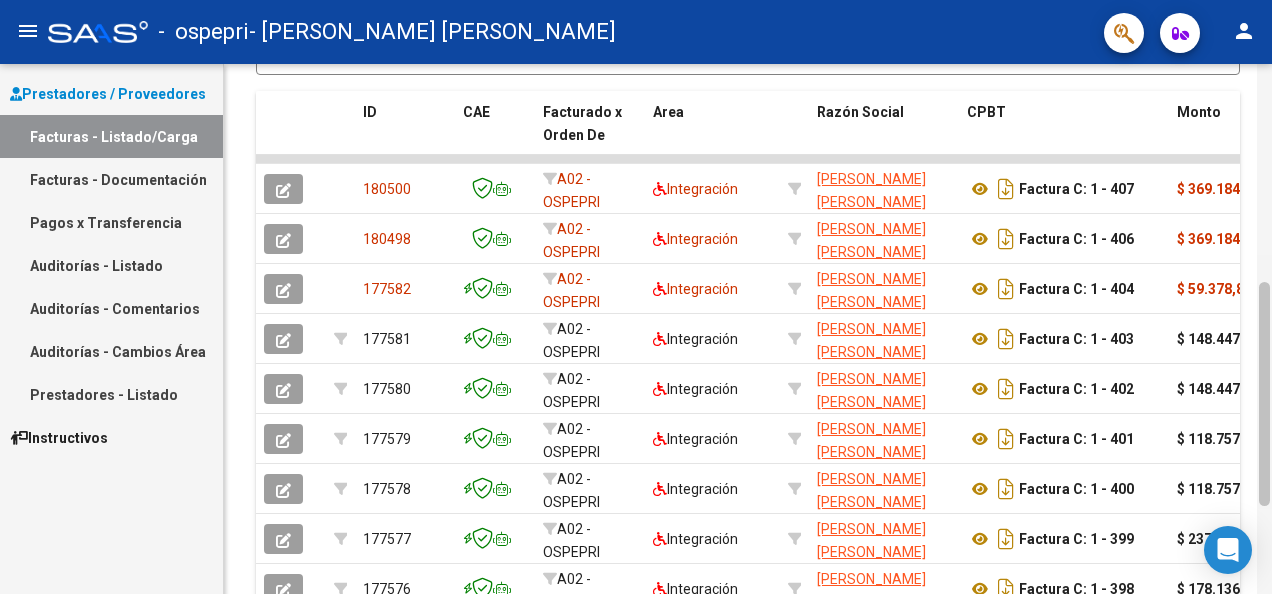 drag, startPoint x: 1266, startPoint y: 438, endPoint x: 1268, endPoint y: 356, distance: 82.02438 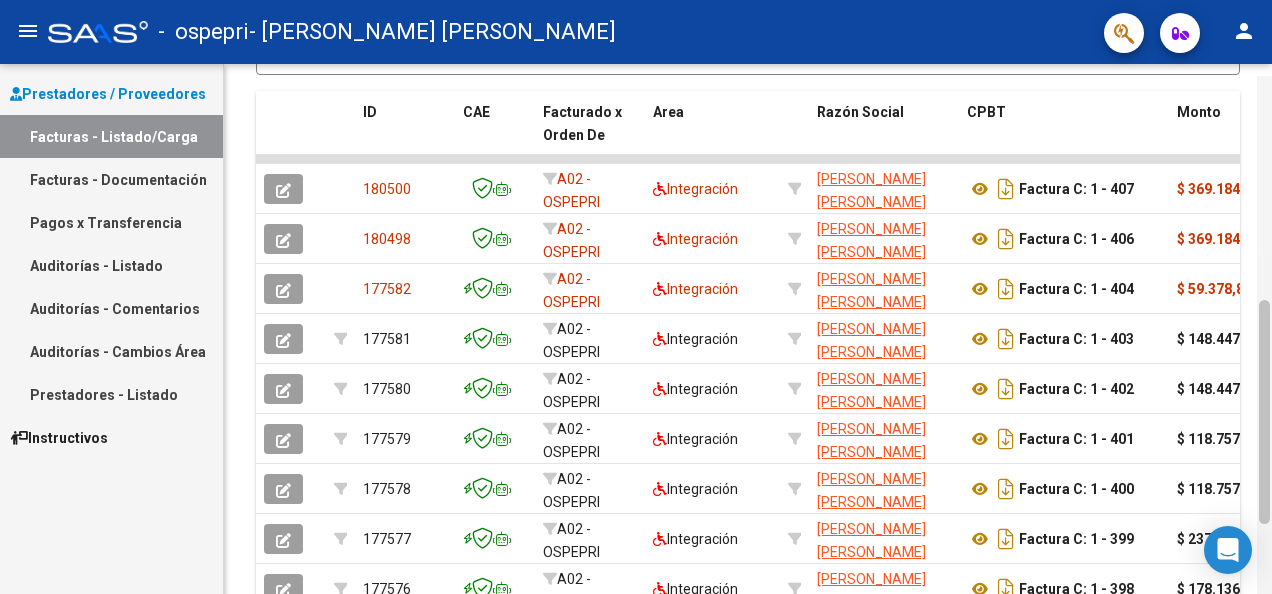 scroll, scrollTop: 528, scrollLeft: 0, axis: vertical 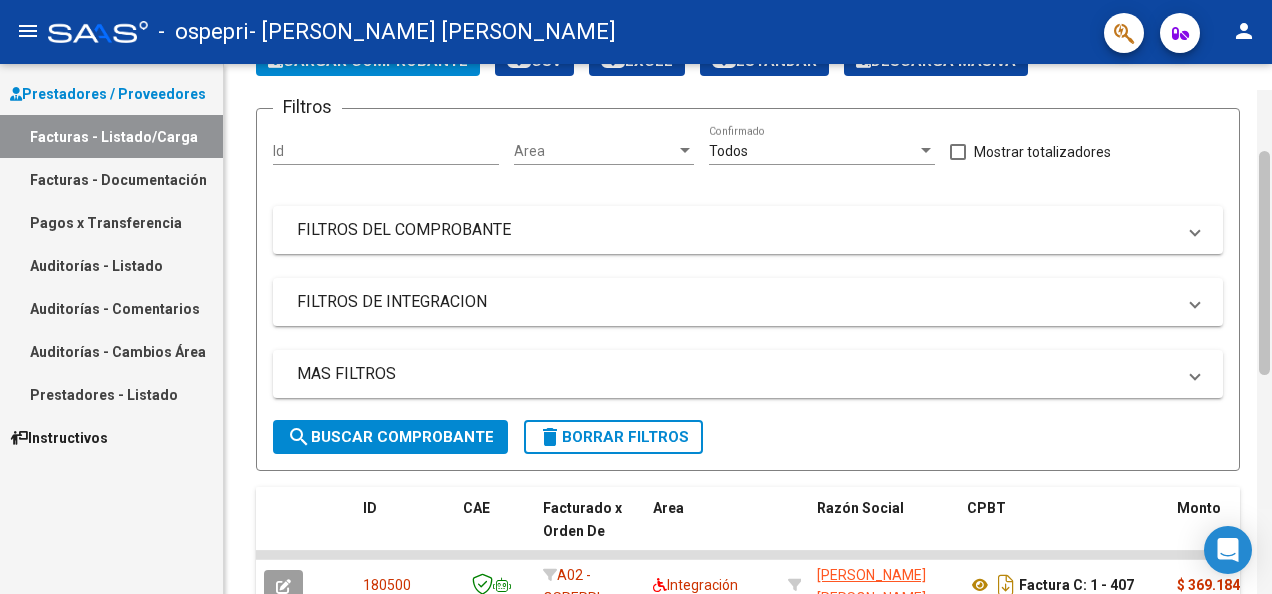 drag, startPoint x: 1265, startPoint y: 335, endPoint x: 1271, endPoint y: 156, distance: 179.10052 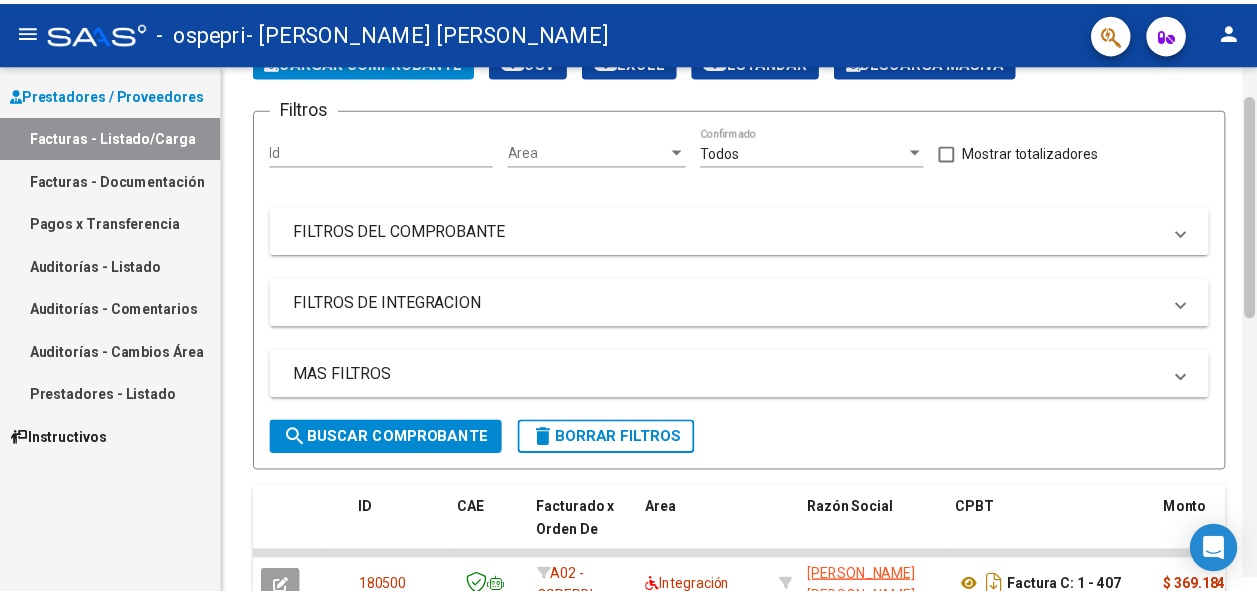 scroll, scrollTop: 106, scrollLeft: 0, axis: vertical 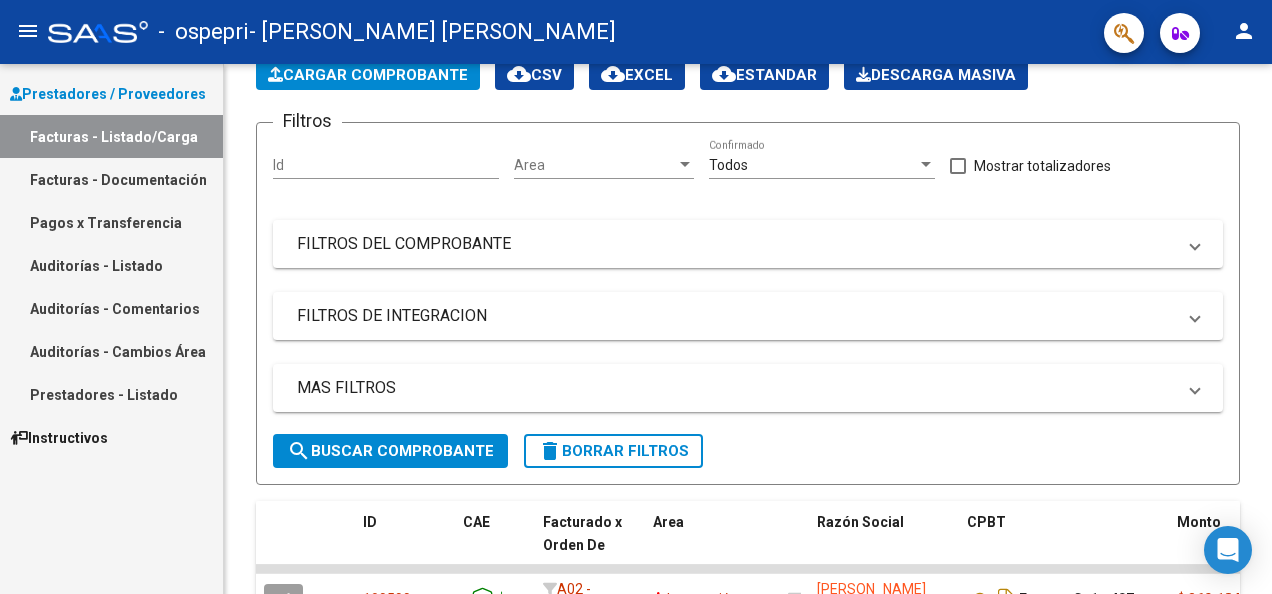 click on "person" 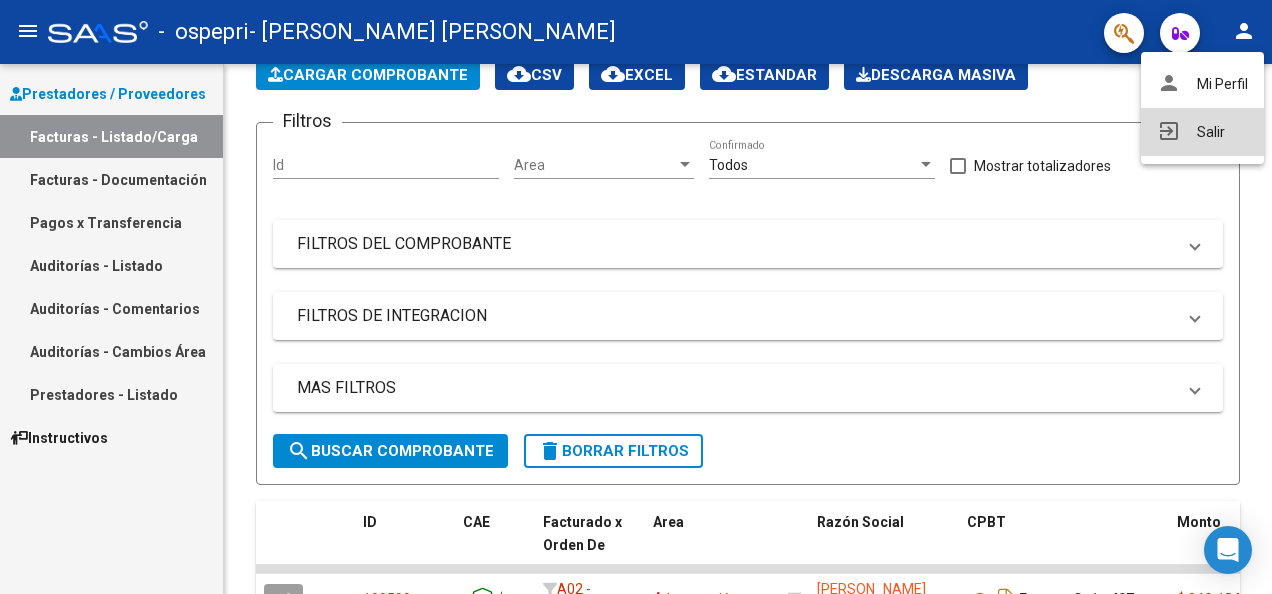 click on "exit_to_app  Salir" at bounding box center [1202, 132] 